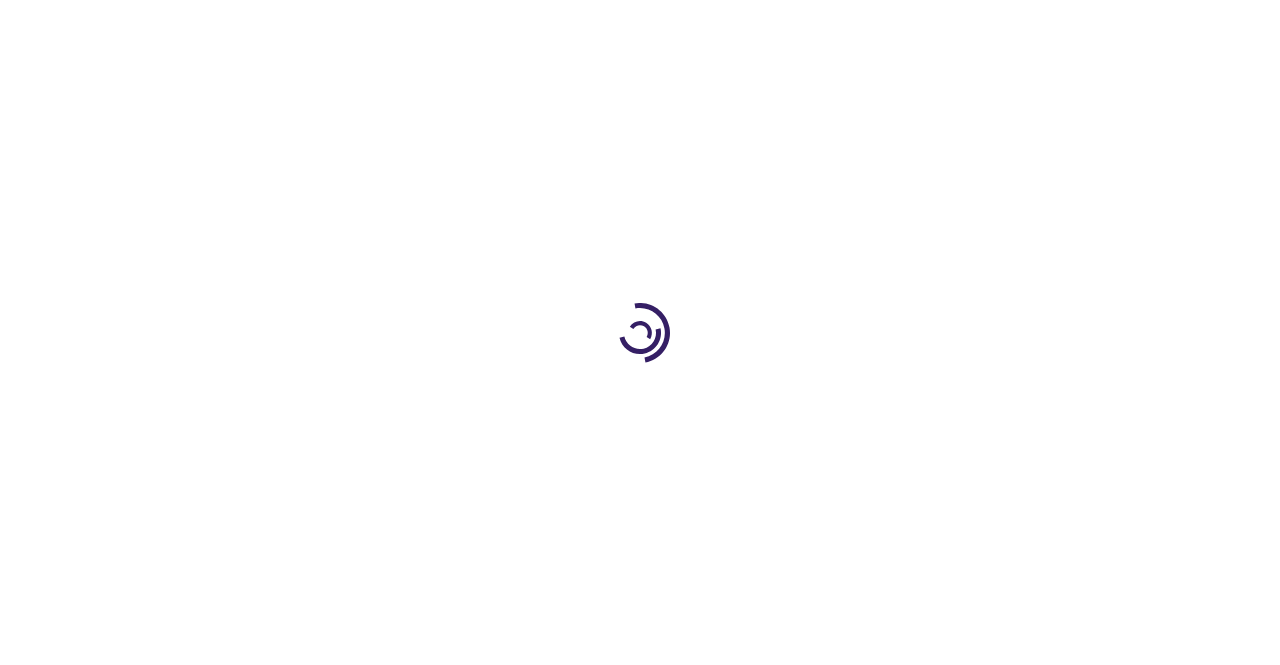 scroll, scrollTop: 0, scrollLeft: 0, axis: both 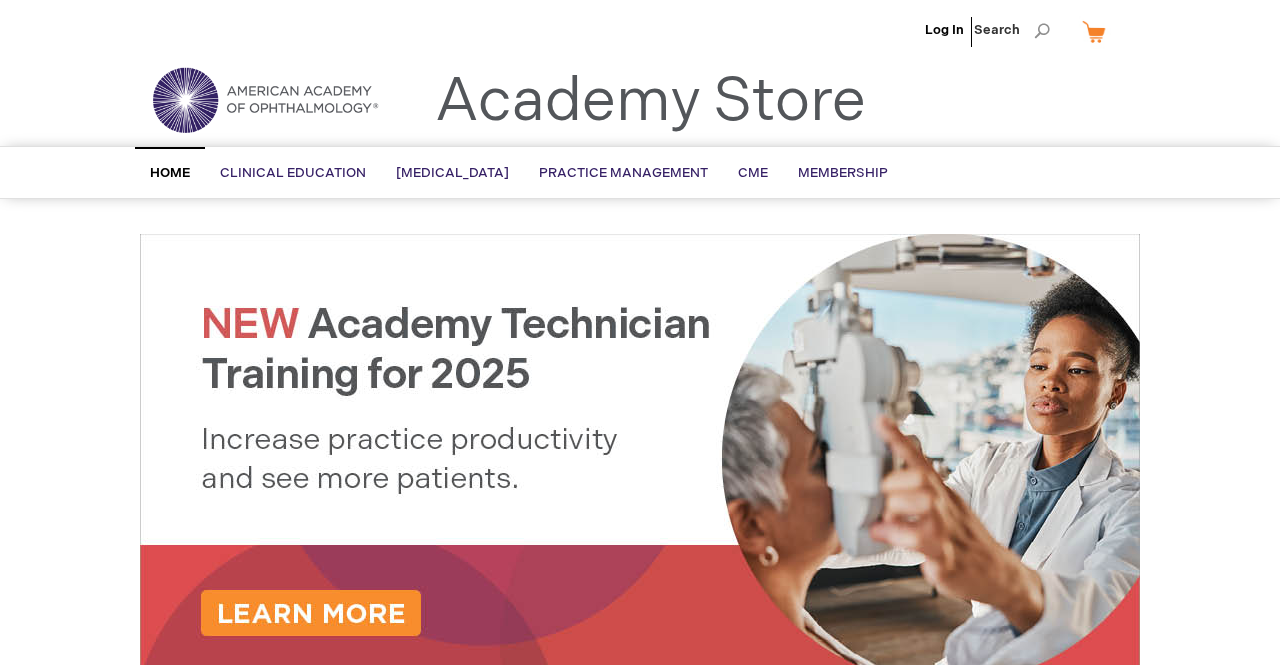 click on "My Cart" at bounding box center (1102, 31) 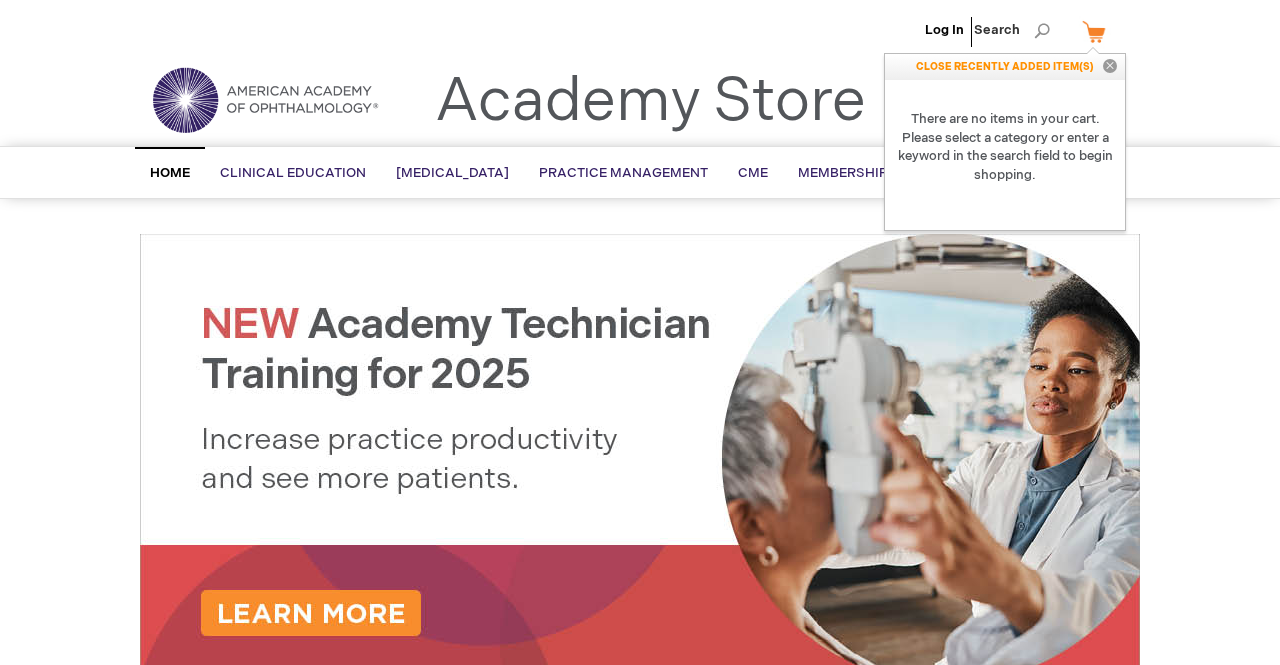 click at bounding box center [640, 459] 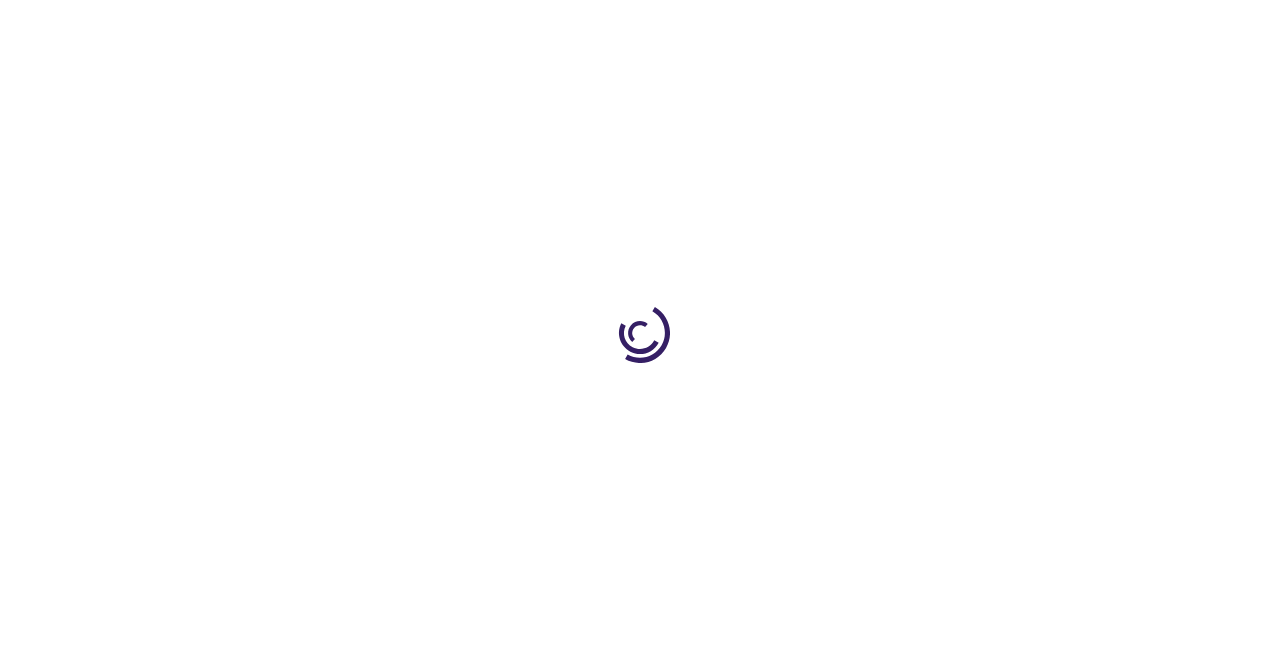 scroll, scrollTop: 0, scrollLeft: 0, axis: both 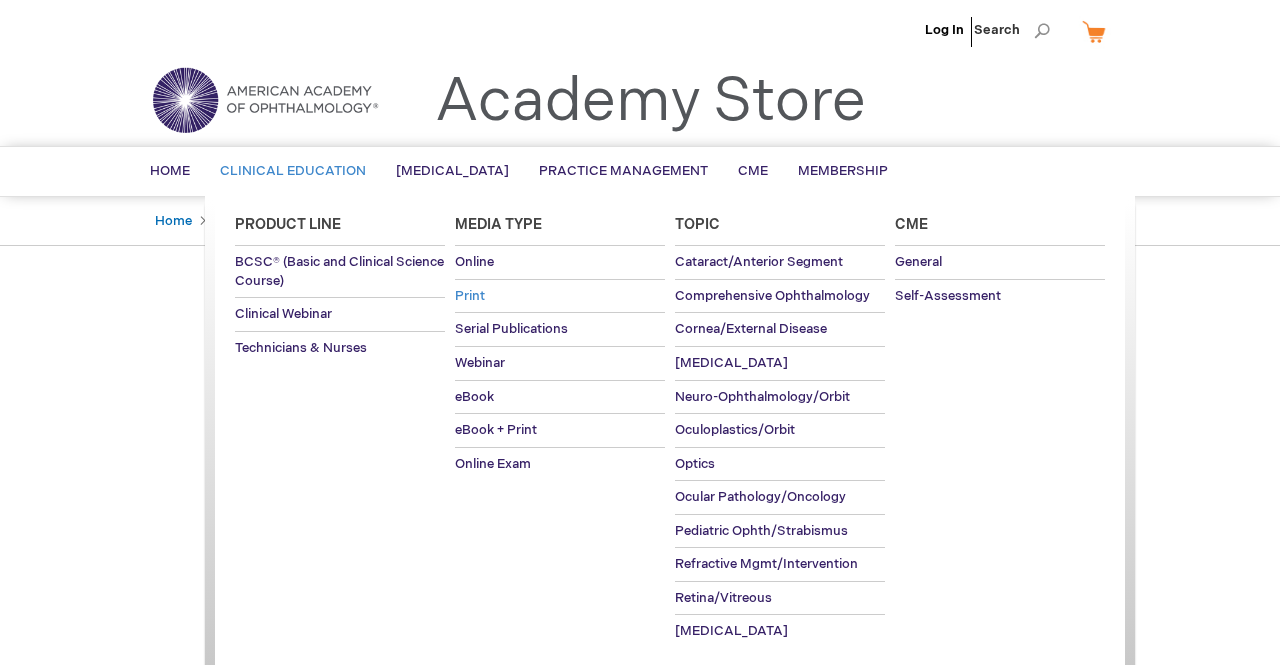 click on "Print" at bounding box center (470, 296) 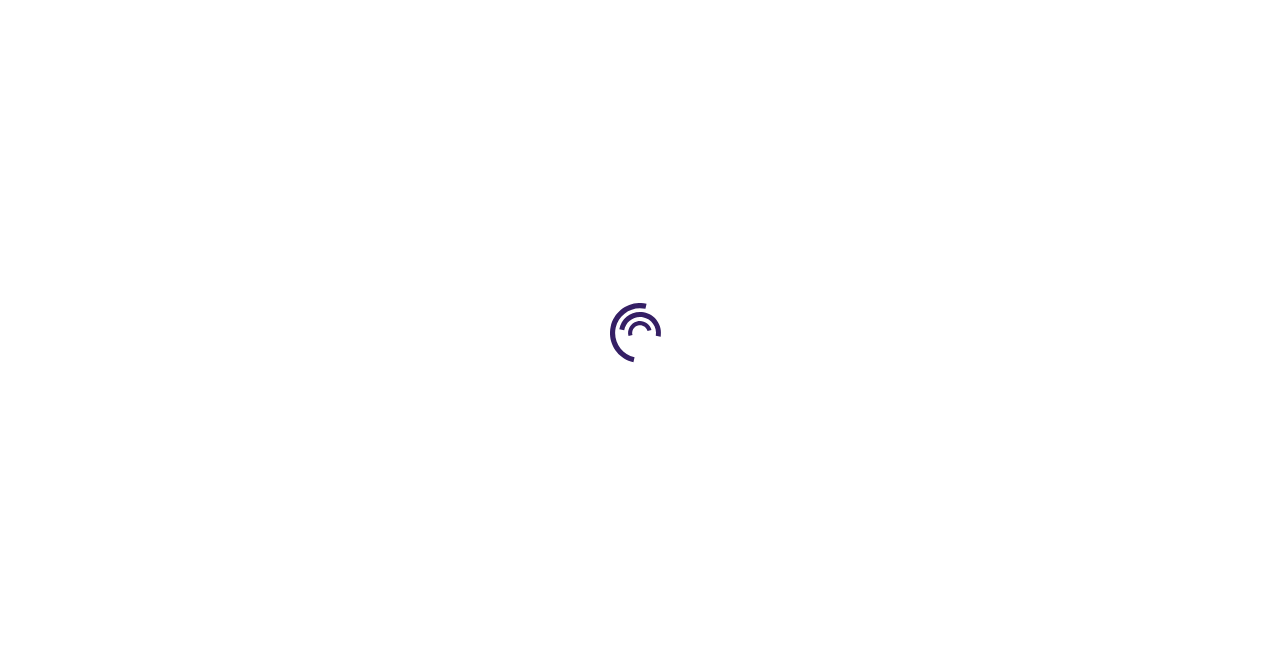 scroll, scrollTop: 0, scrollLeft: 0, axis: both 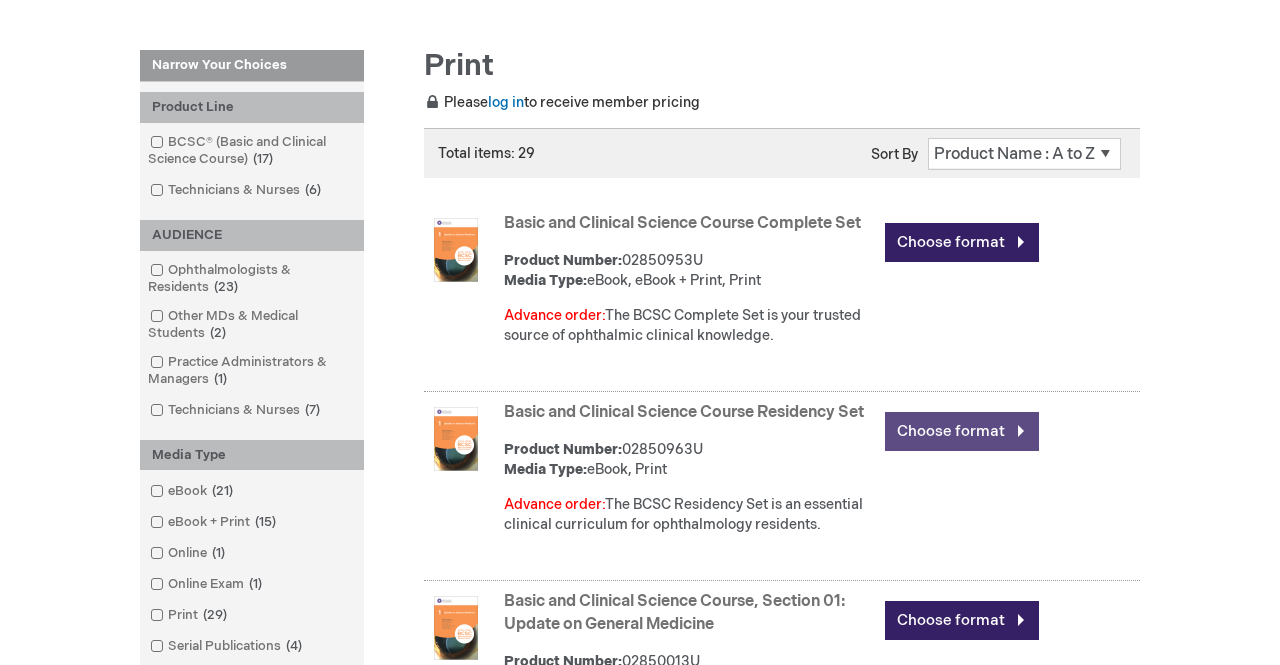 click on "Choose format" at bounding box center (962, 431) 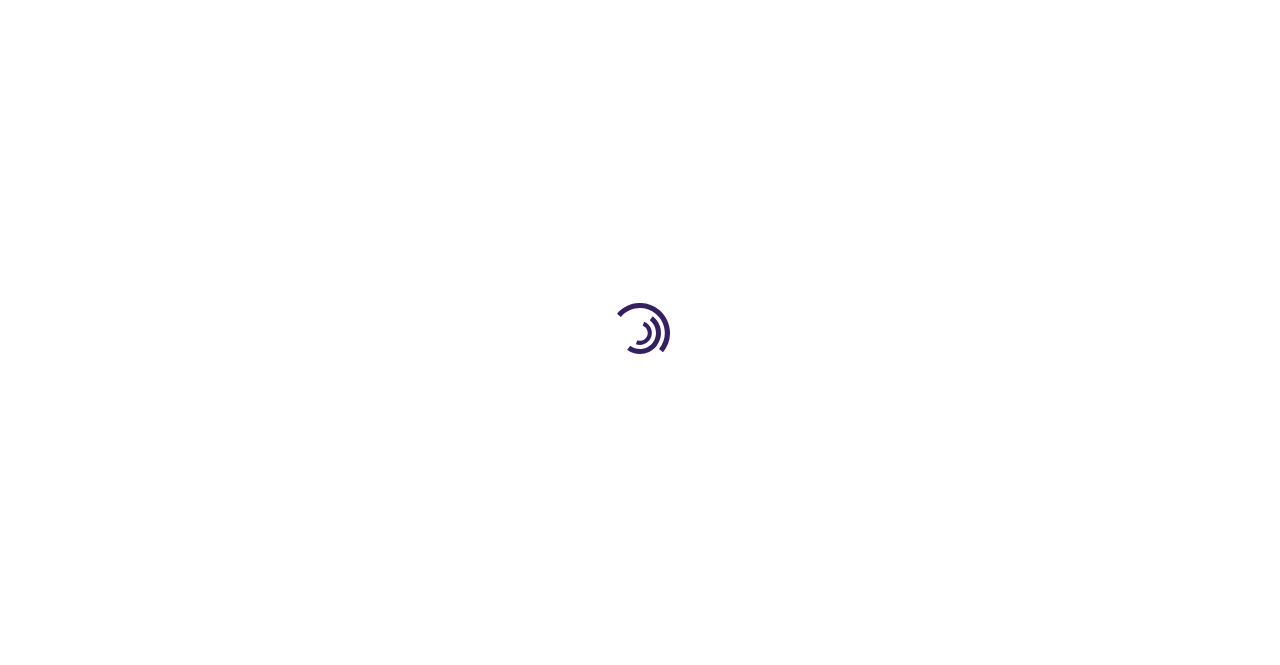 scroll, scrollTop: 0, scrollLeft: 0, axis: both 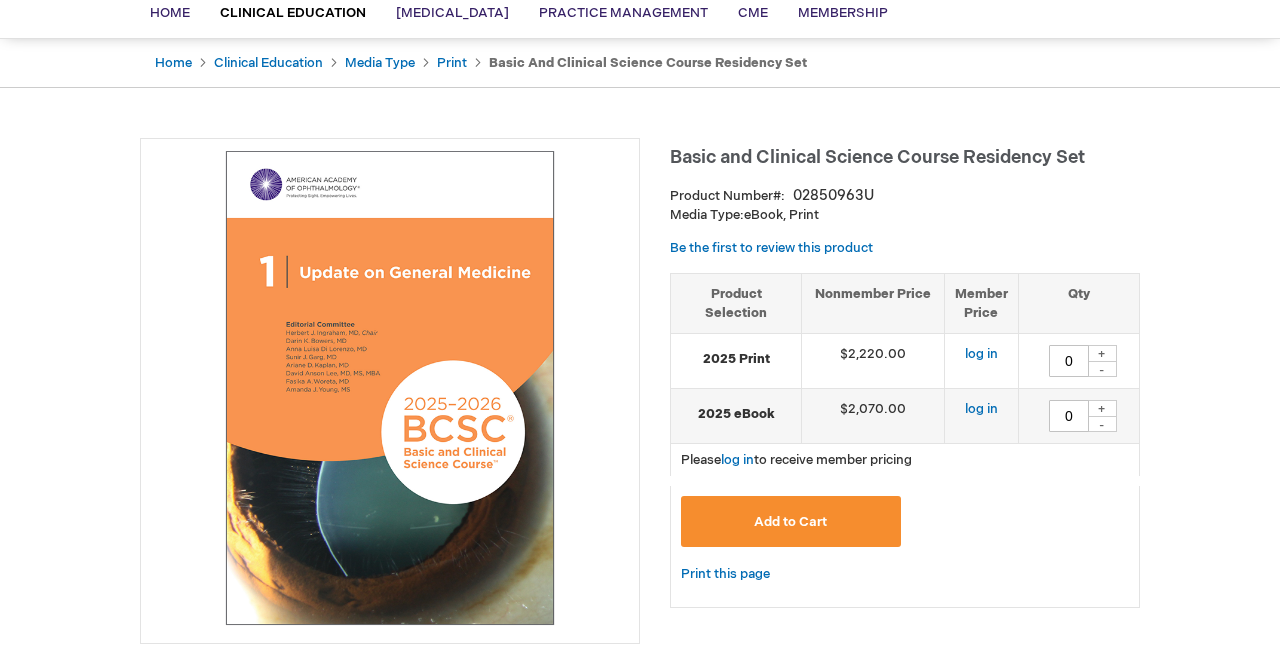click on "+" at bounding box center [1102, 353] 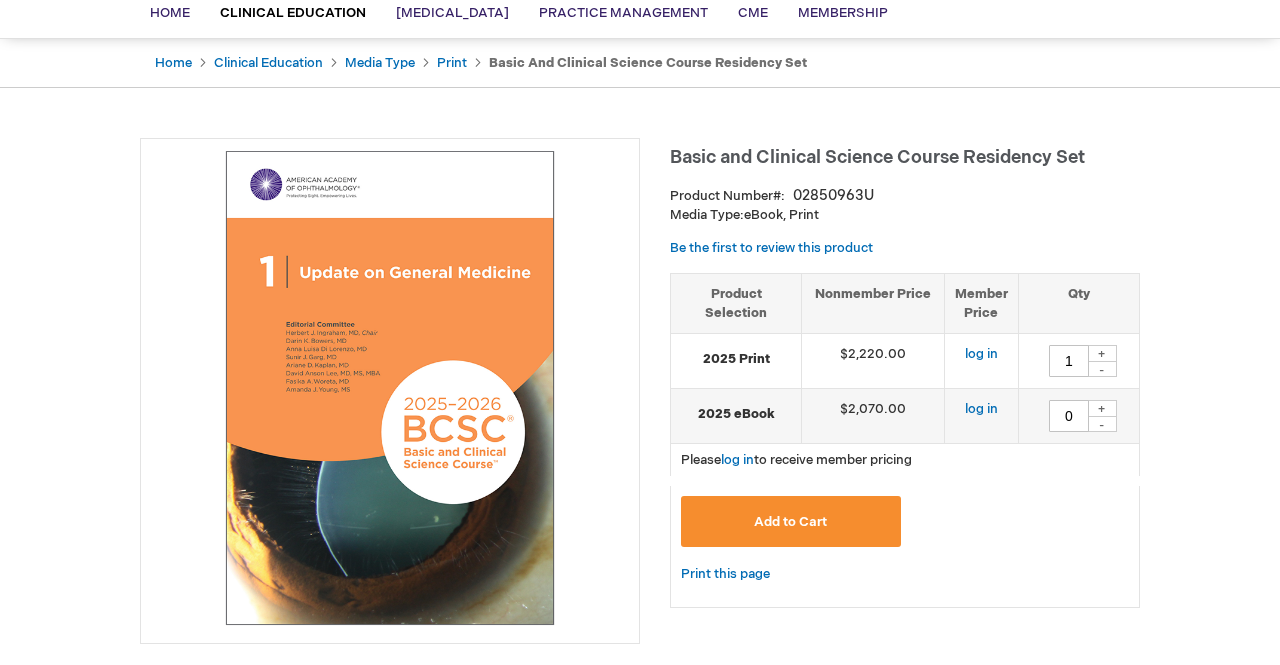 click on "+" at bounding box center [1102, 353] 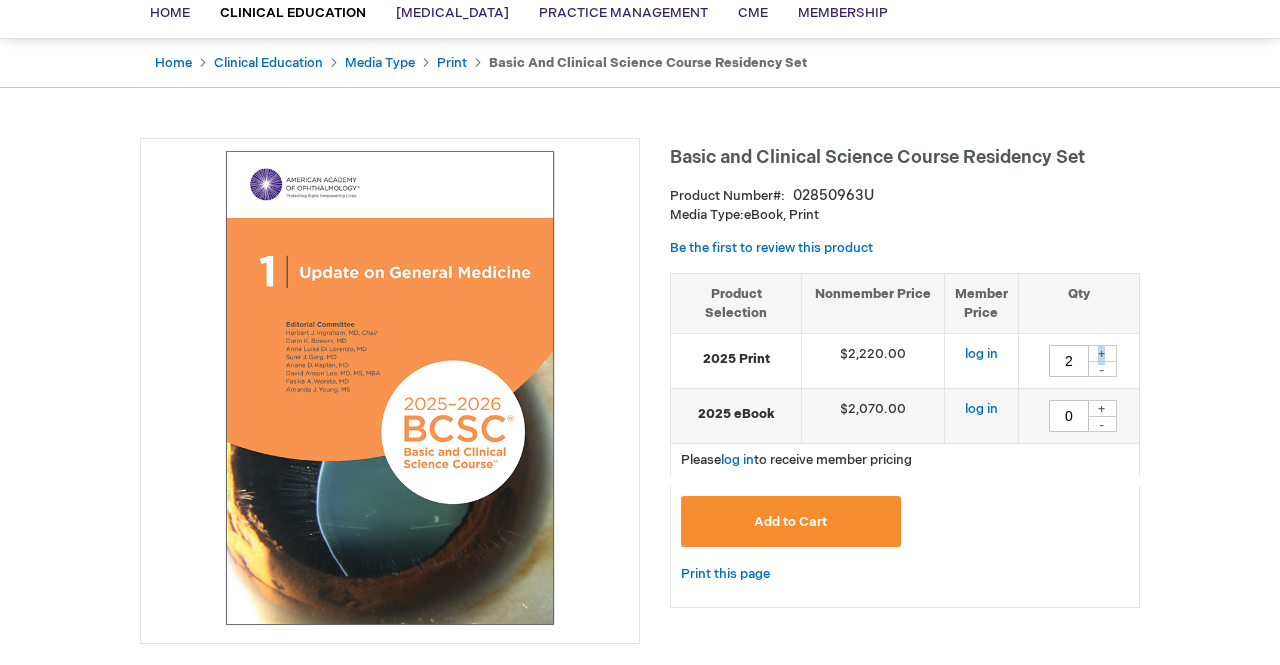 click on "+" at bounding box center [1102, 353] 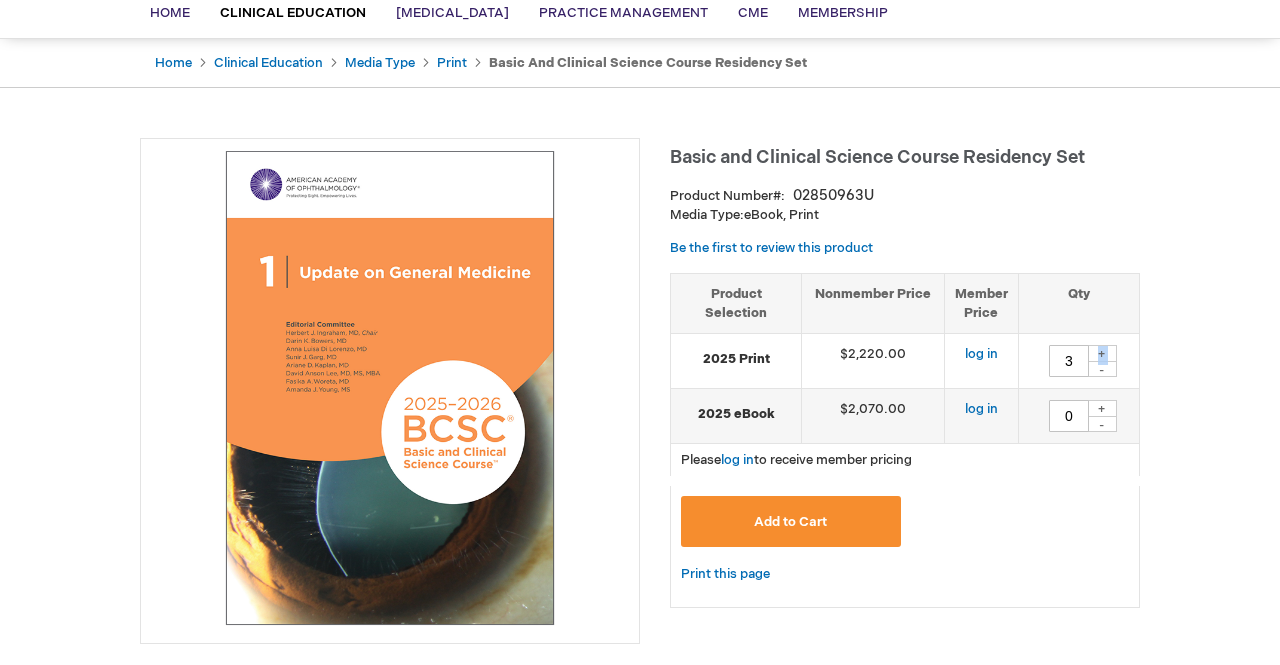 click on "+" at bounding box center (1102, 353) 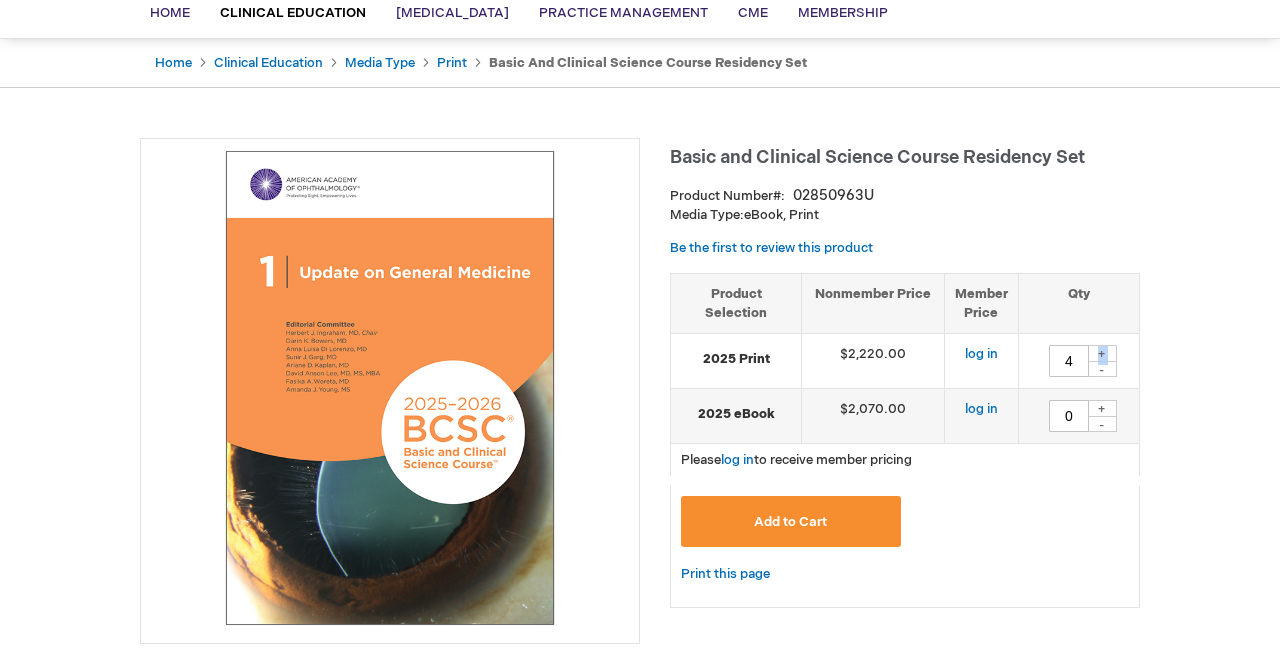 click on "+" at bounding box center [1102, 353] 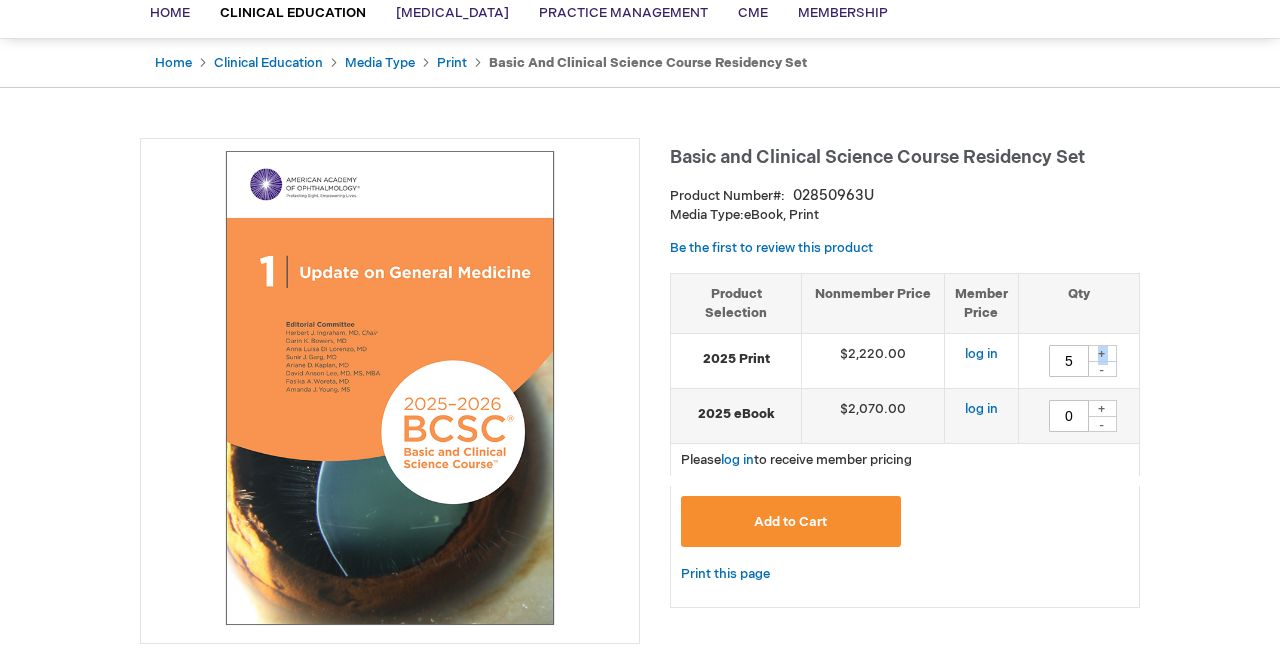 click on "+" at bounding box center (1102, 353) 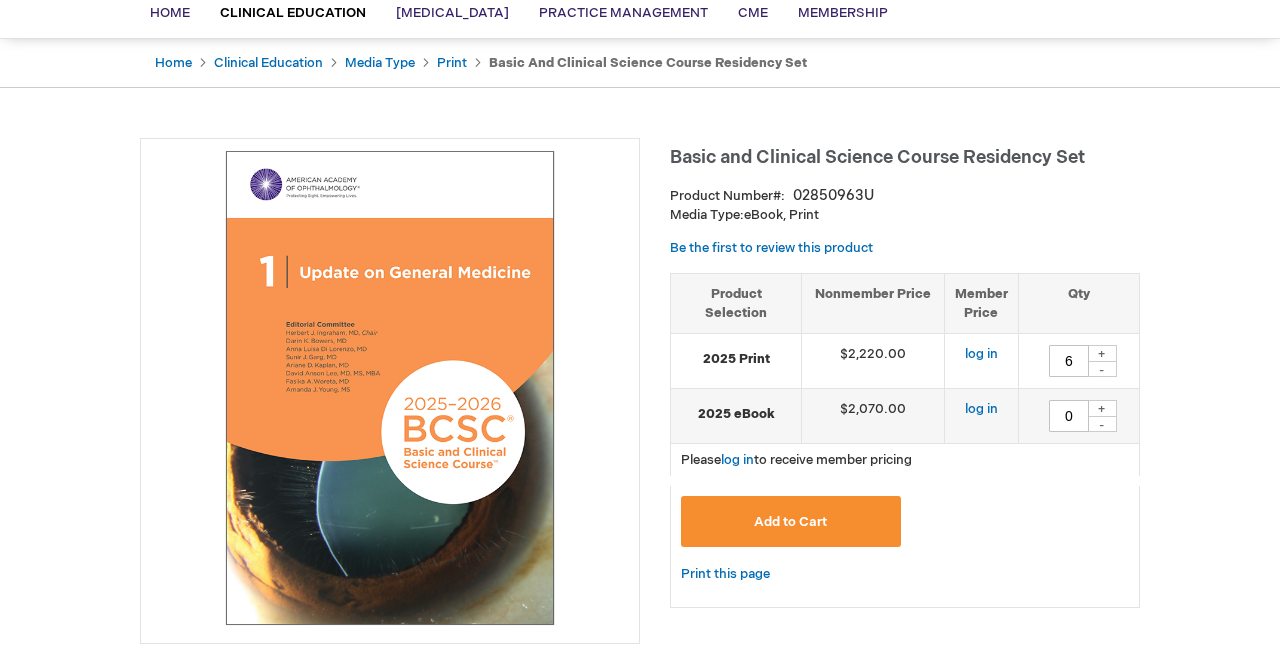 click on "+" at bounding box center [1102, 353] 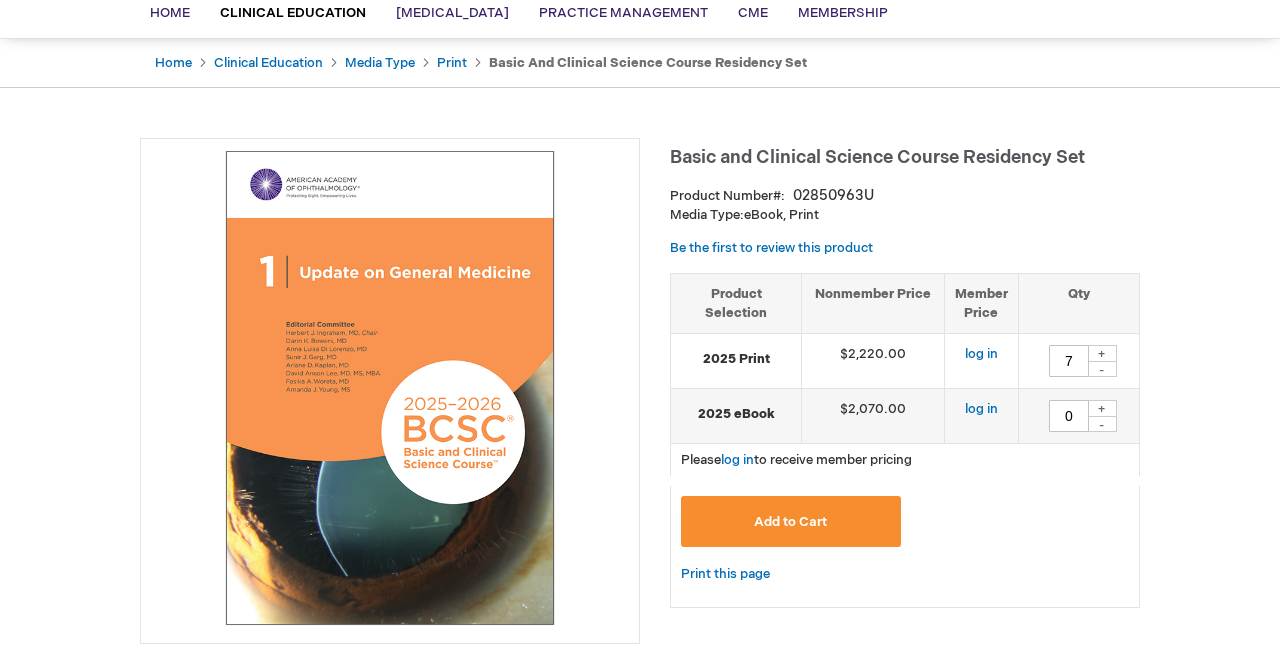 click on "+" at bounding box center [1102, 353] 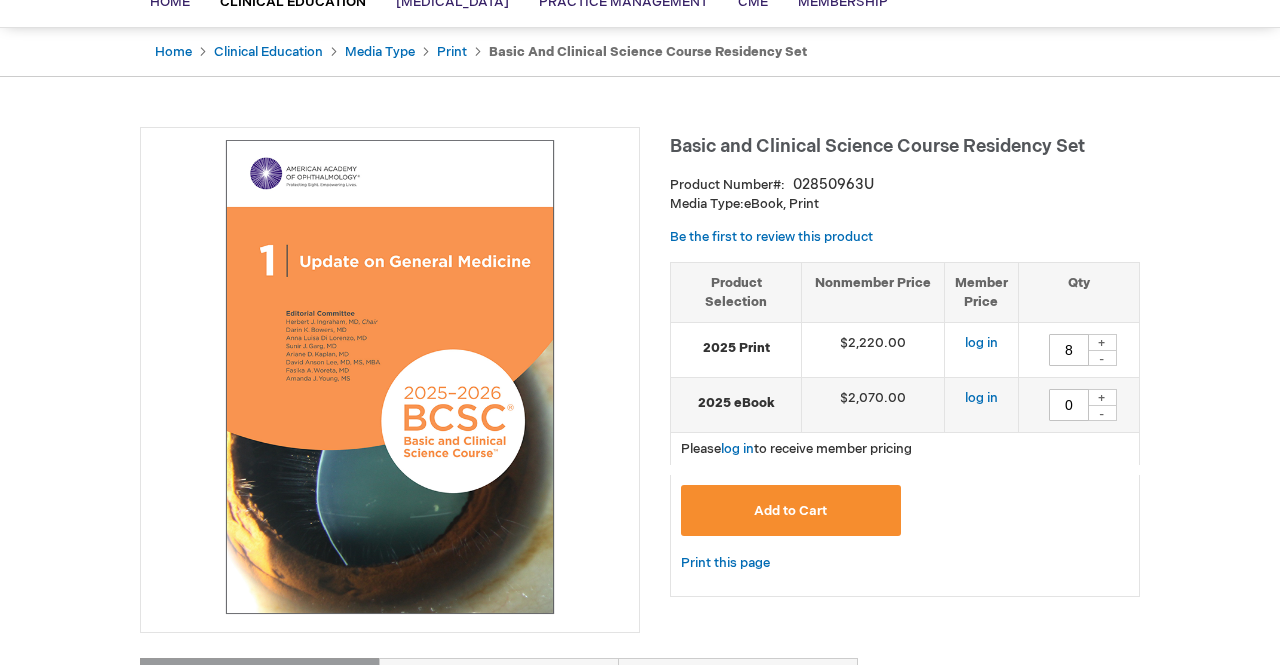 scroll, scrollTop: 172, scrollLeft: 0, axis: vertical 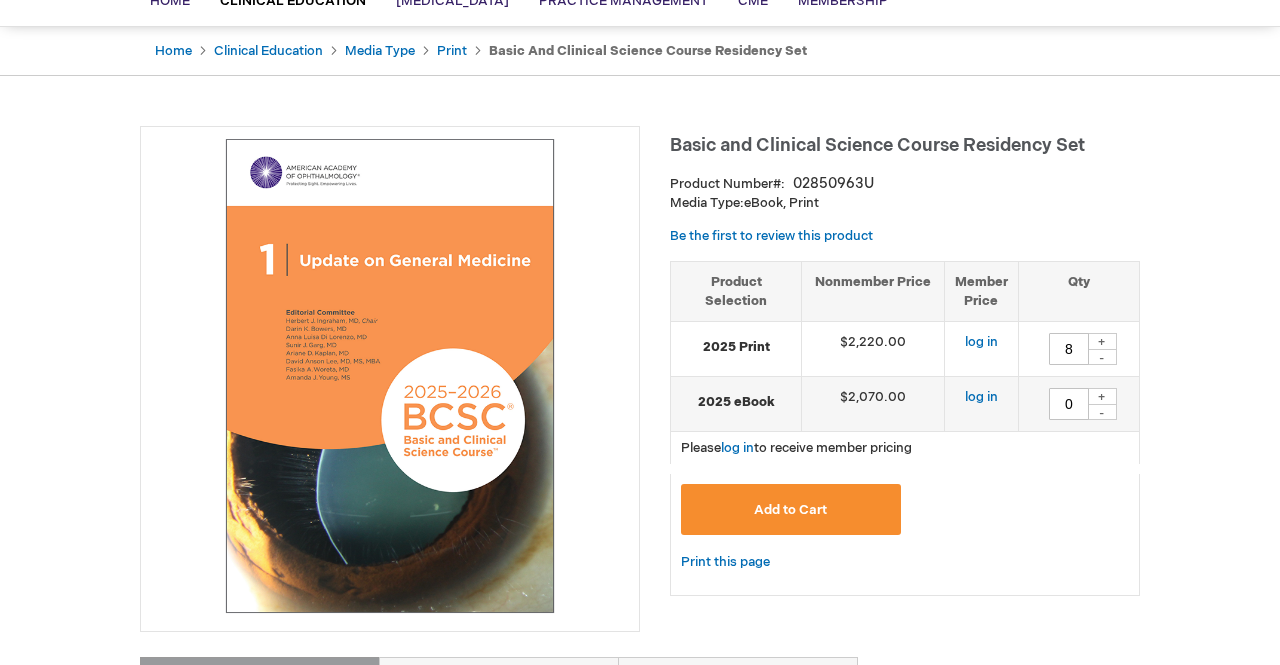 click on "Add to Cart" at bounding box center (790, 510) 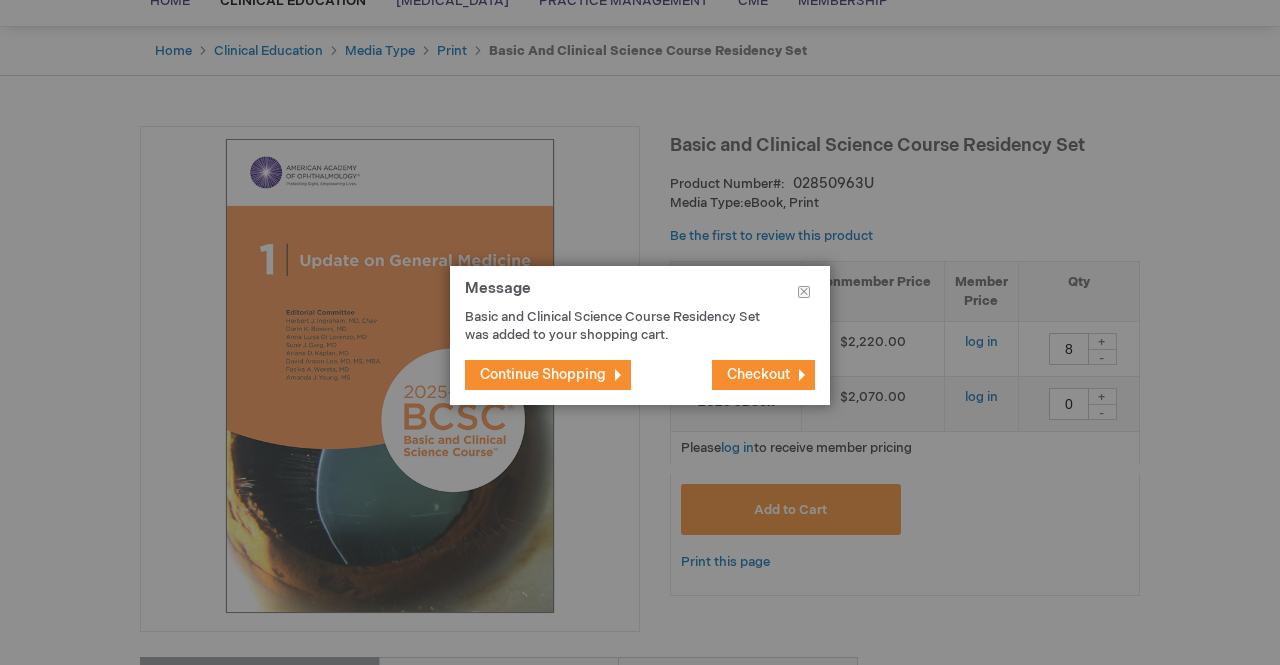 click on "Continue Shopping" at bounding box center [543, 374] 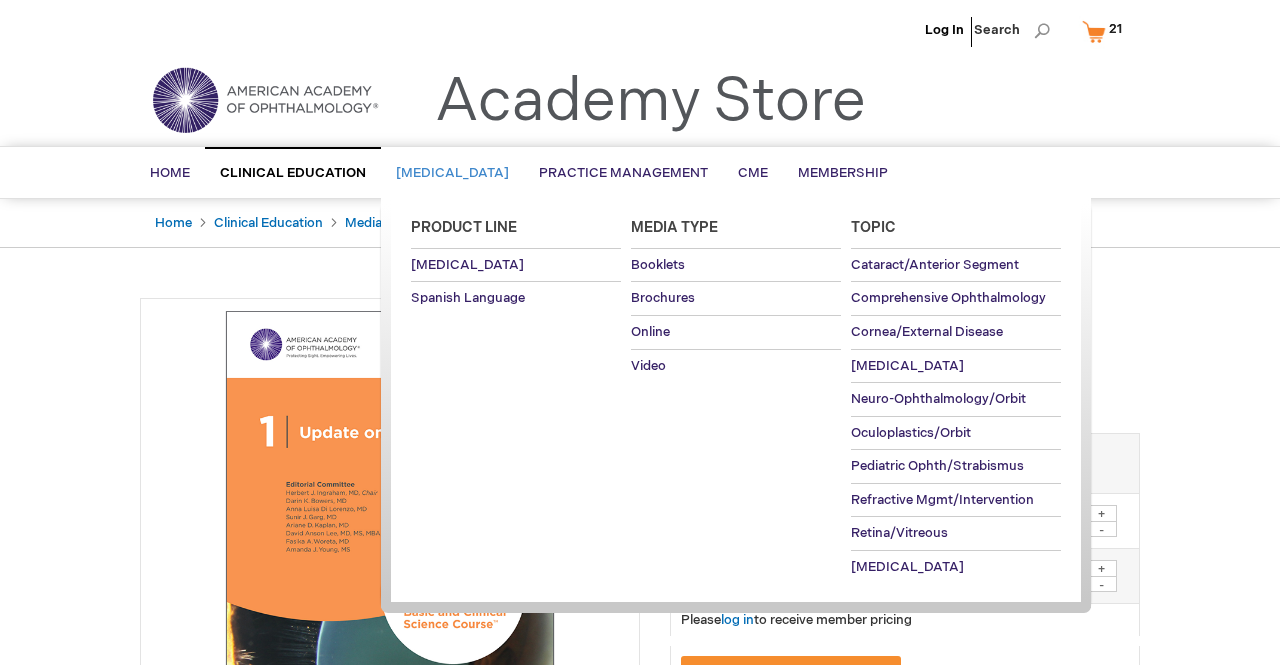 scroll, scrollTop: 0, scrollLeft: 0, axis: both 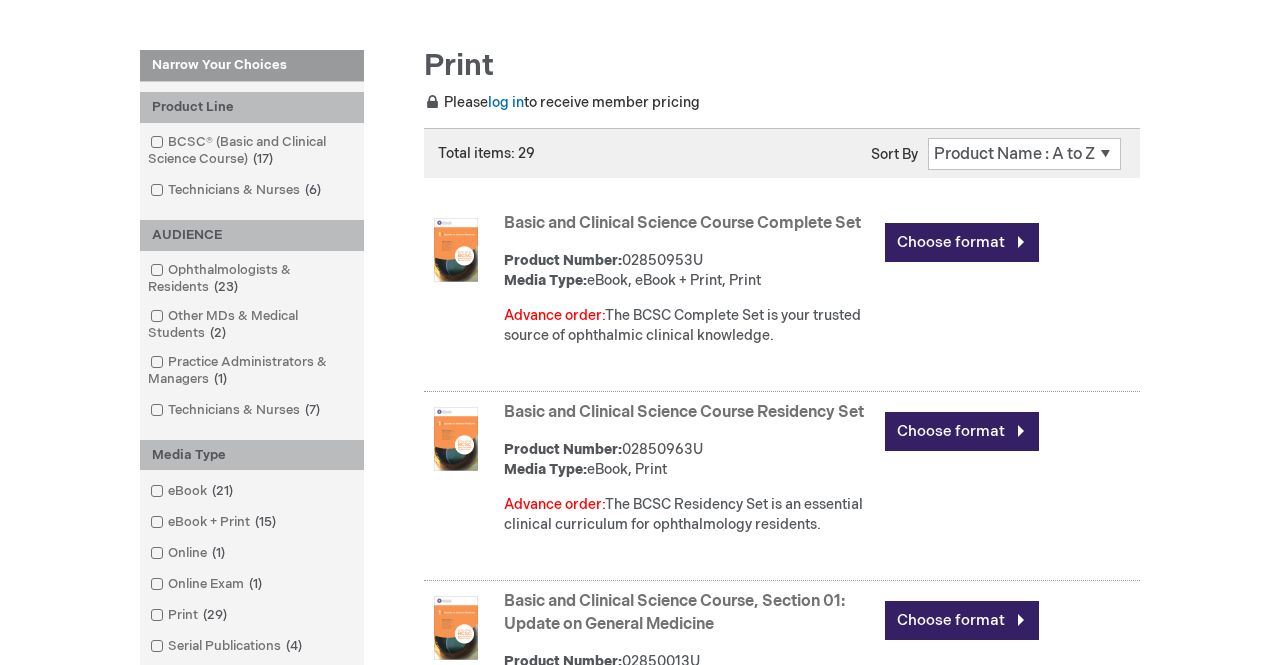 select on "name" 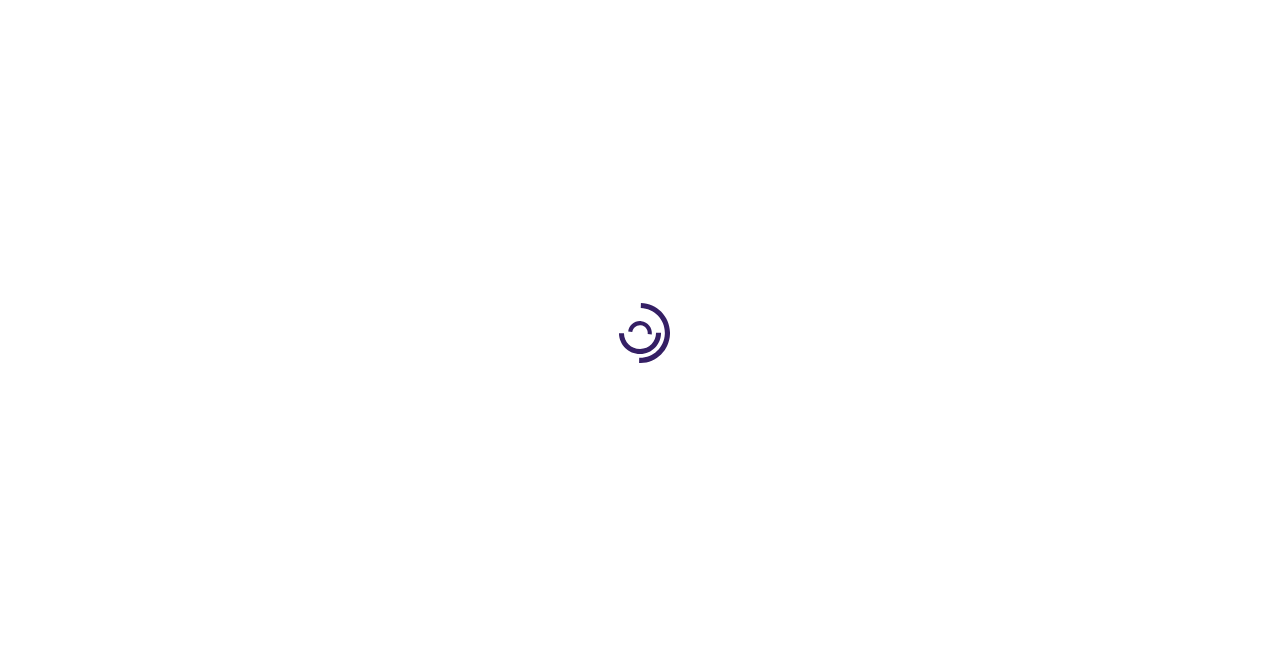 scroll, scrollTop: 0, scrollLeft: 0, axis: both 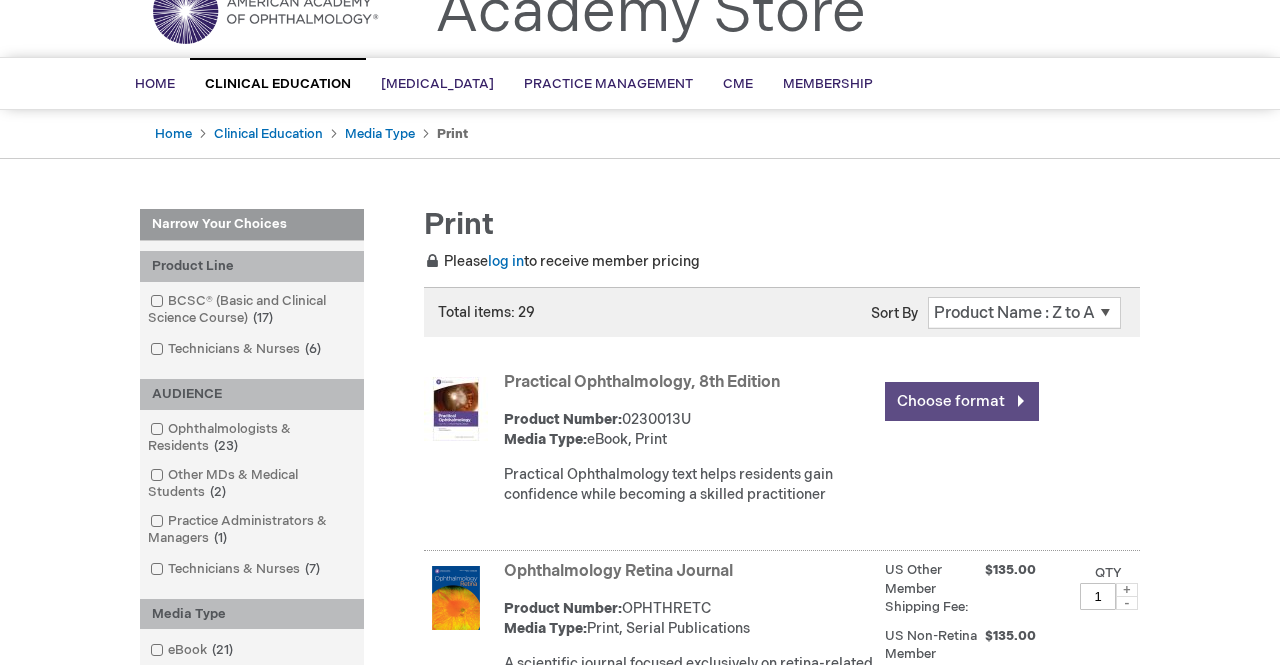 click on "Choose format" at bounding box center [962, 401] 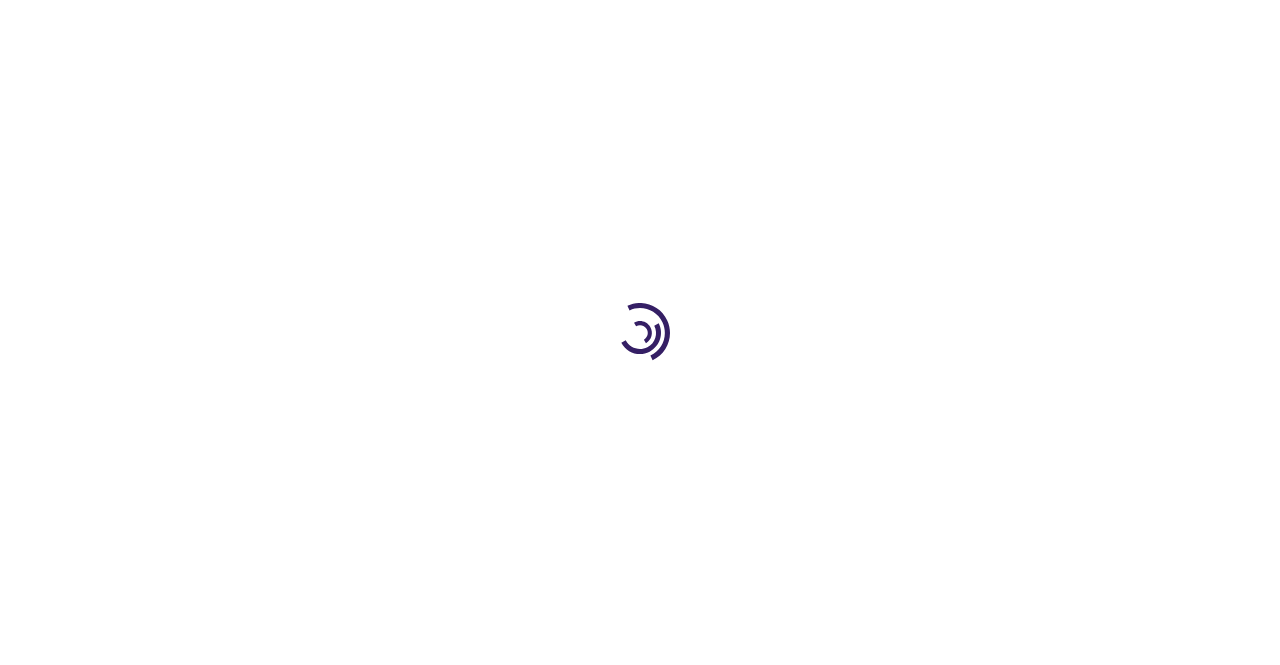 scroll, scrollTop: 0, scrollLeft: 0, axis: both 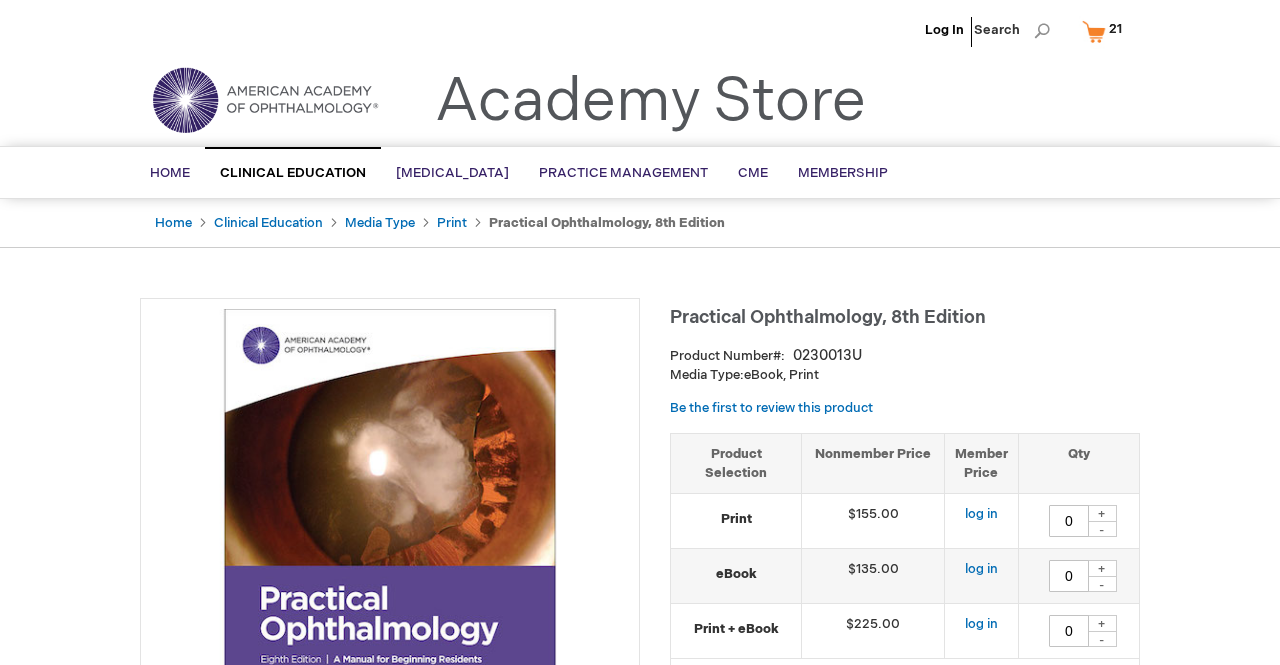 click on "+" at bounding box center [1102, 513] 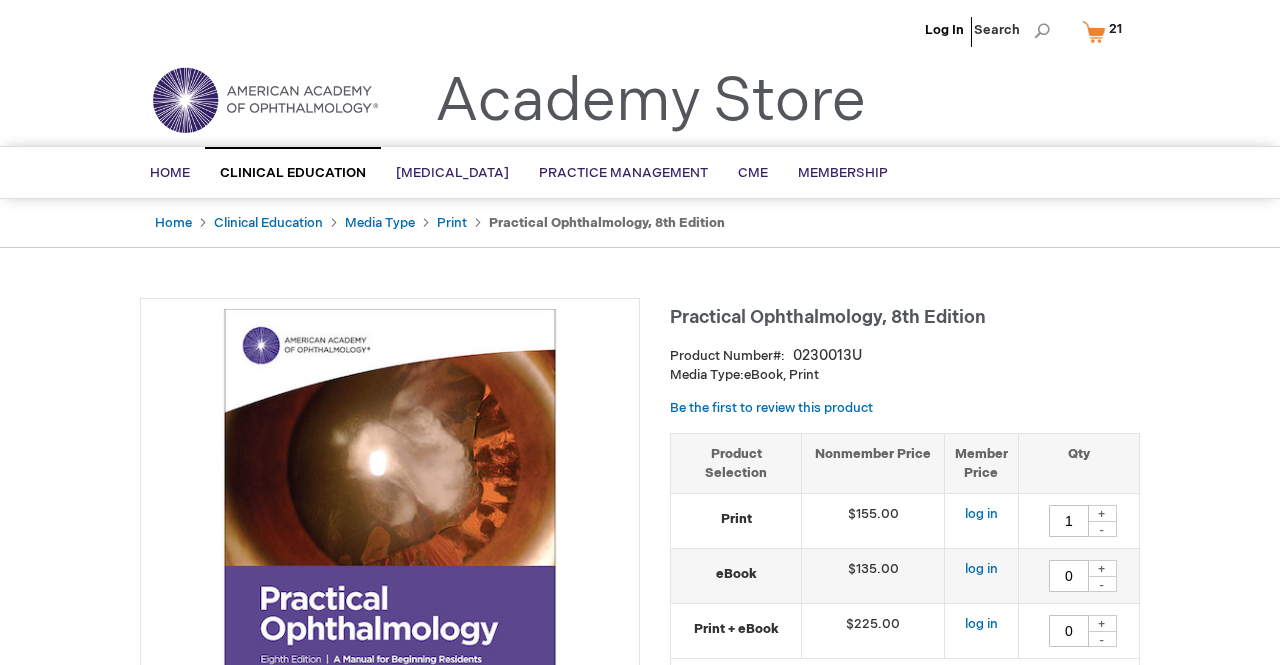 click on "+" at bounding box center [1102, 513] 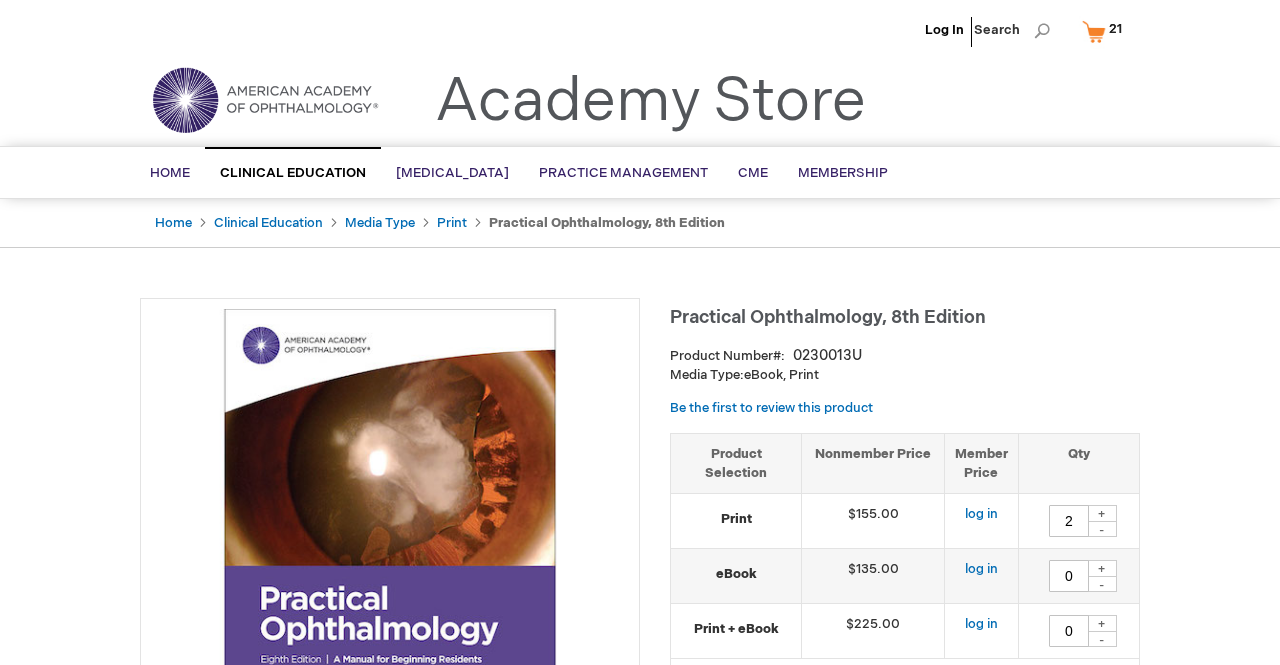 click on "+" at bounding box center (1102, 513) 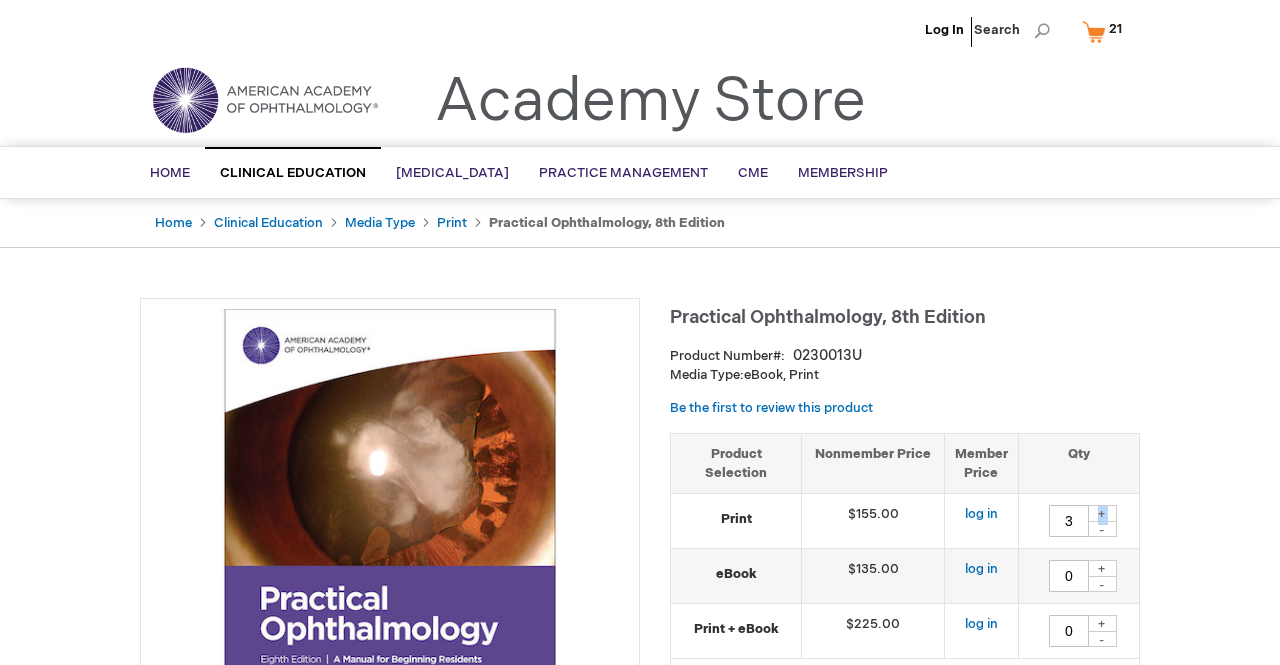 click on "+" at bounding box center [1102, 513] 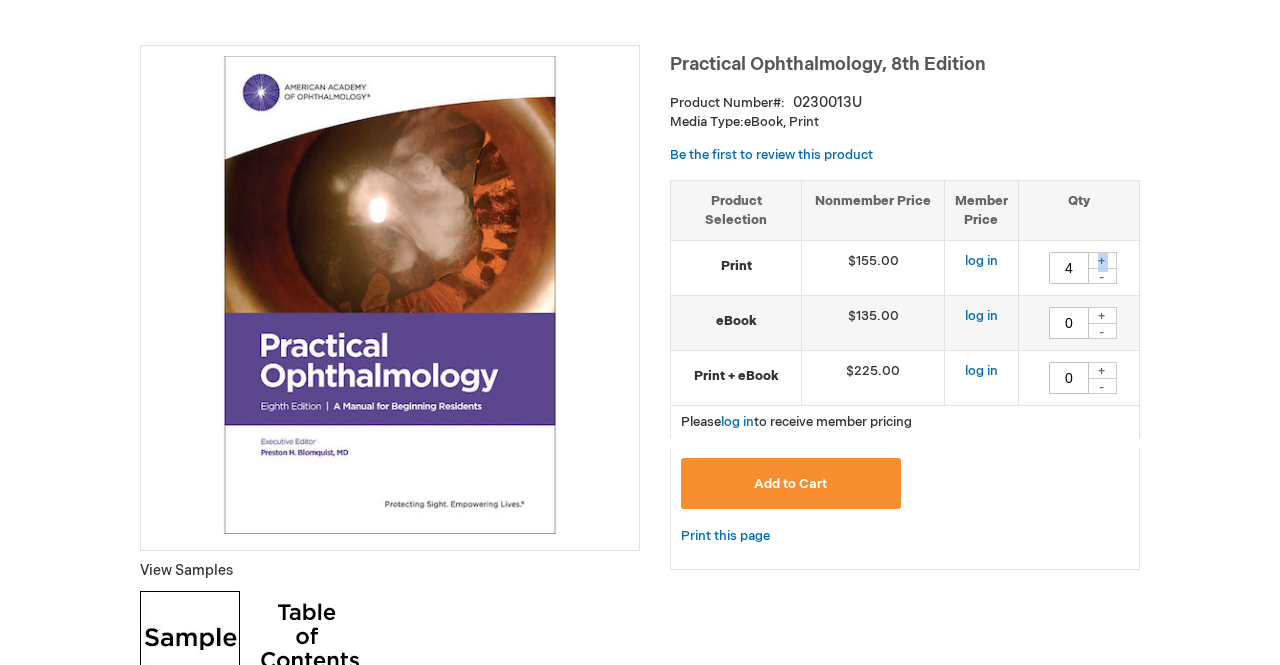 scroll, scrollTop: 324, scrollLeft: 0, axis: vertical 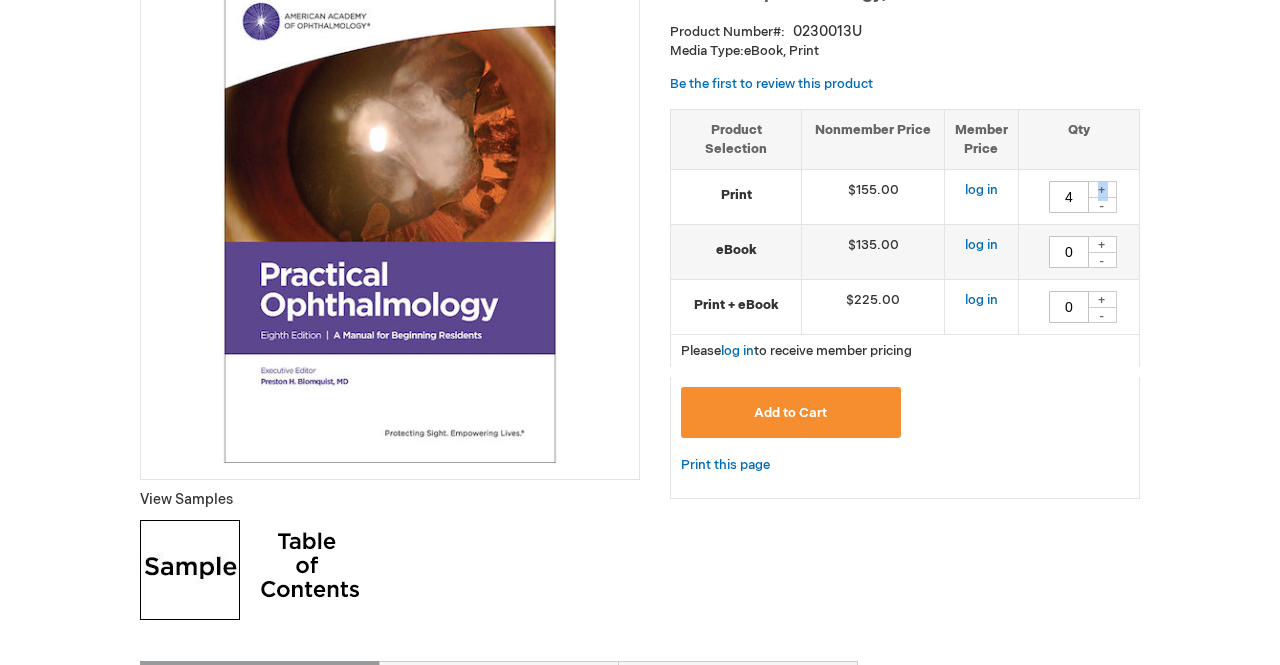 click on "Add to Cart" at bounding box center (790, 413) 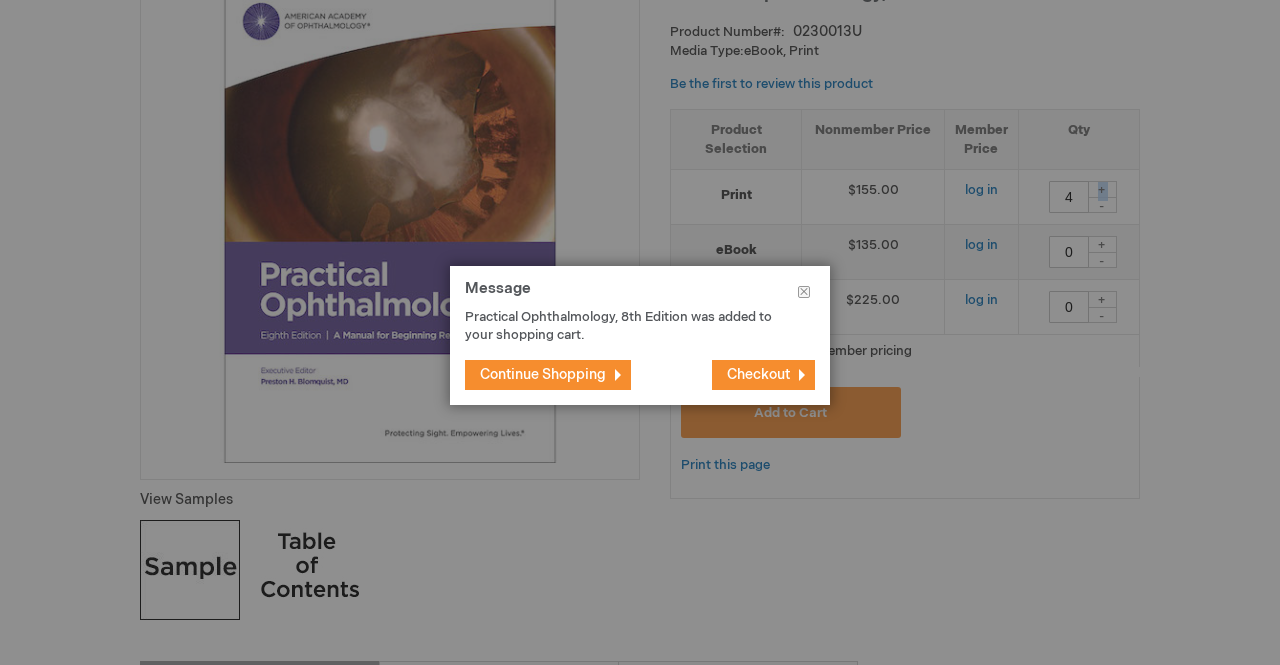 click on "Checkout" at bounding box center (758, 374) 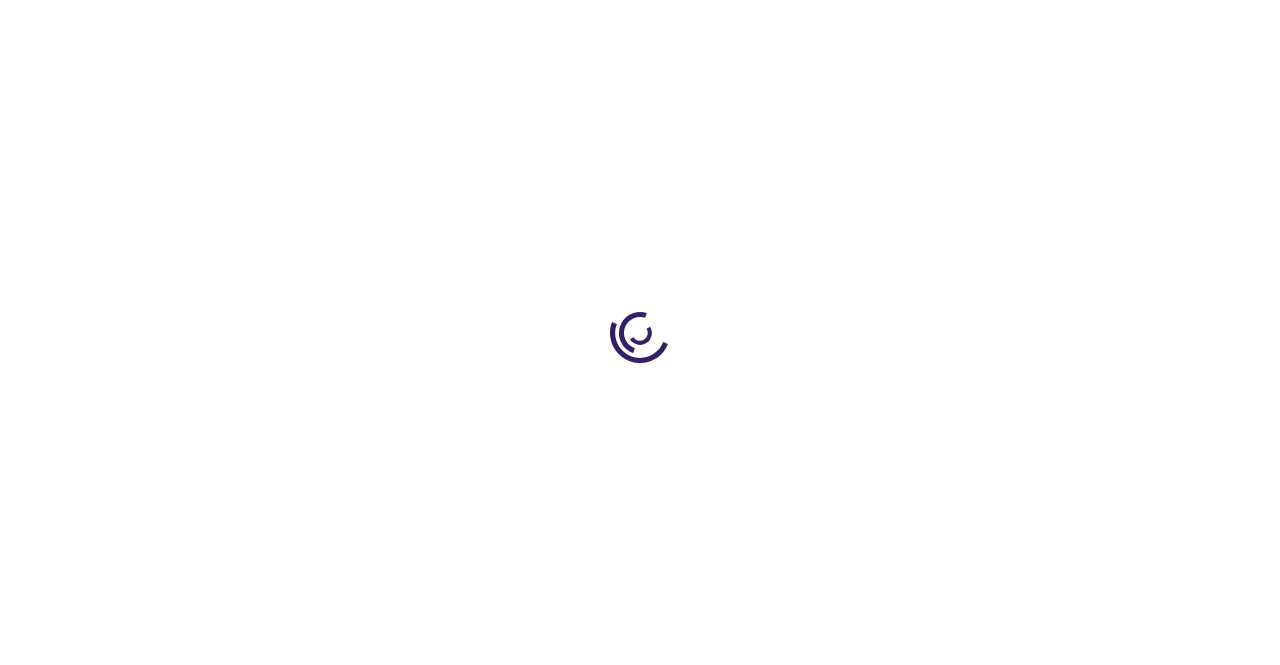 scroll, scrollTop: 0, scrollLeft: 0, axis: both 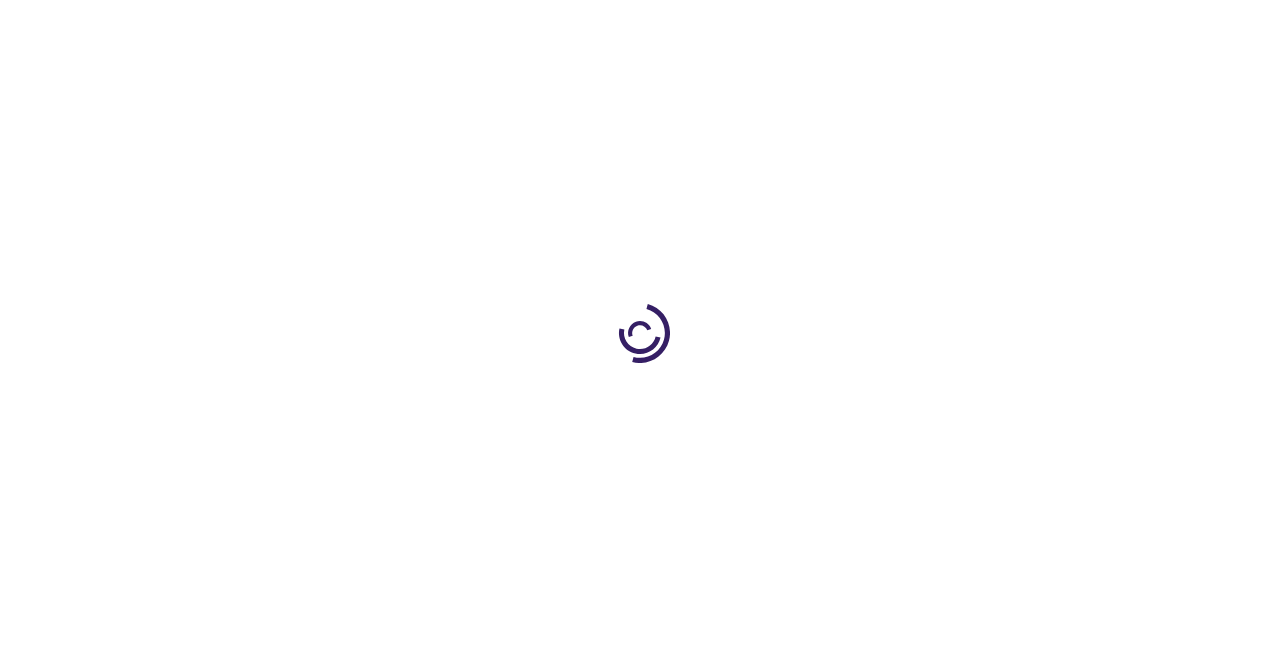 select on "US" 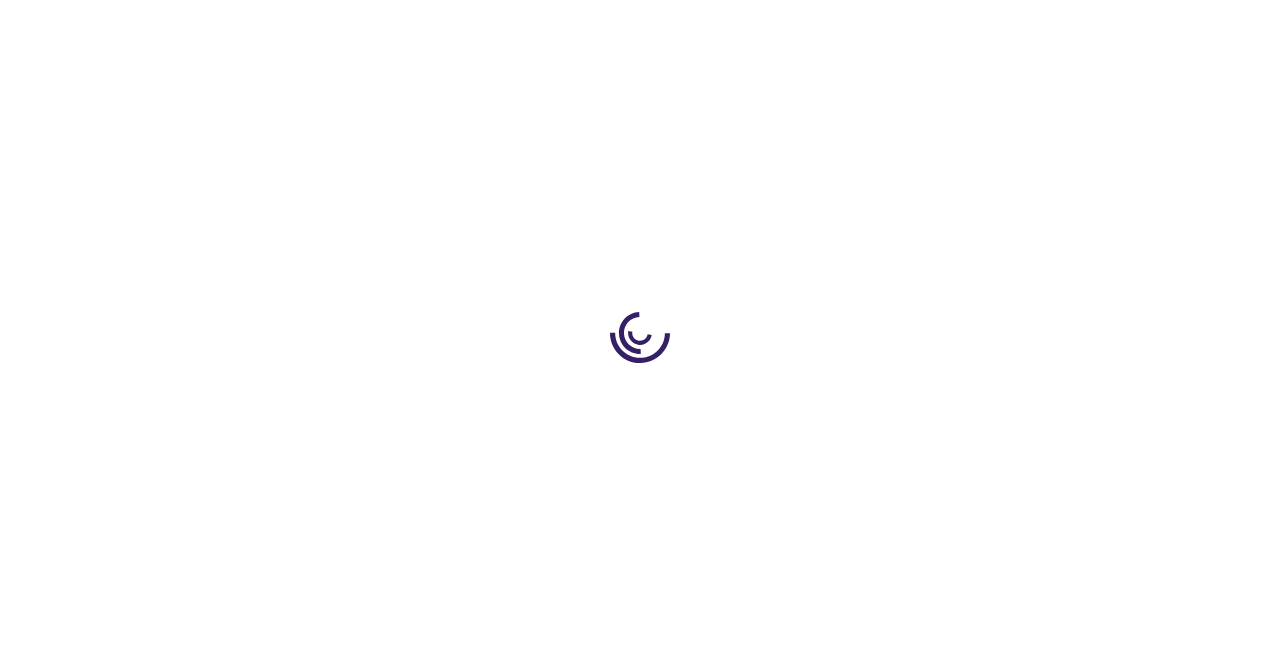 select on "51" 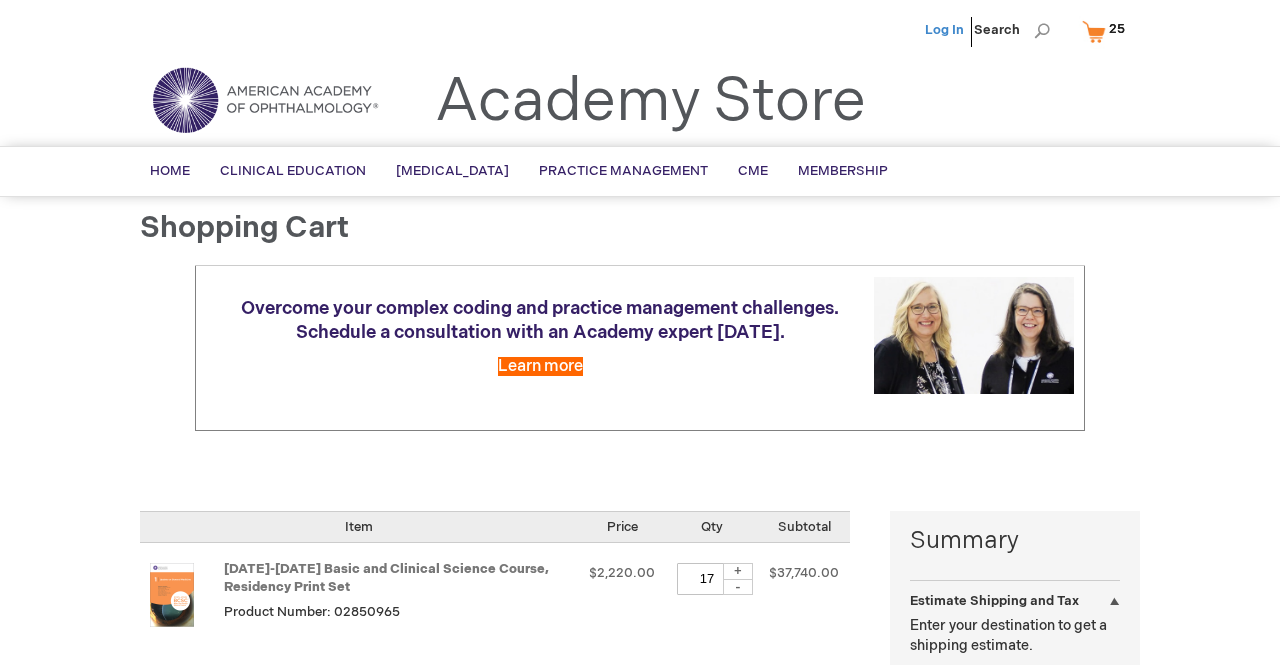 click on "Log In" at bounding box center [944, 30] 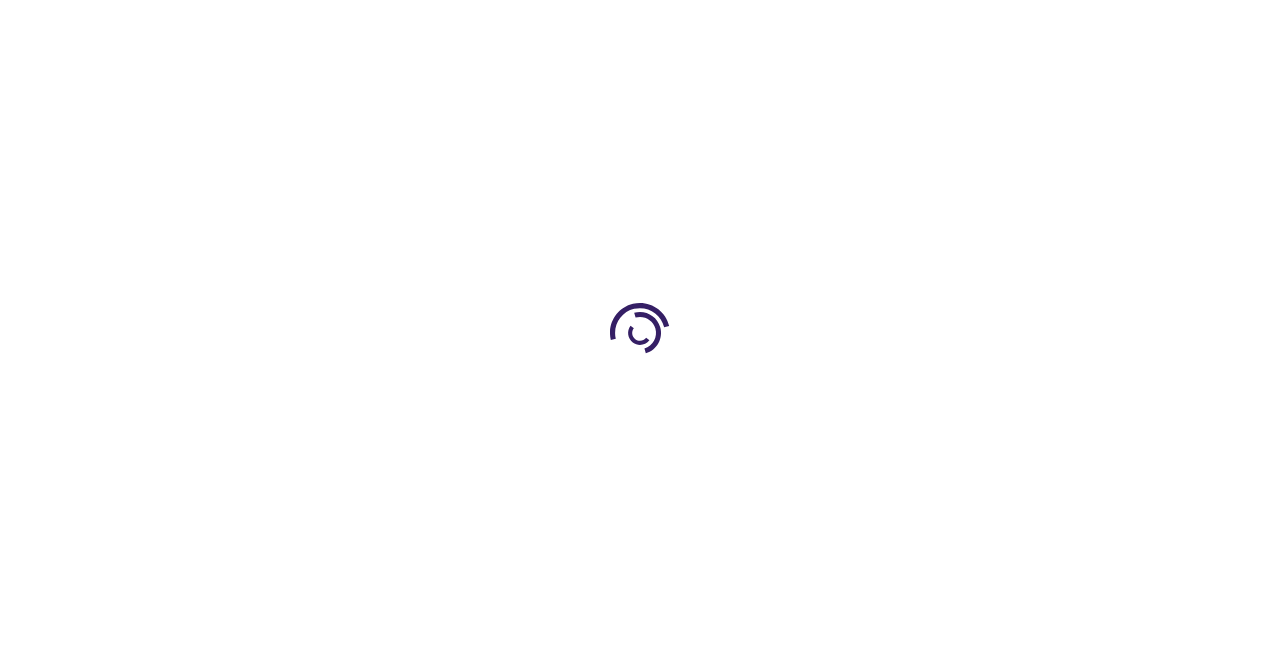 scroll, scrollTop: 0, scrollLeft: 0, axis: both 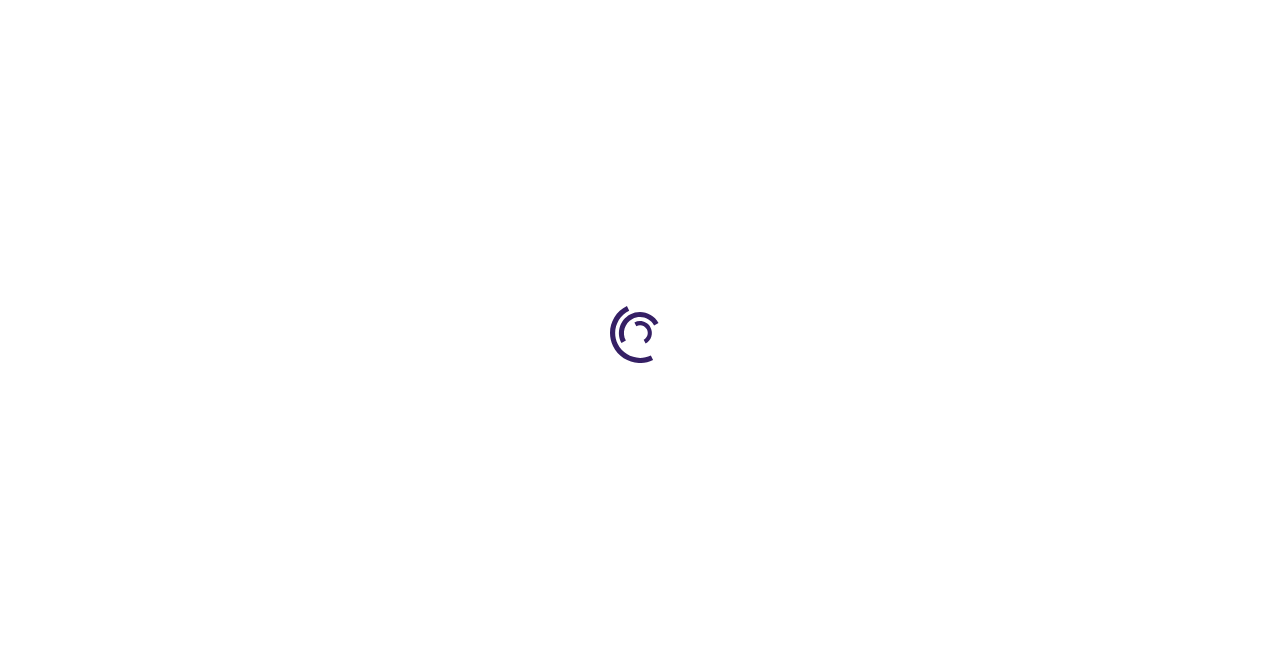 select on "US" 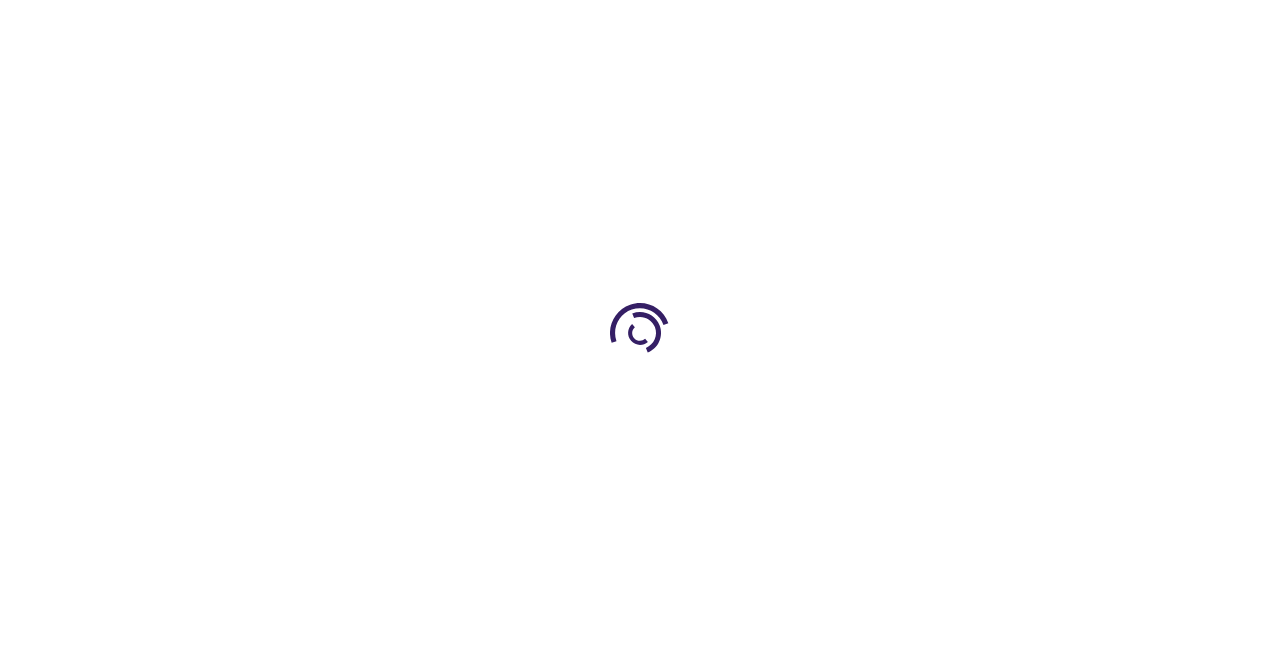 select on "51" 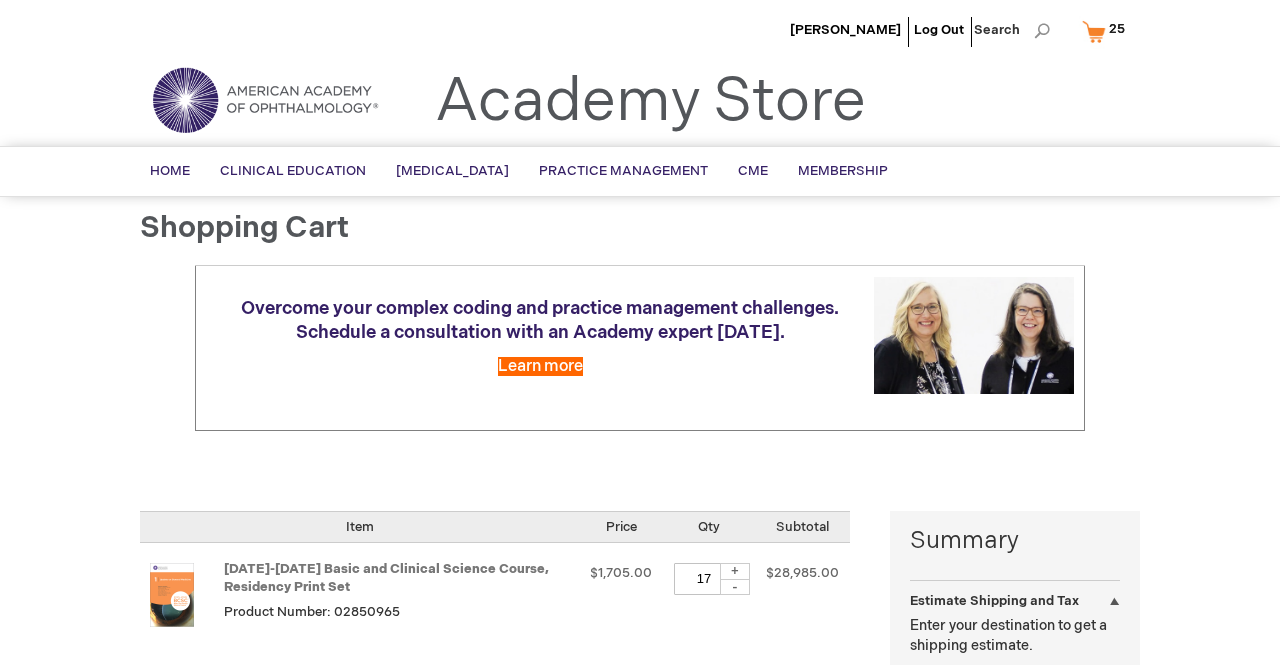 click on "My Cart
25
25
items" at bounding box center [1108, 31] 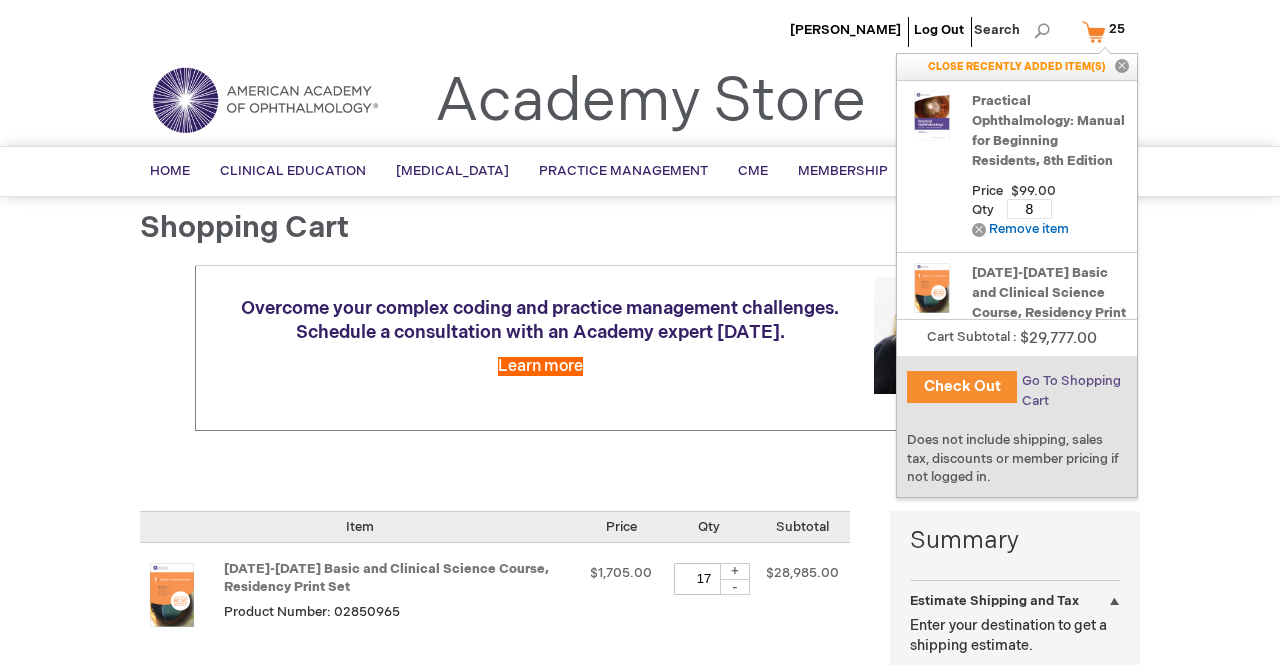 click on "Go To Shopping Cart" at bounding box center [1071, 391] 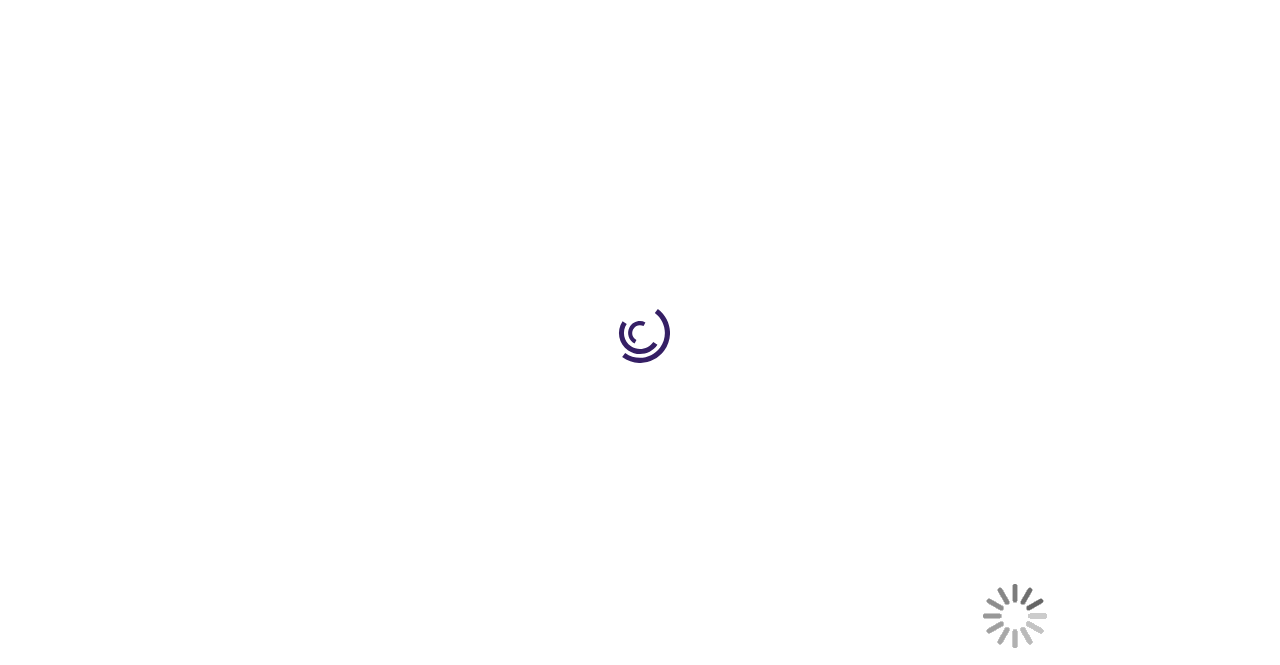 scroll, scrollTop: 0, scrollLeft: 0, axis: both 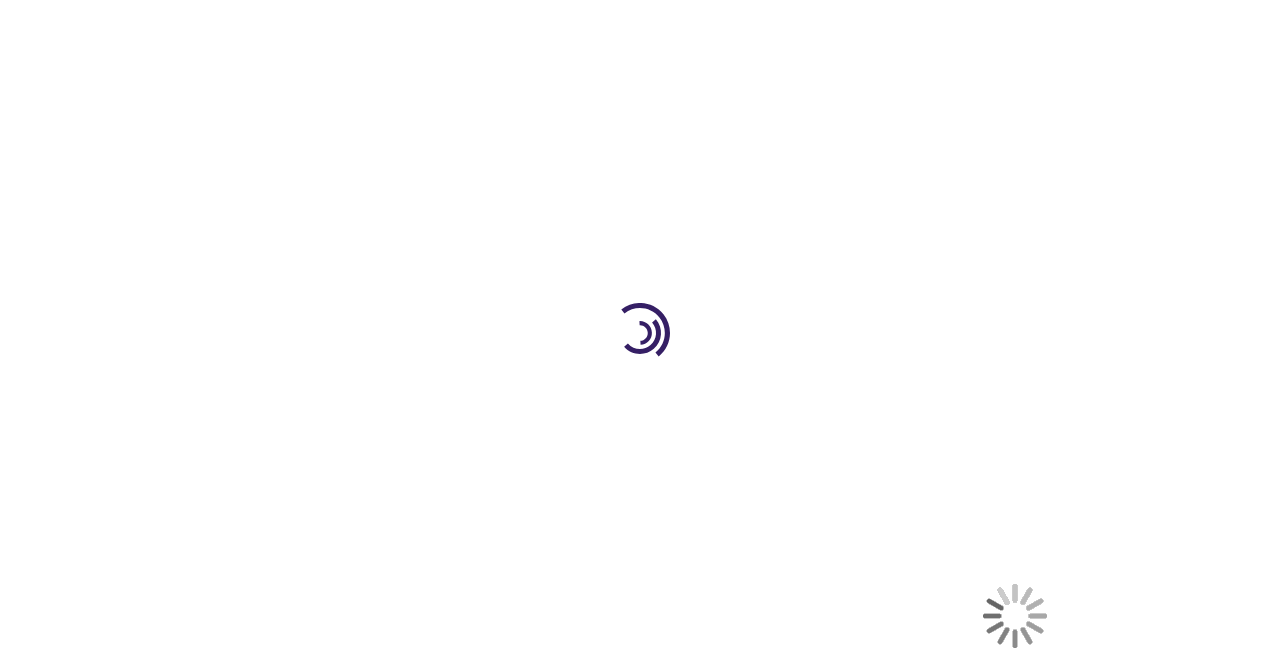 select on "US" 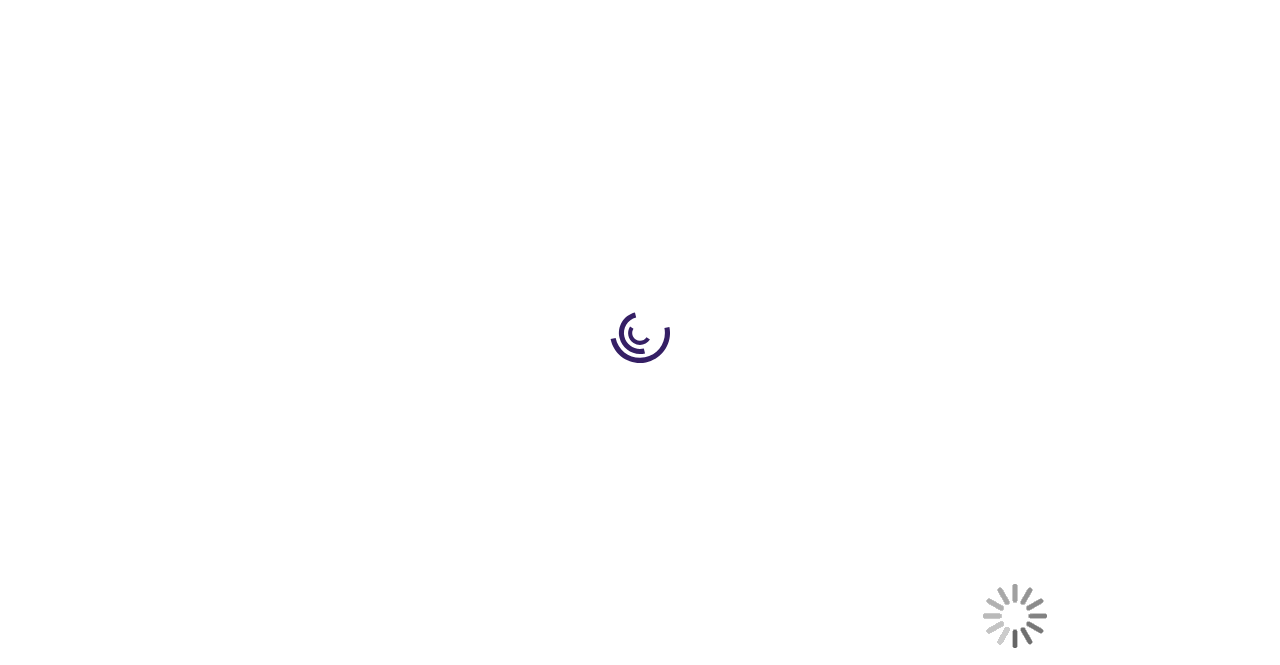 select on "51" 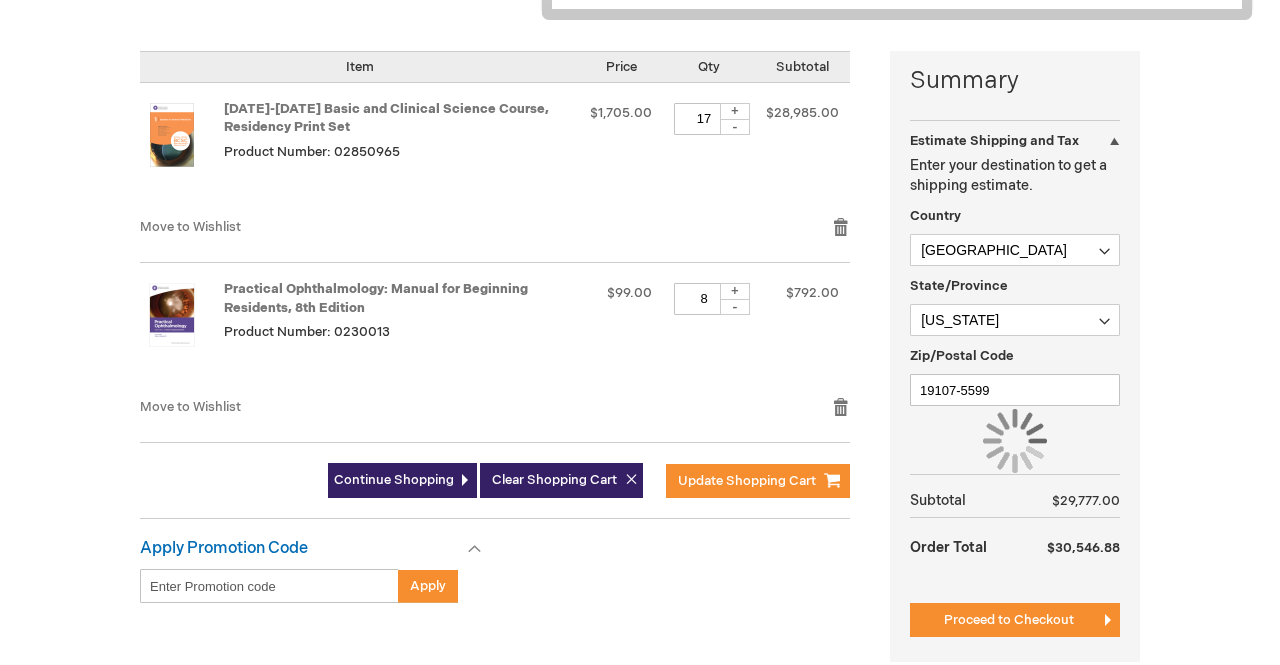 scroll, scrollTop: 502, scrollLeft: 0, axis: vertical 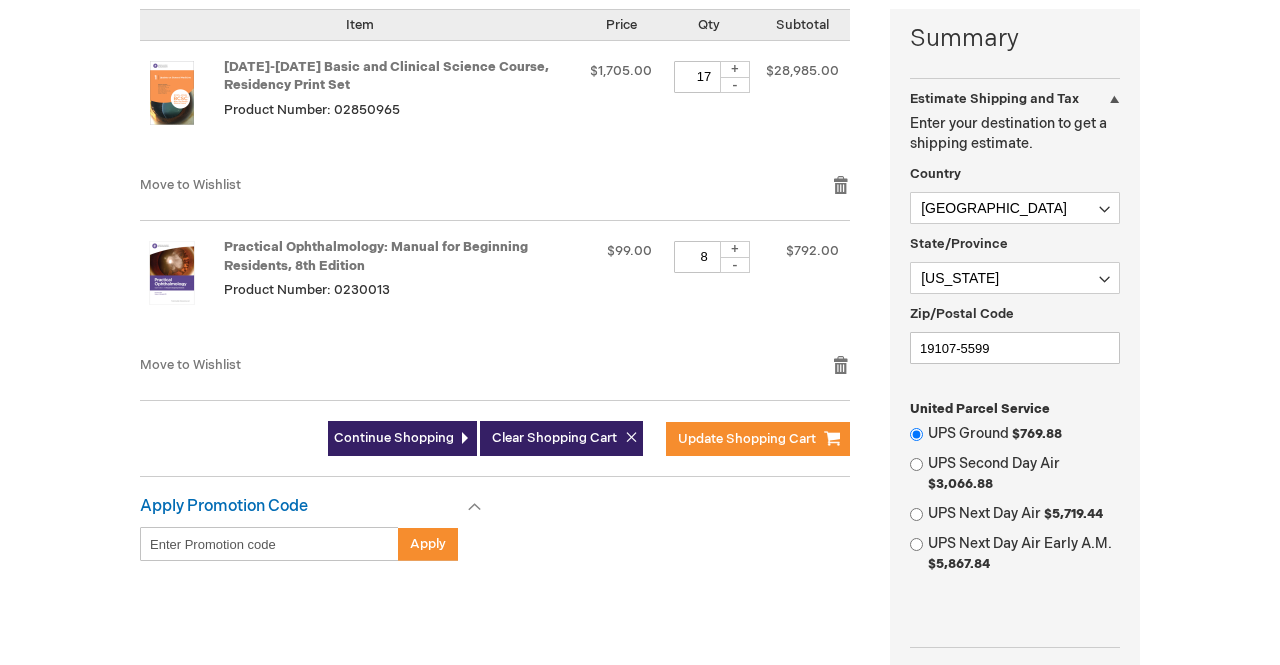 click on "-" at bounding box center [735, 85] 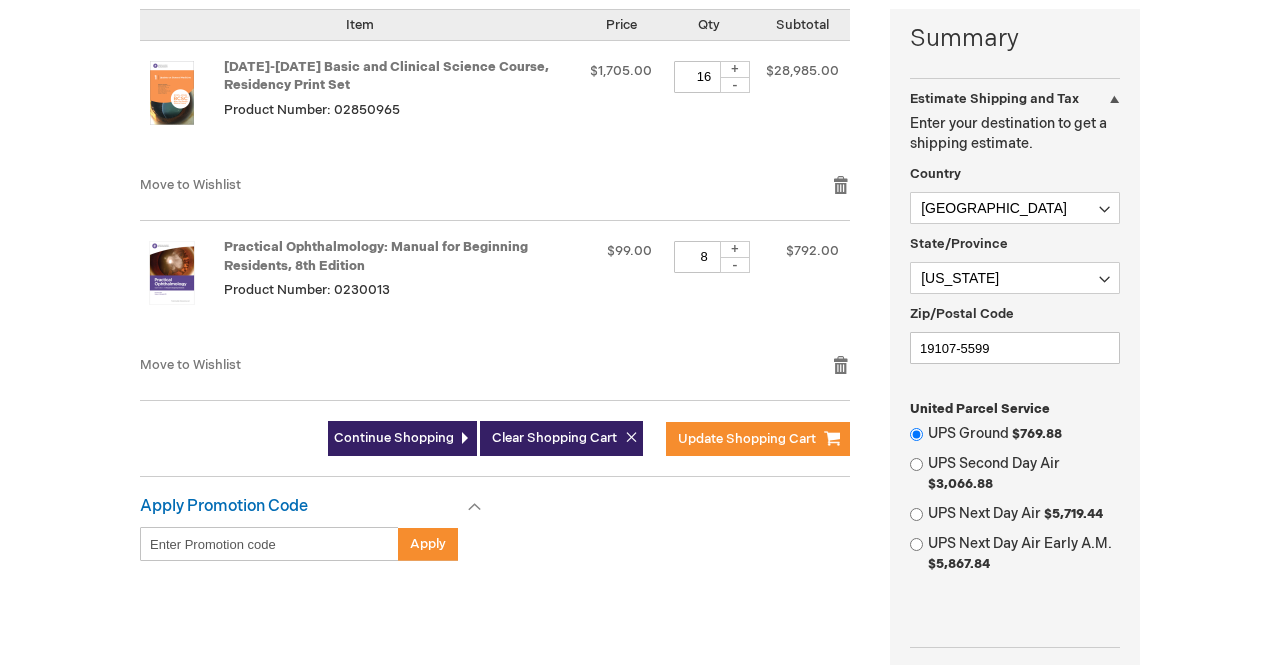 click on "-" at bounding box center (735, 85) 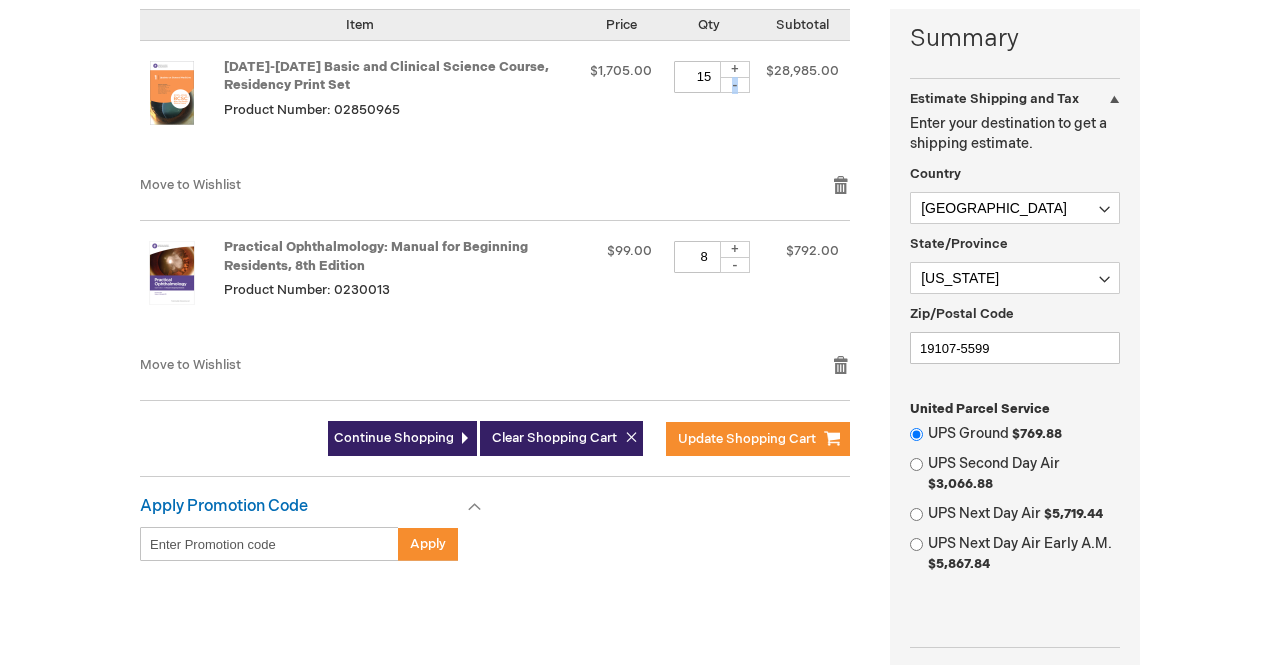 click on "-" at bounding box center [735, 85] 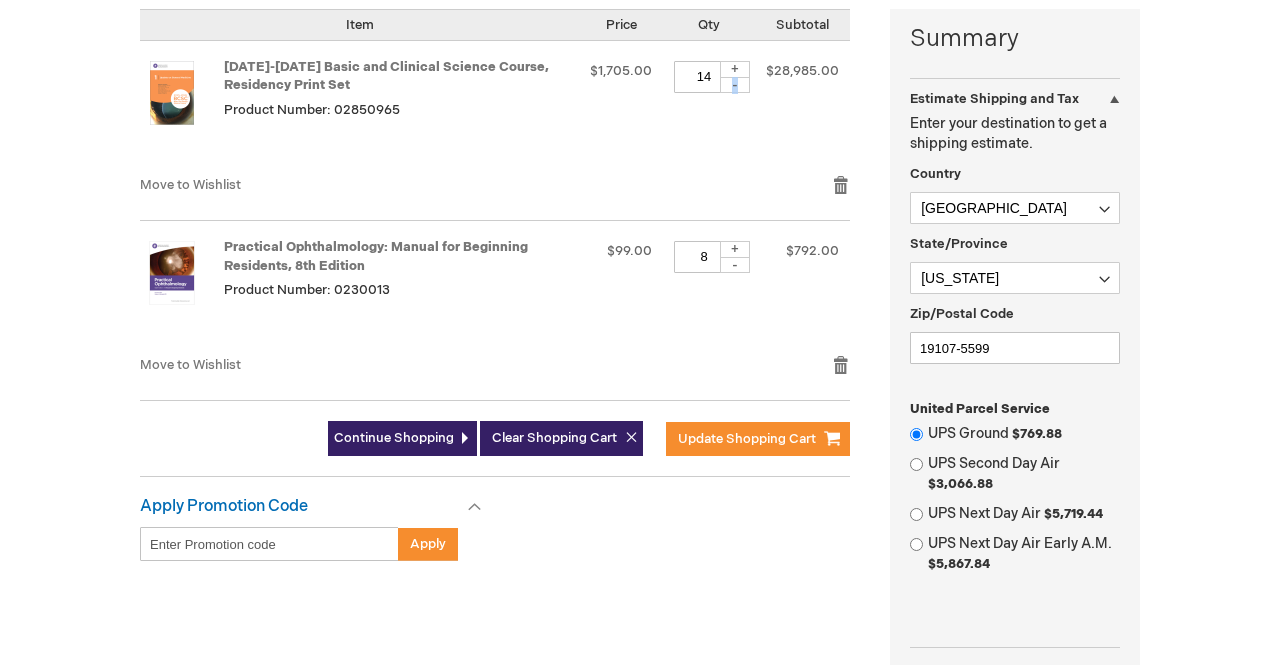 click on "-" at bounding box center [735, 85] 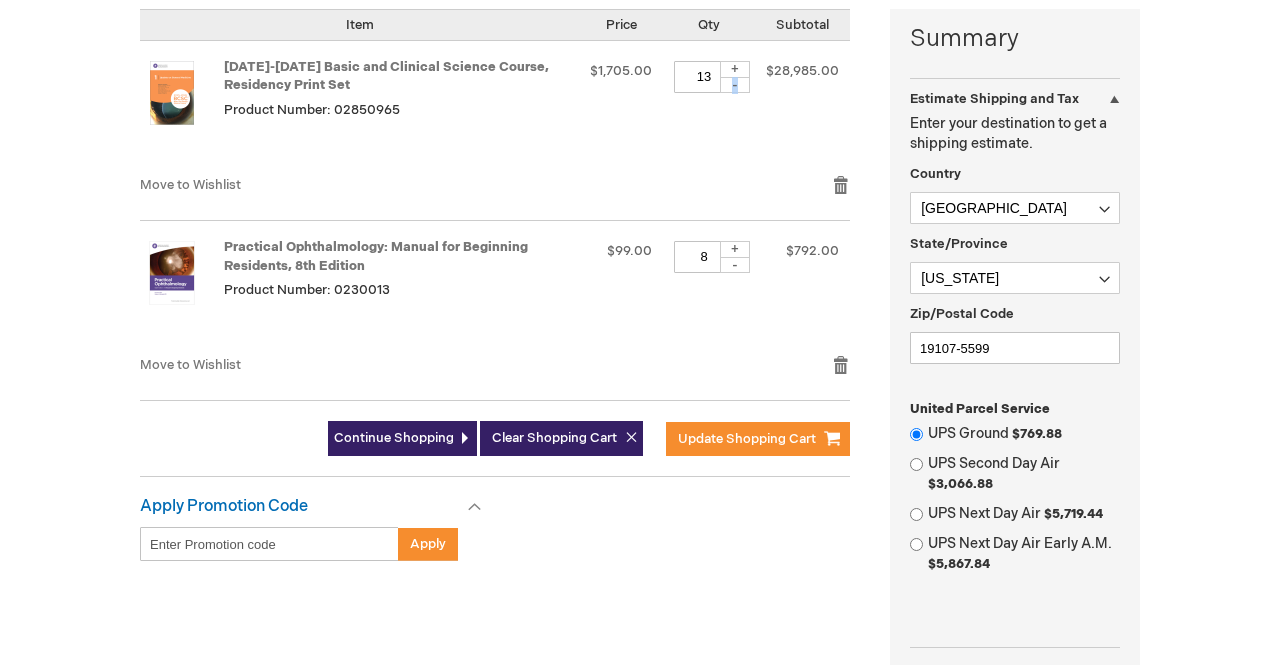 click on "-" at bounding box center (735, 85) 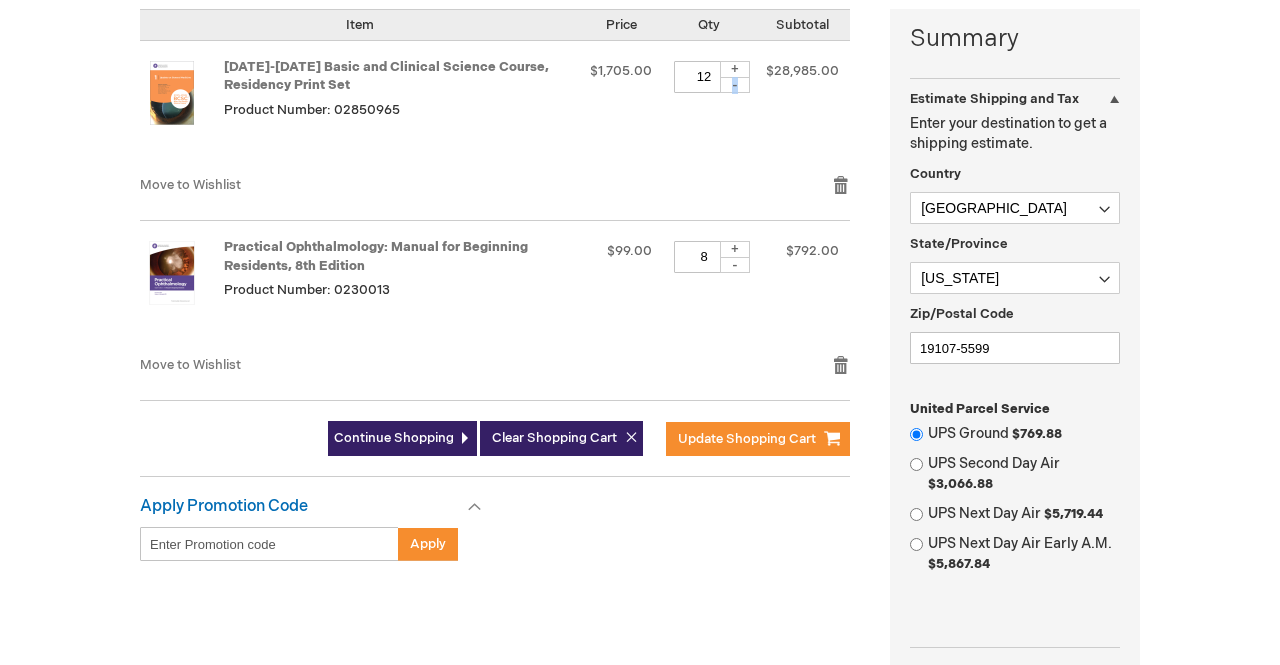 click on "-" at bounding box center [735, 85] 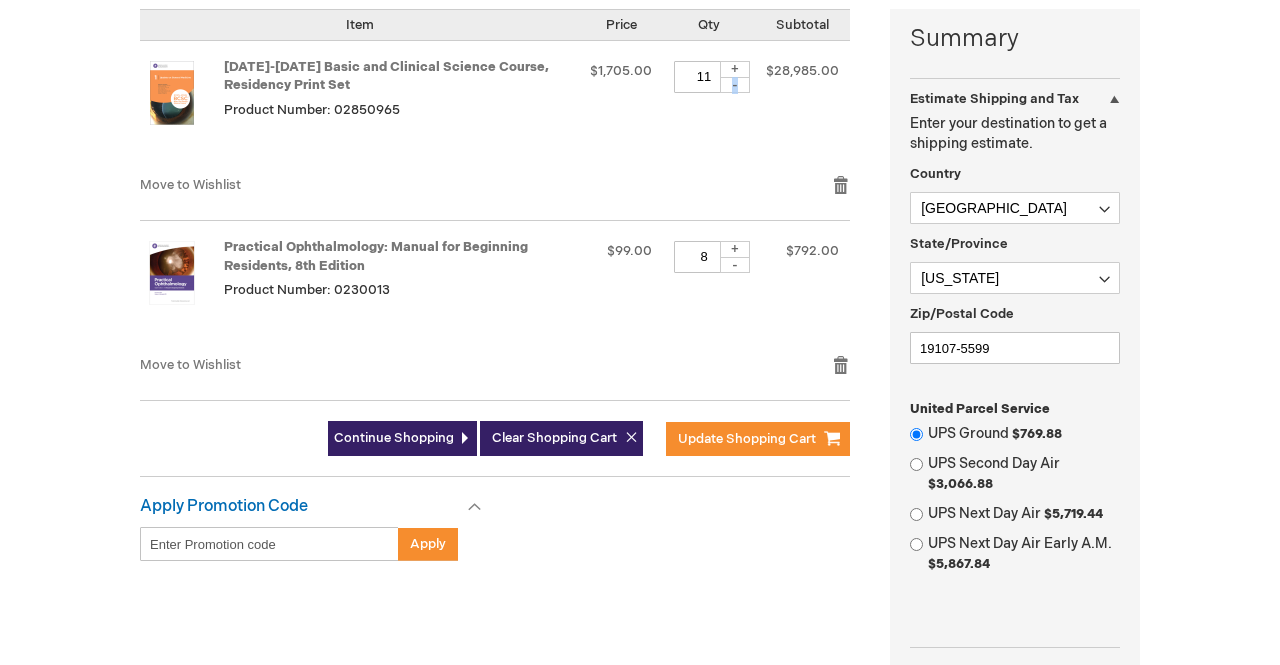 click on "-" at bounding box center [735, 85] 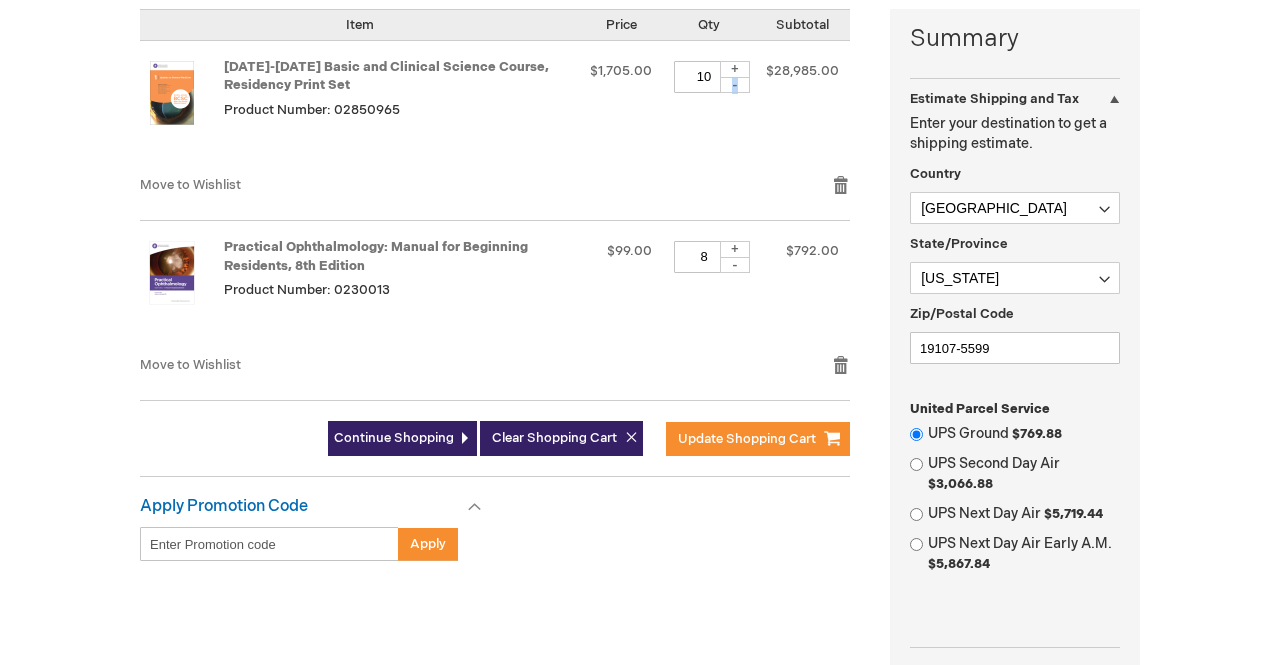 click on "-" at bounding box center (735, 85) 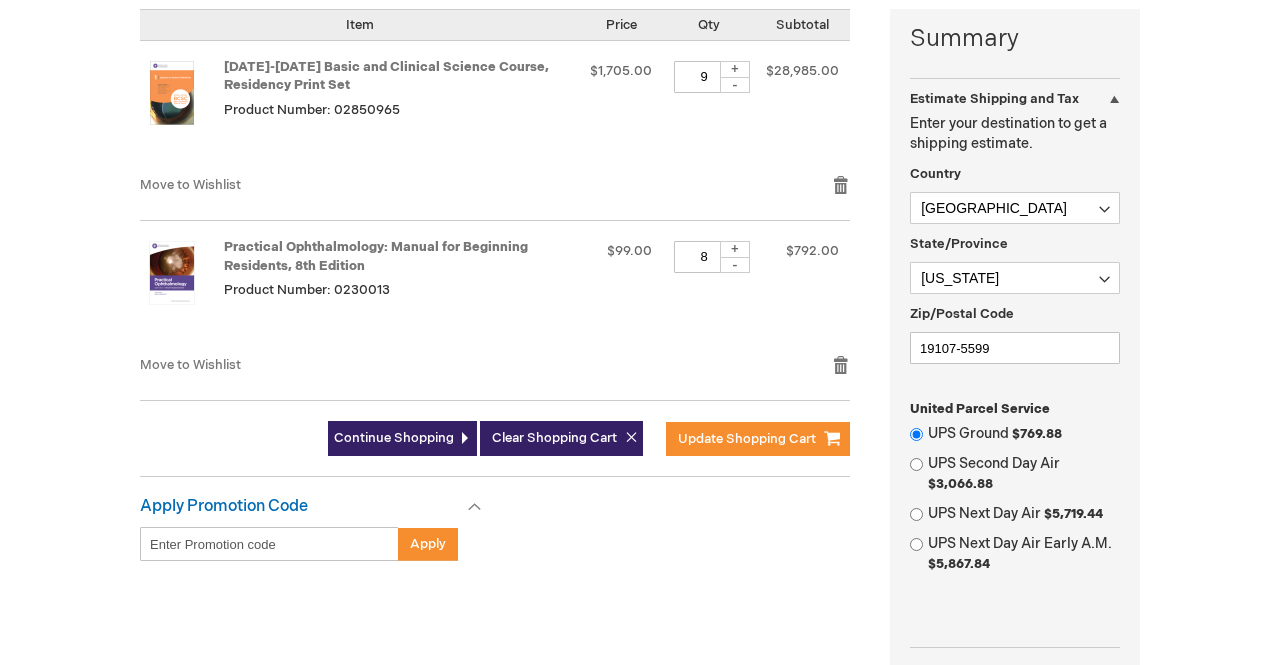 click on "-" at bounding box center [735, 85] 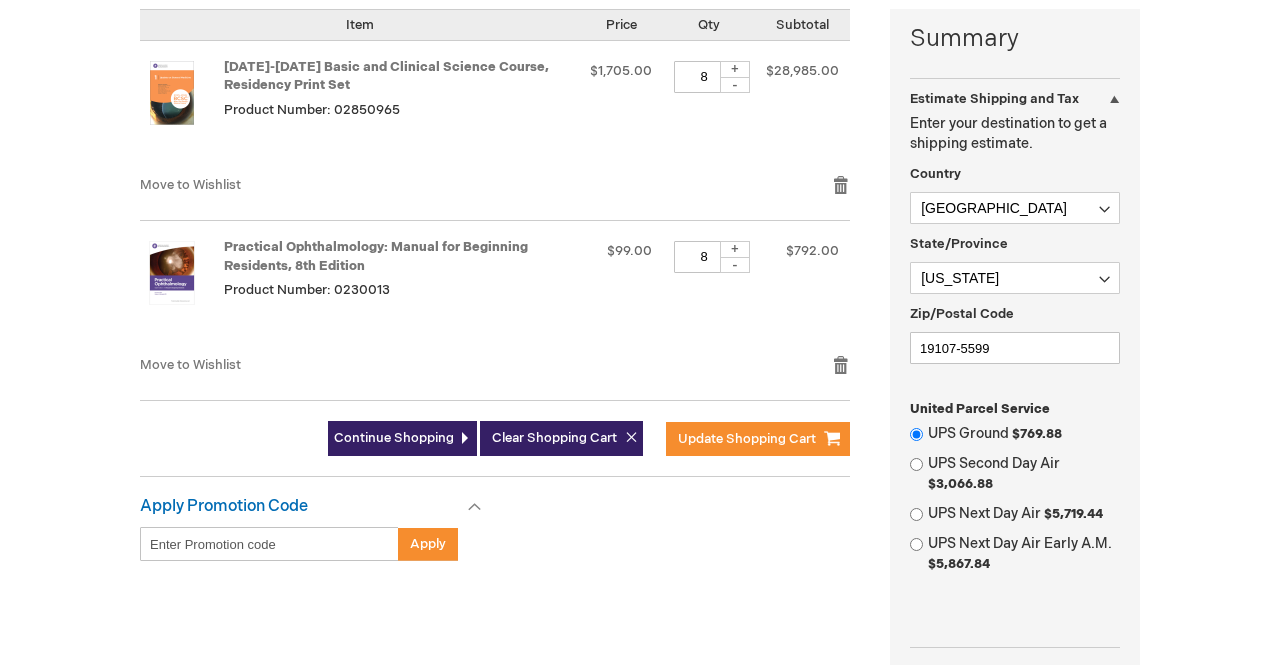 click on "+" at bounding box center [735, 69] 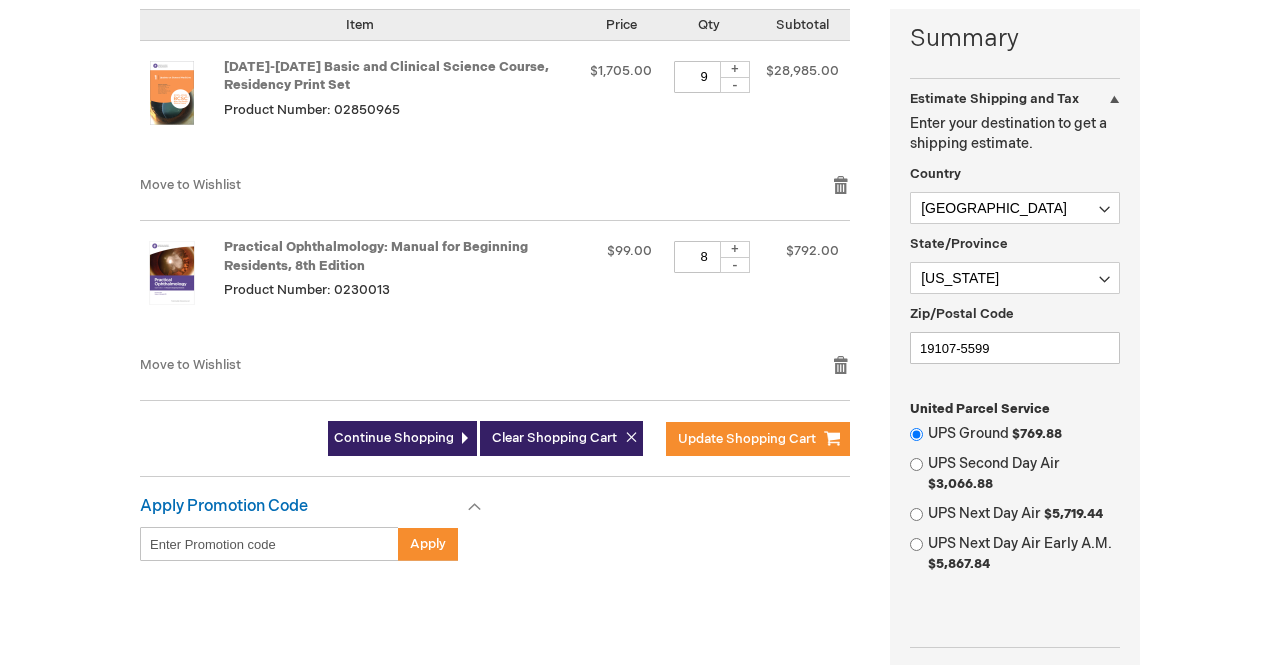 click on "-" at bounding box center (735, 265) 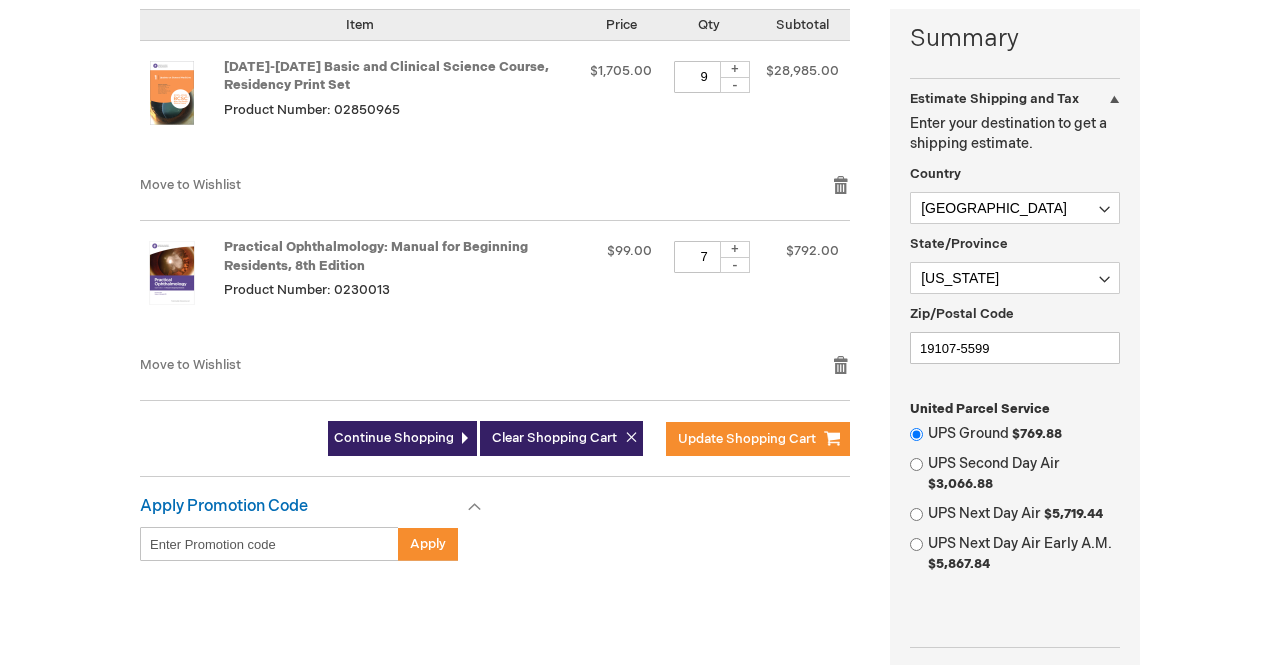 click on "-" at bounding box center (735, 265) 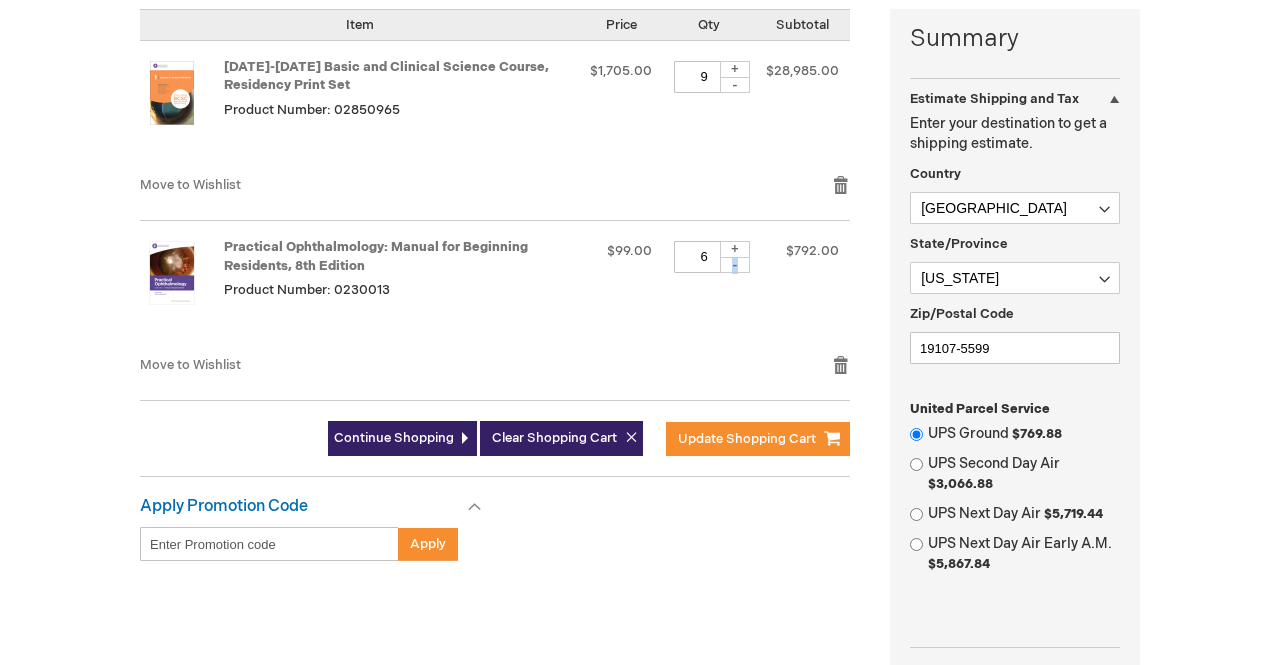 click on "-" at bounding box center [735, 265] 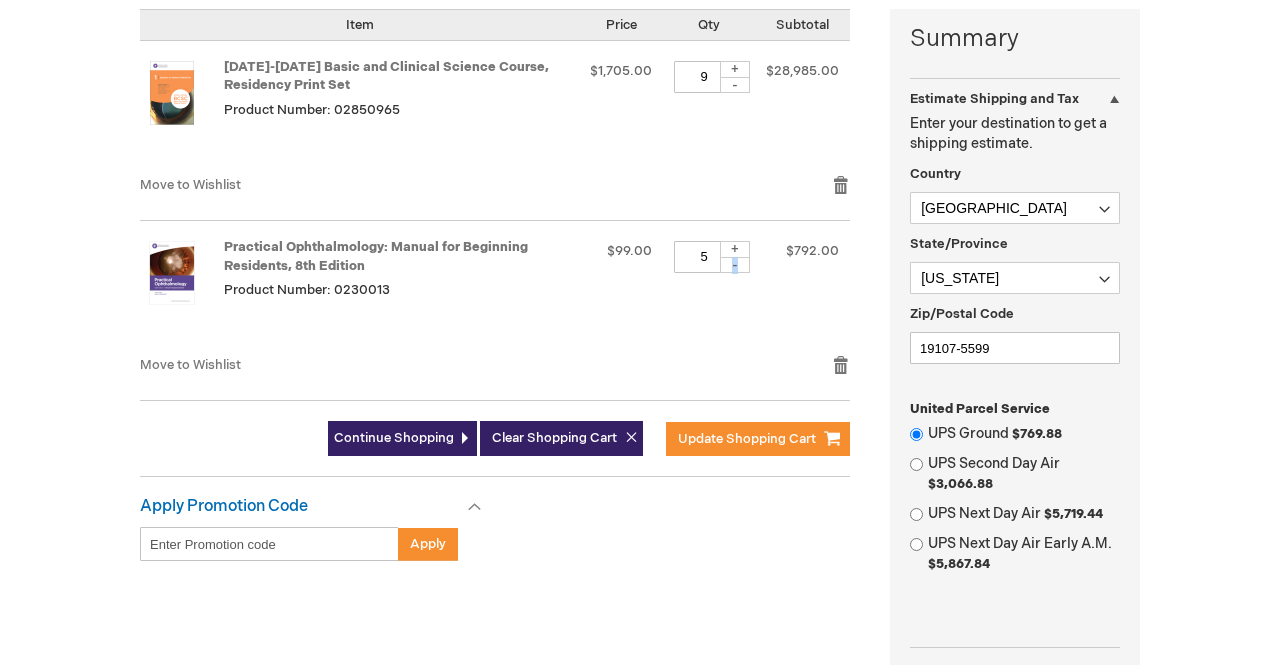 click on "-" at bounding box center (735, 265) 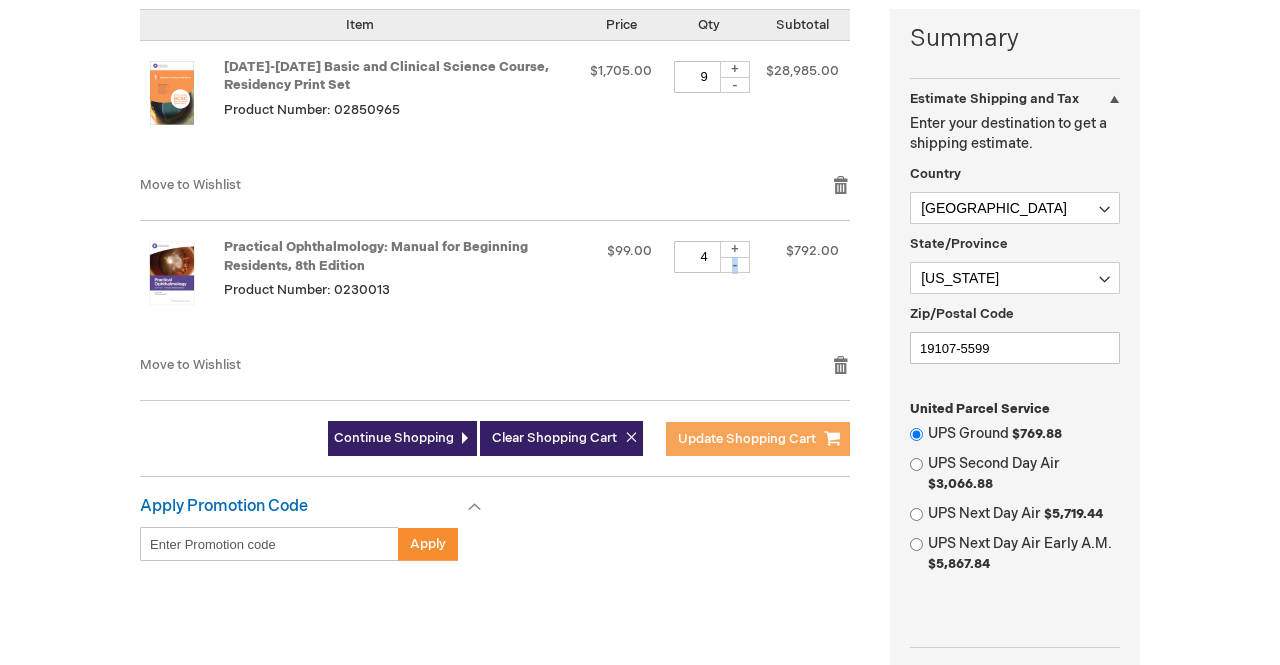 click on "Update Shopping Cart" at bounding box center (747, 439) 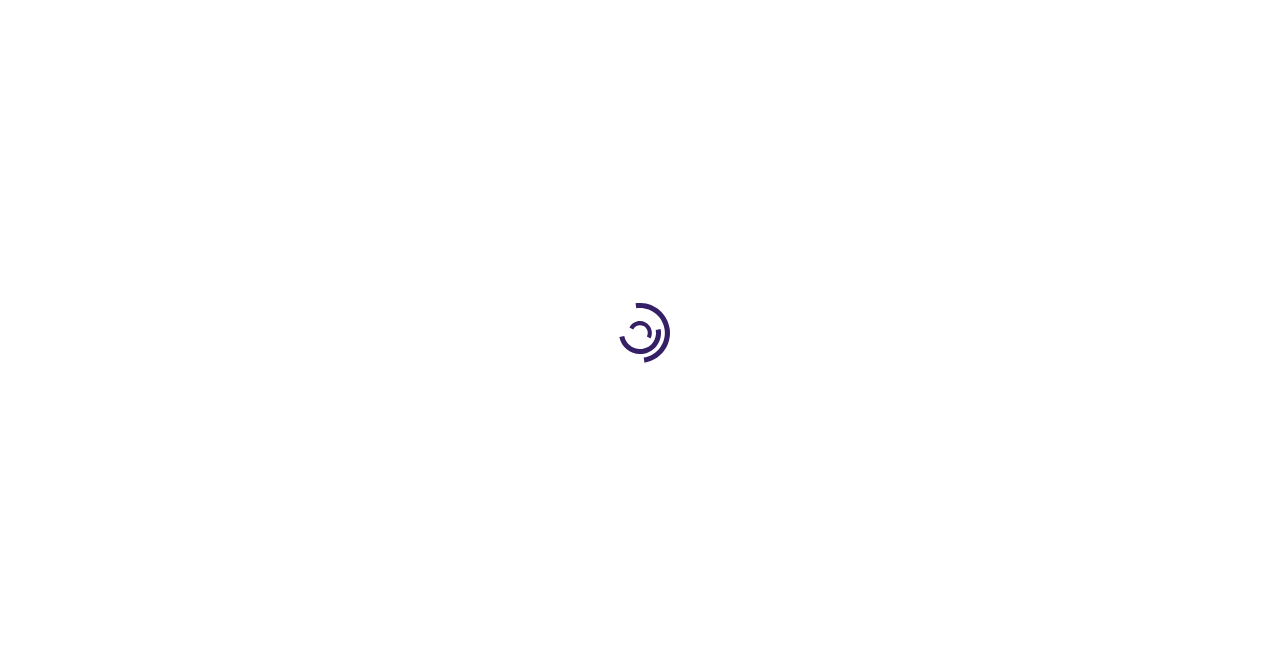 scroll, scrollTop: 0, scrollLeft: 0, axis: both 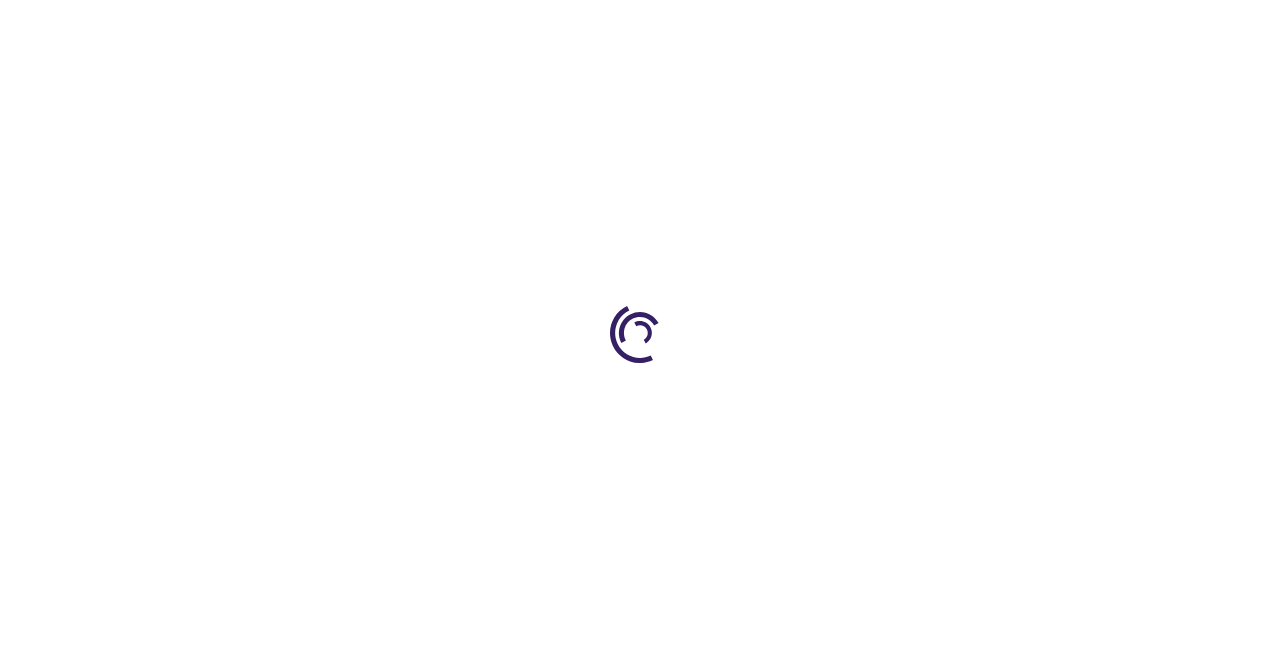 select on "US" 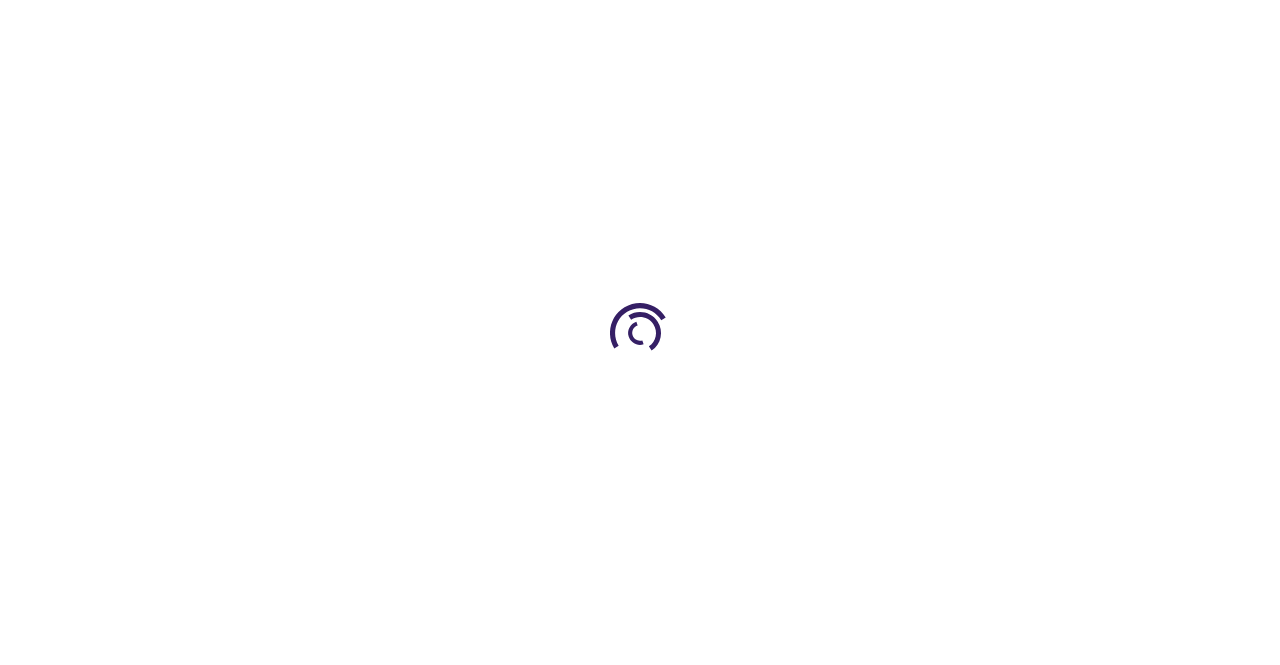 select on "51" 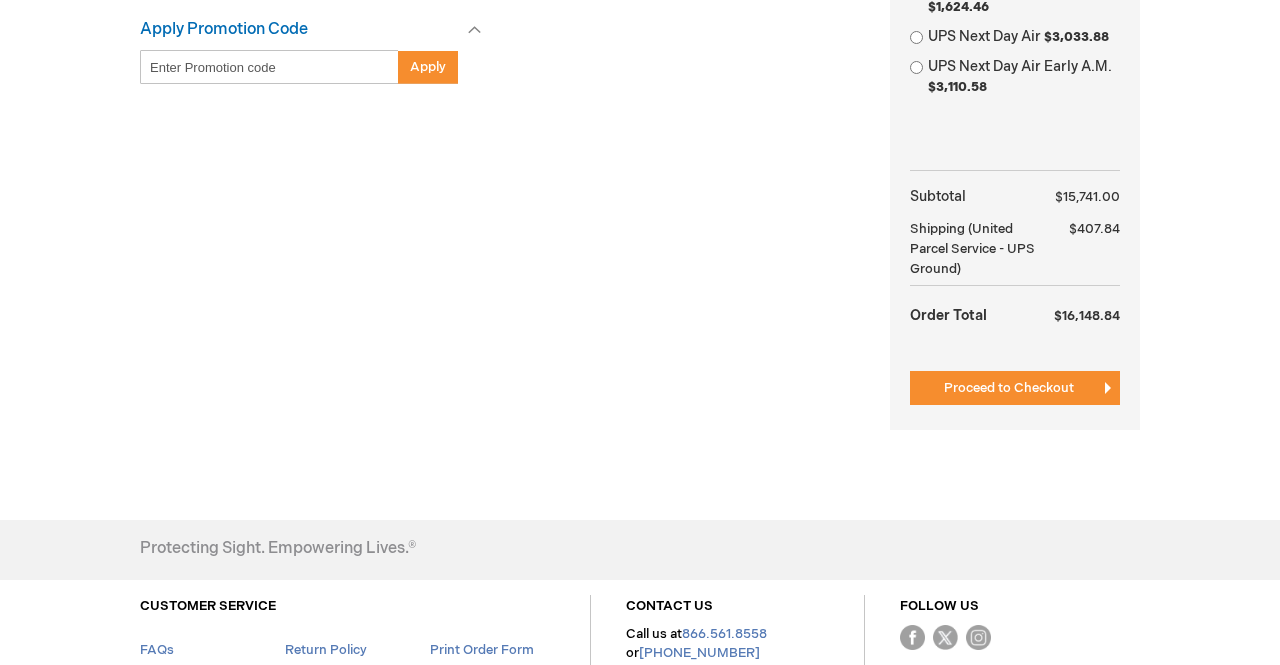 scroll, scrollTop: 1013, scrollLeft: 0, axis: vertical 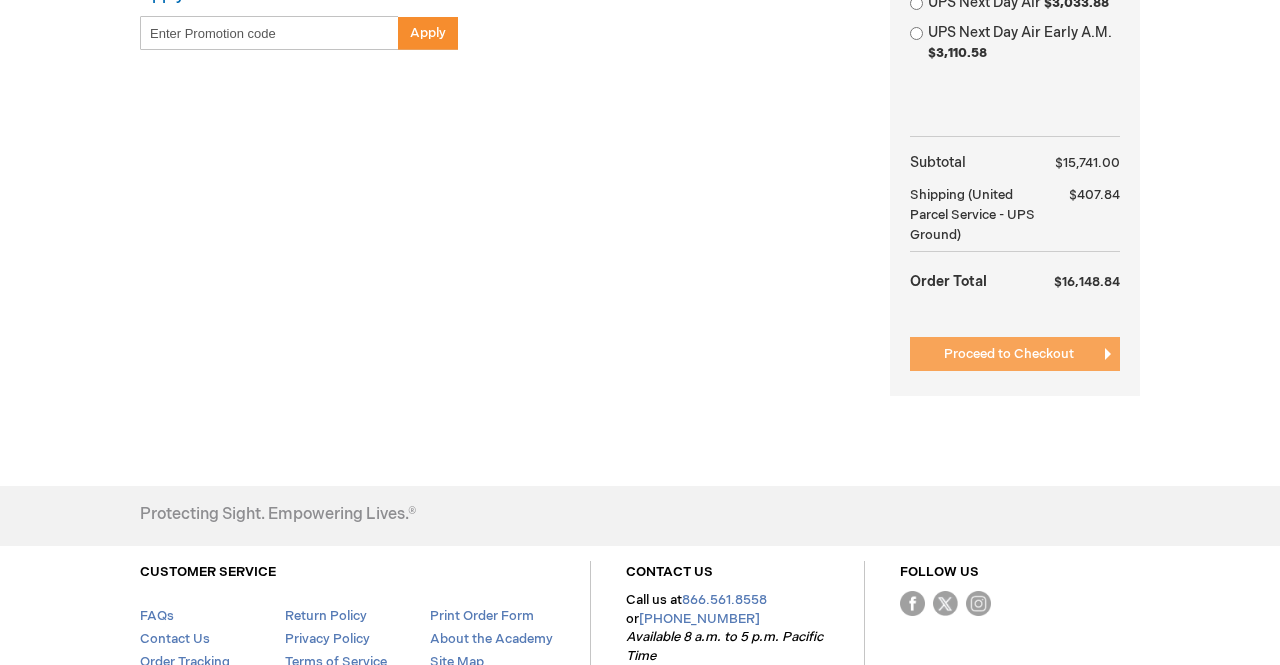click on "Proceed to Checkout" at bounding box center [1009, 354] 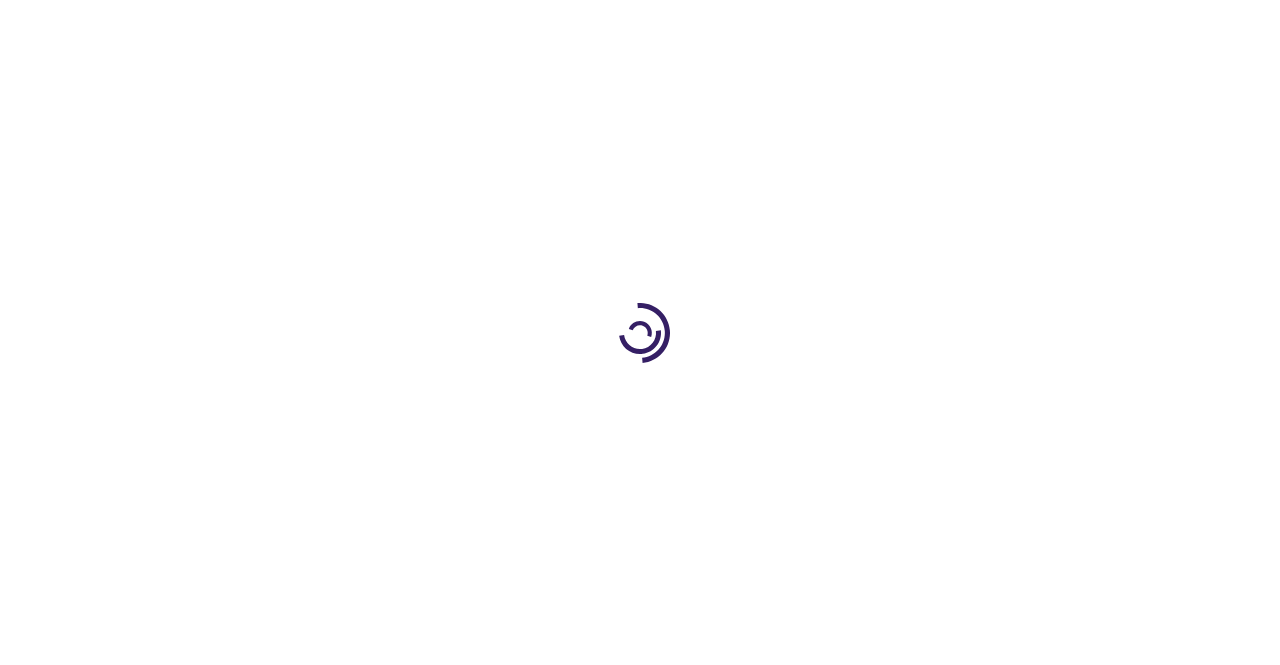 scroll, scrollTop: 0, scrollLeft: 0, axis: both 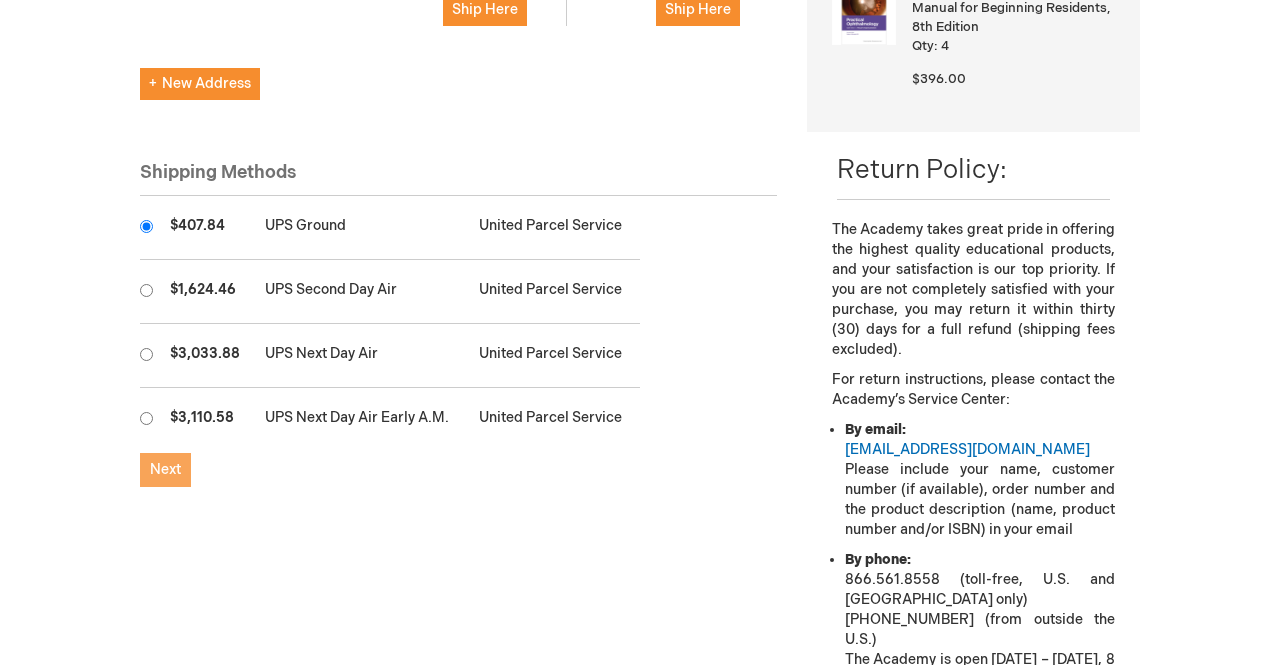 click on "Next" at bounding box center (165, 469) 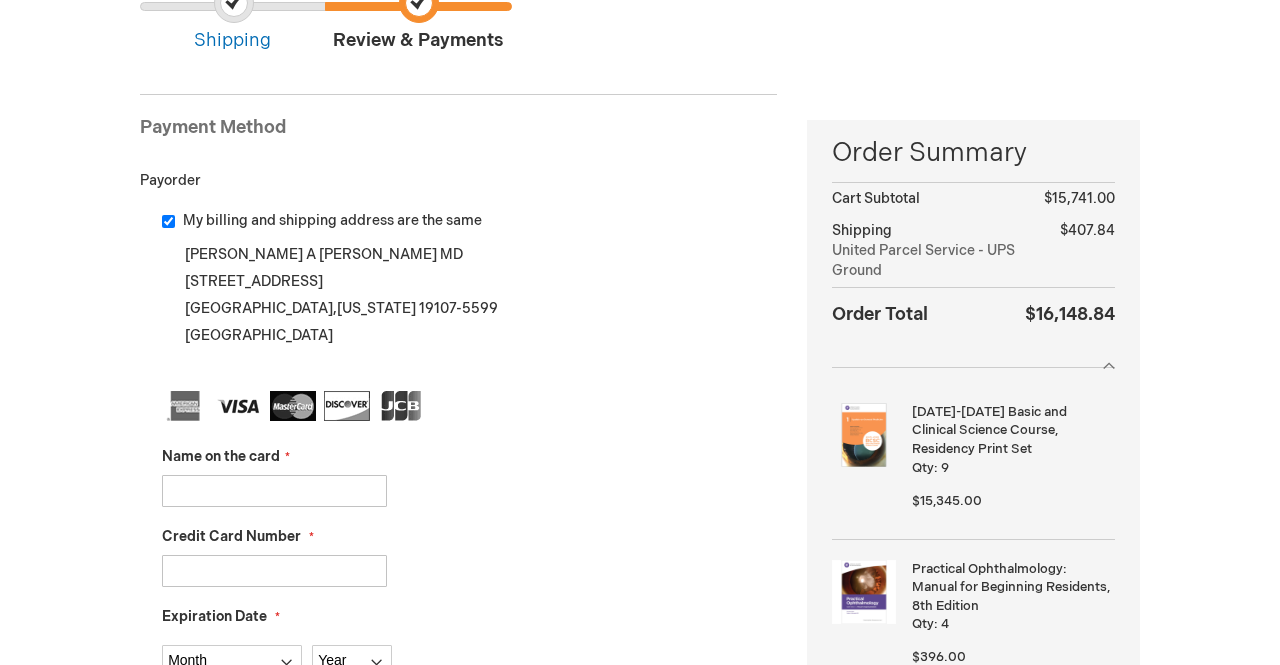 scroll, scrollTop: 202, scrollLeft: 0, axis: vertical 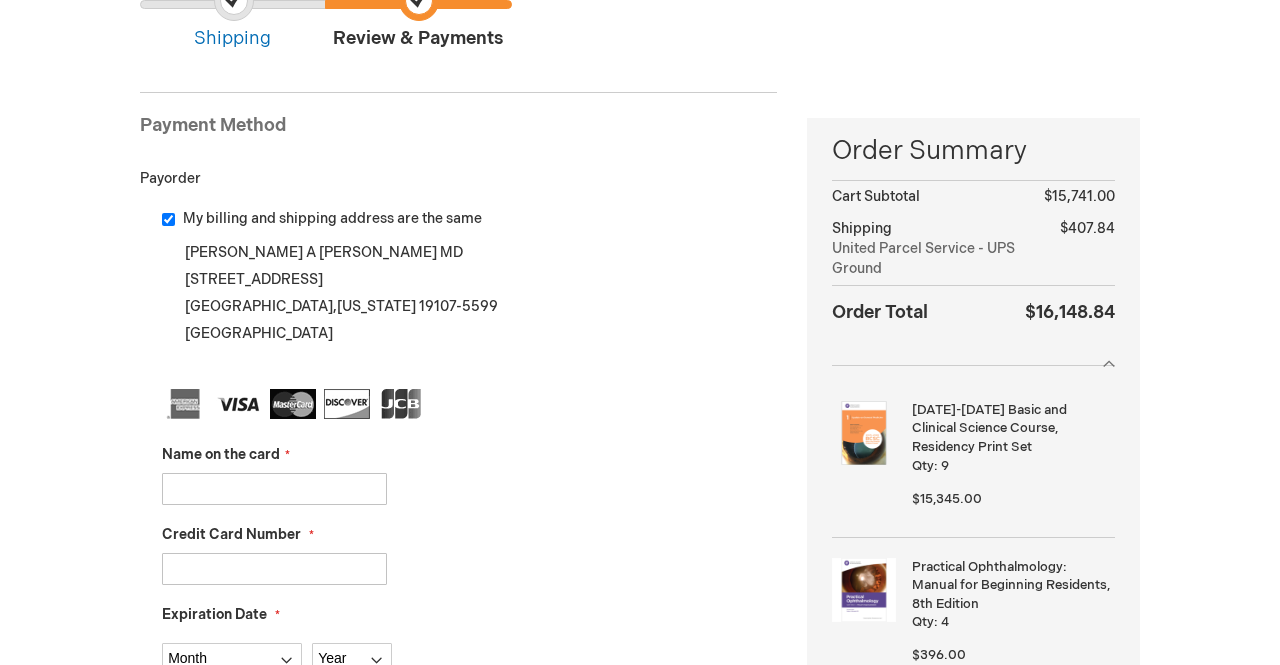 click on "My billing and shipping address are the same" at bounding box center [168, 219] 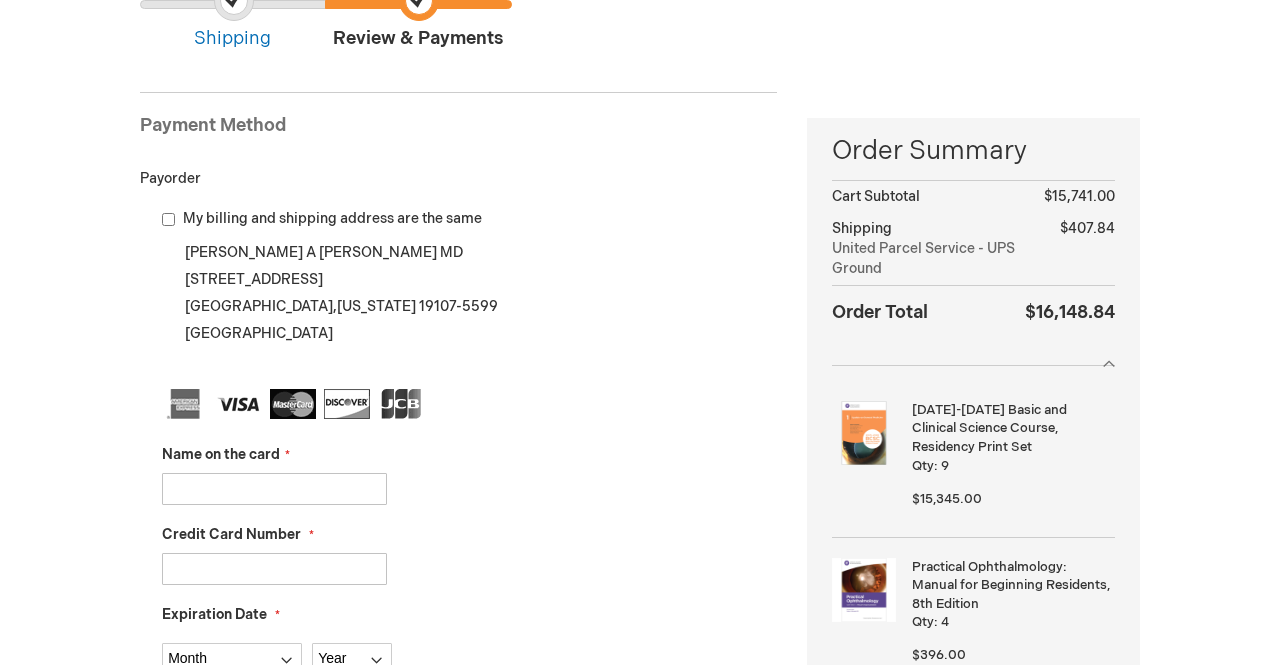 checkbox on "false" 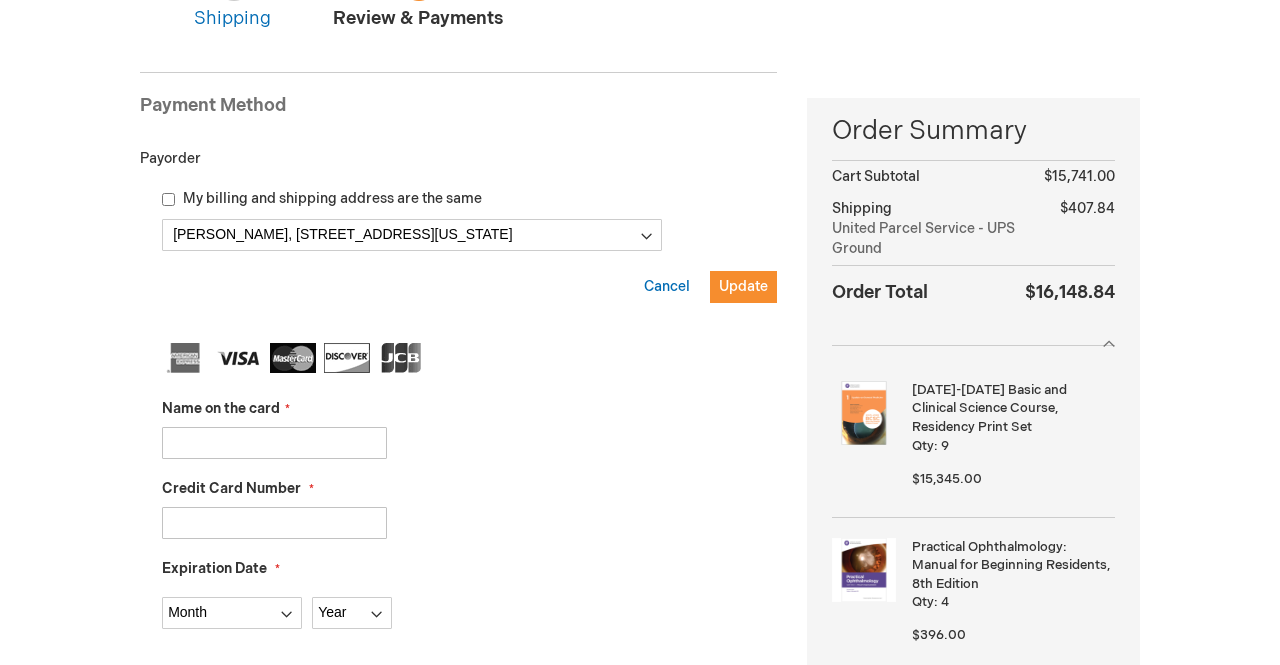 scroll, scrollTop: 238, scrollLeft: 0, axis: vertical 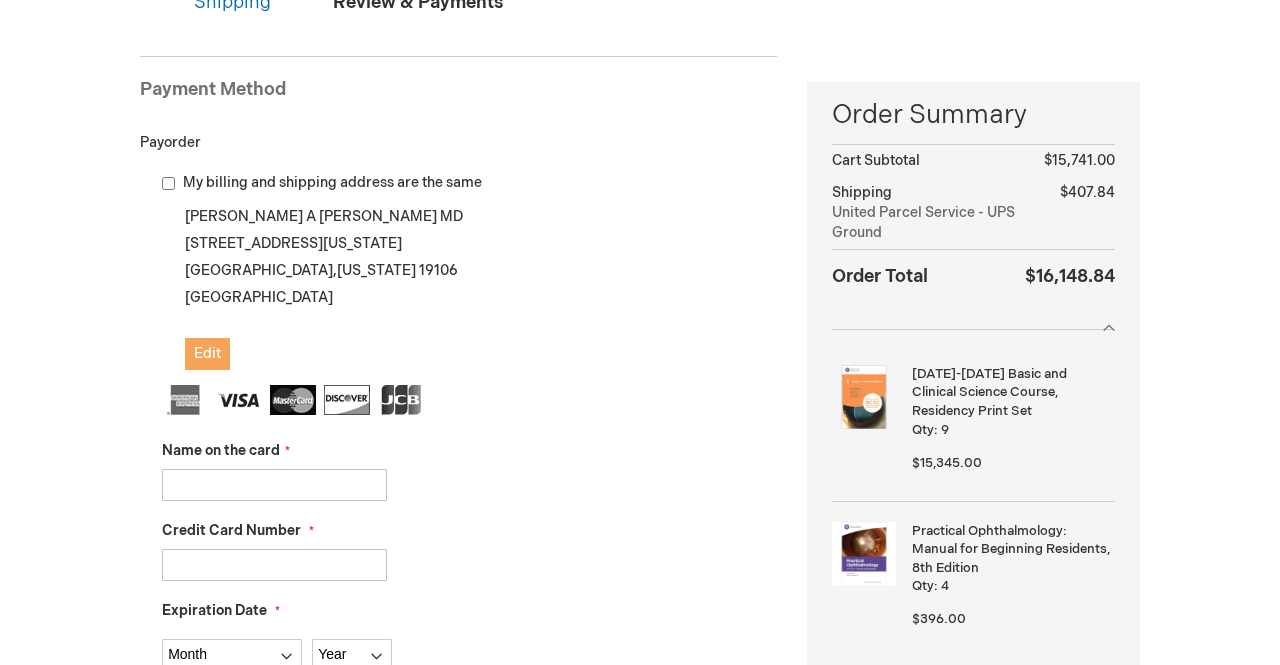 click on "Edit" at bounding box center (207, 353) 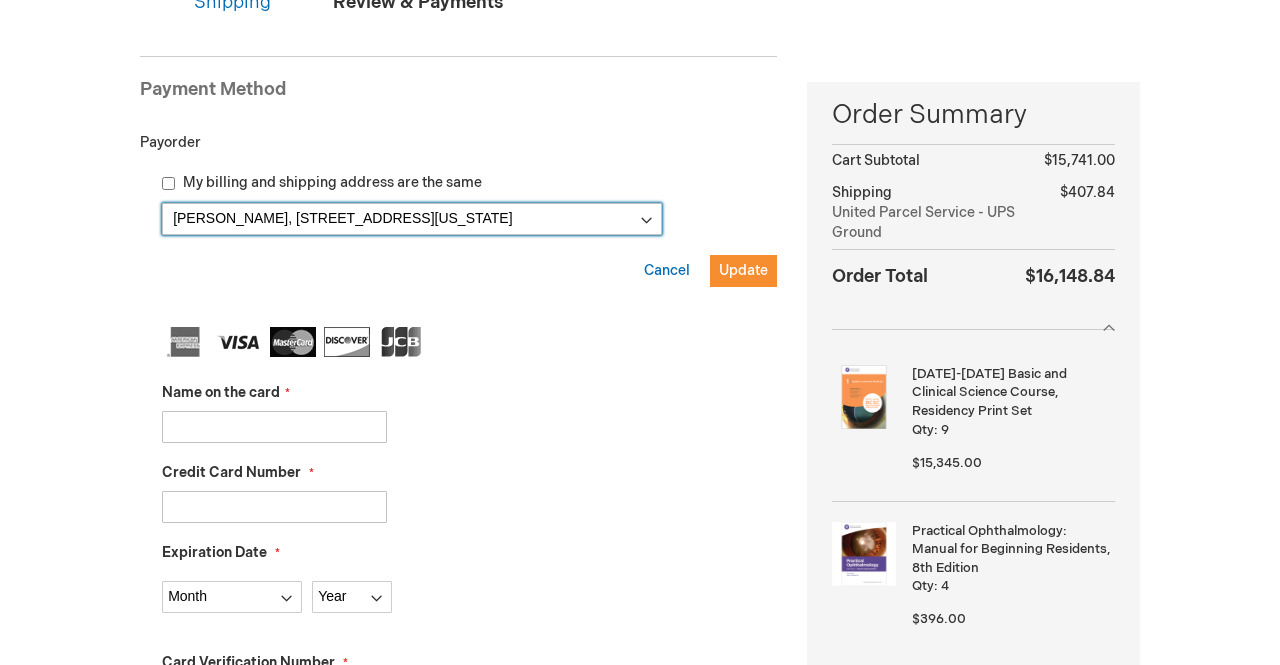 select 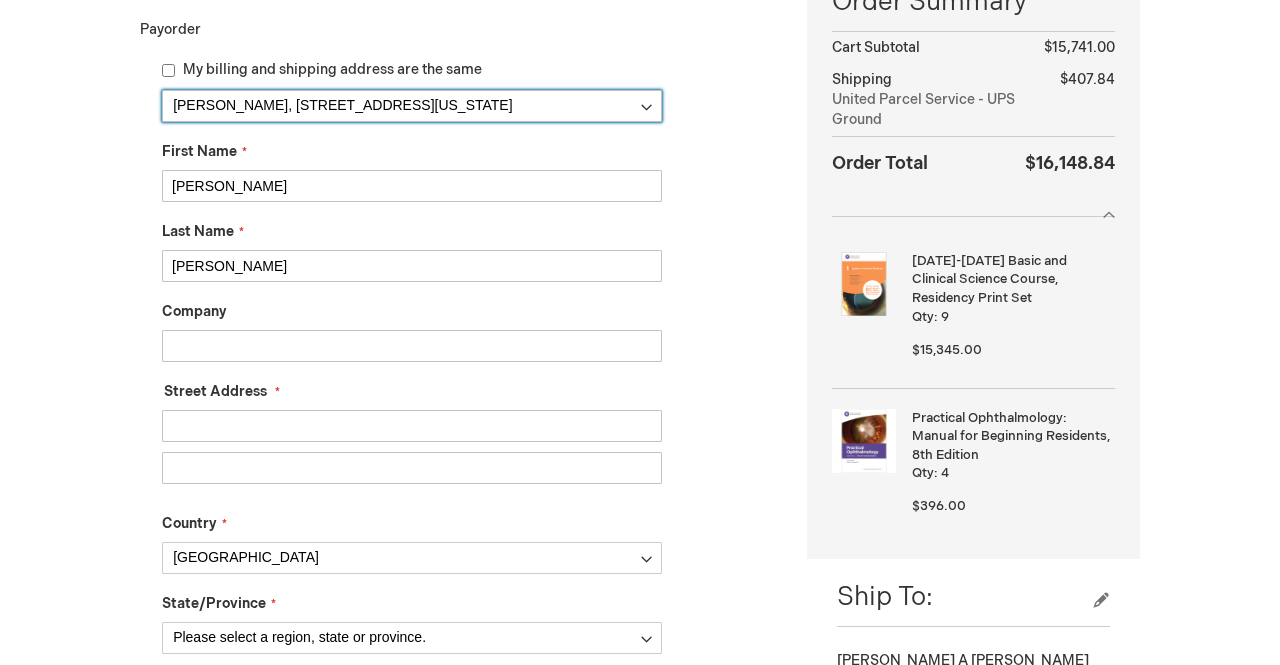 scroll, scrollTop: 357, scrollLeft: 0, axis: vertical 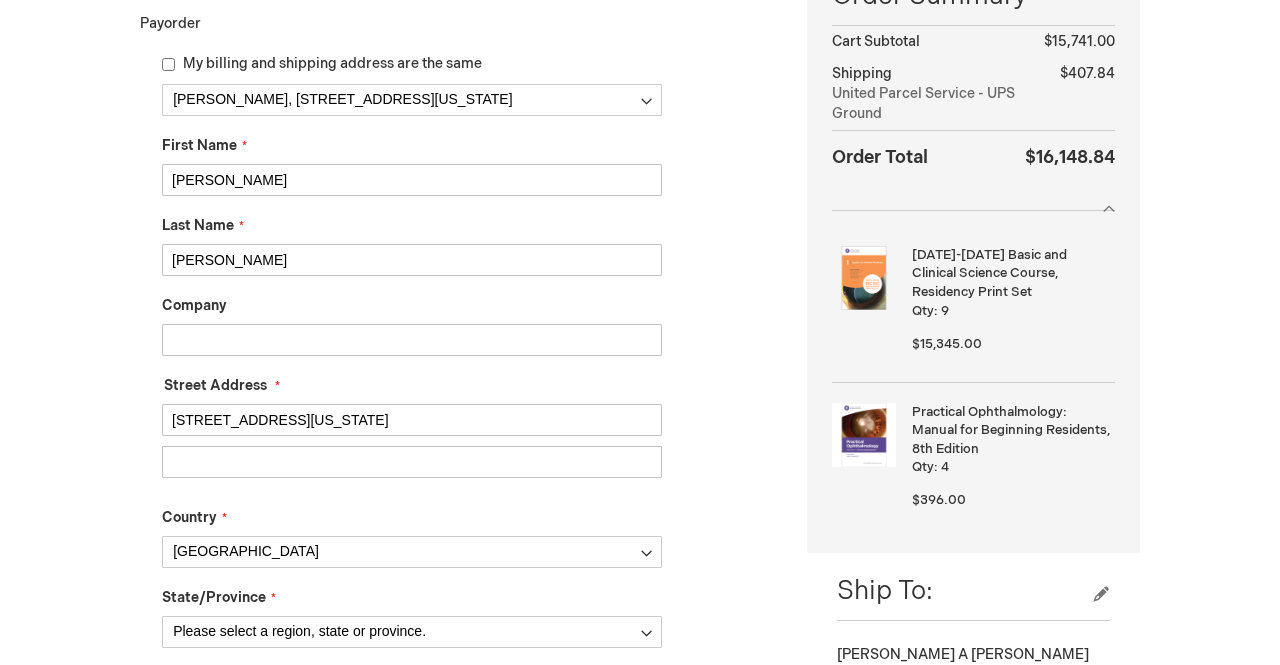 type on "210 W Washington Sq" 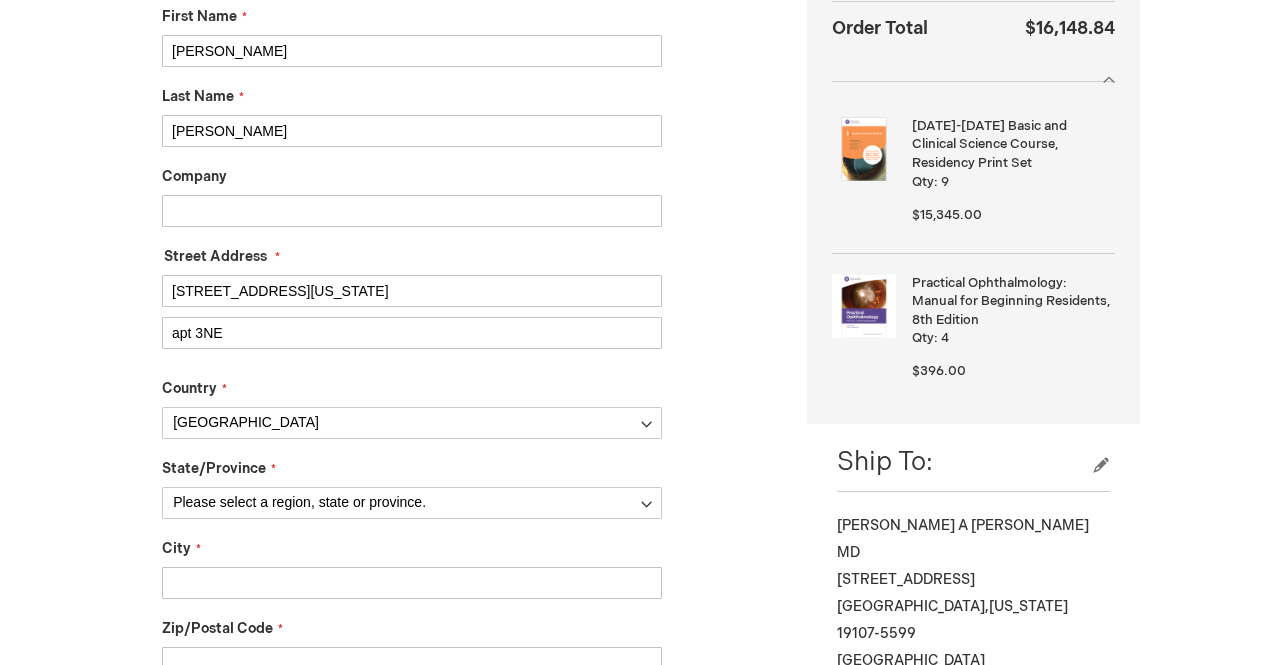 scroll, scrollTop: 493, scrollLeft: 0, axis: vertical 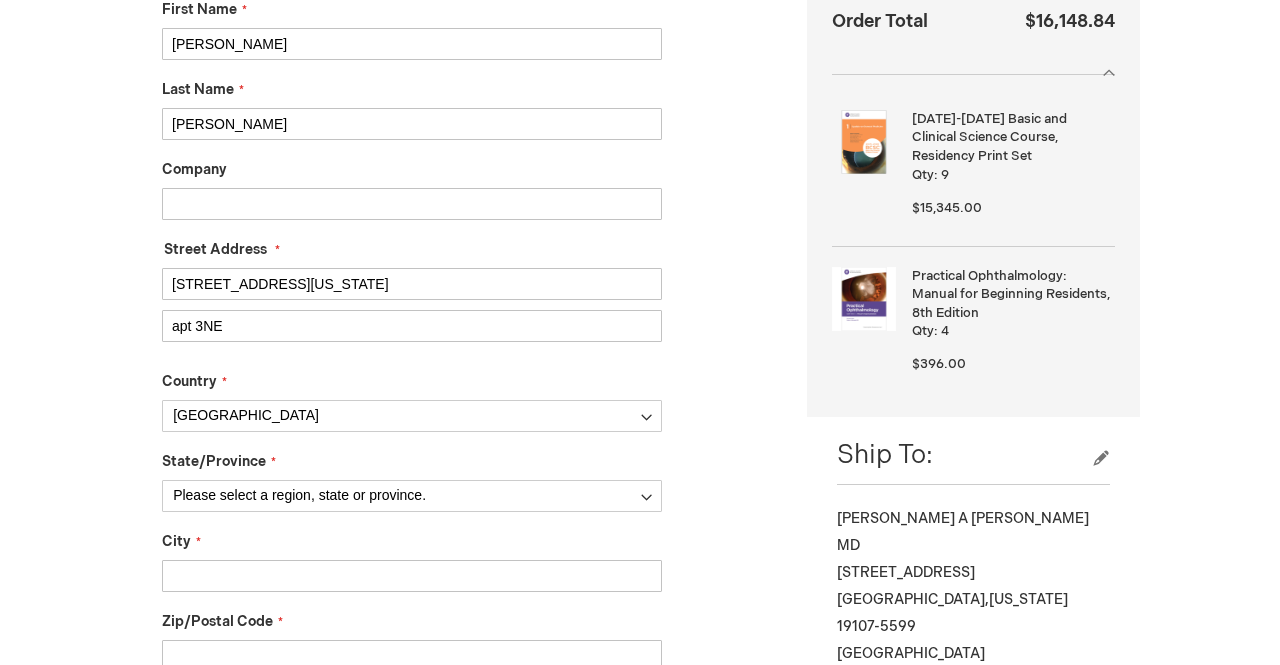 type on "apt 3NE" 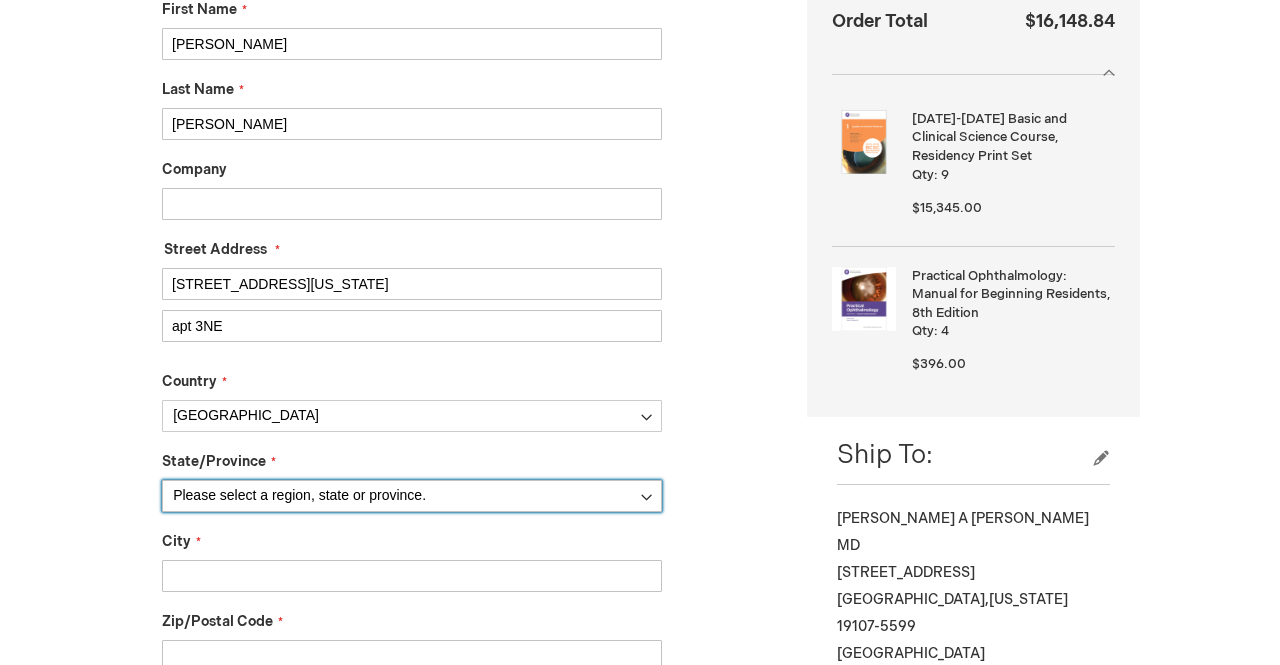 select on "51" 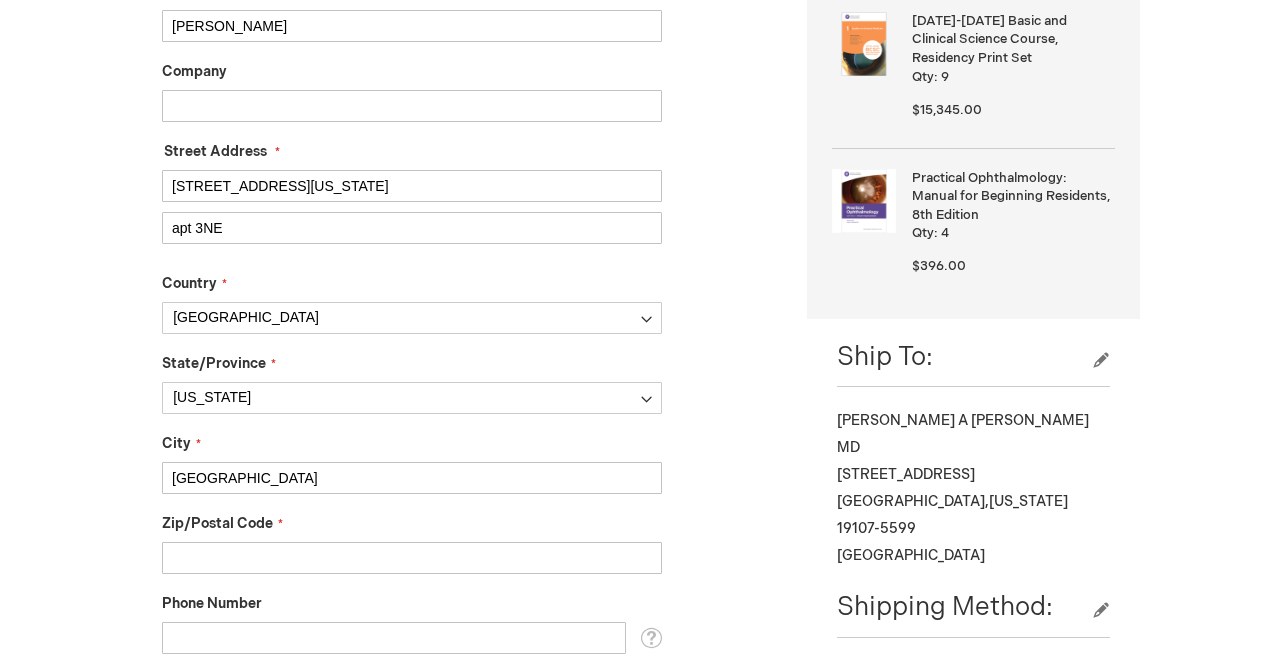 scroll, scrollTop: 592, scrollLeft: 0, axis: vertical 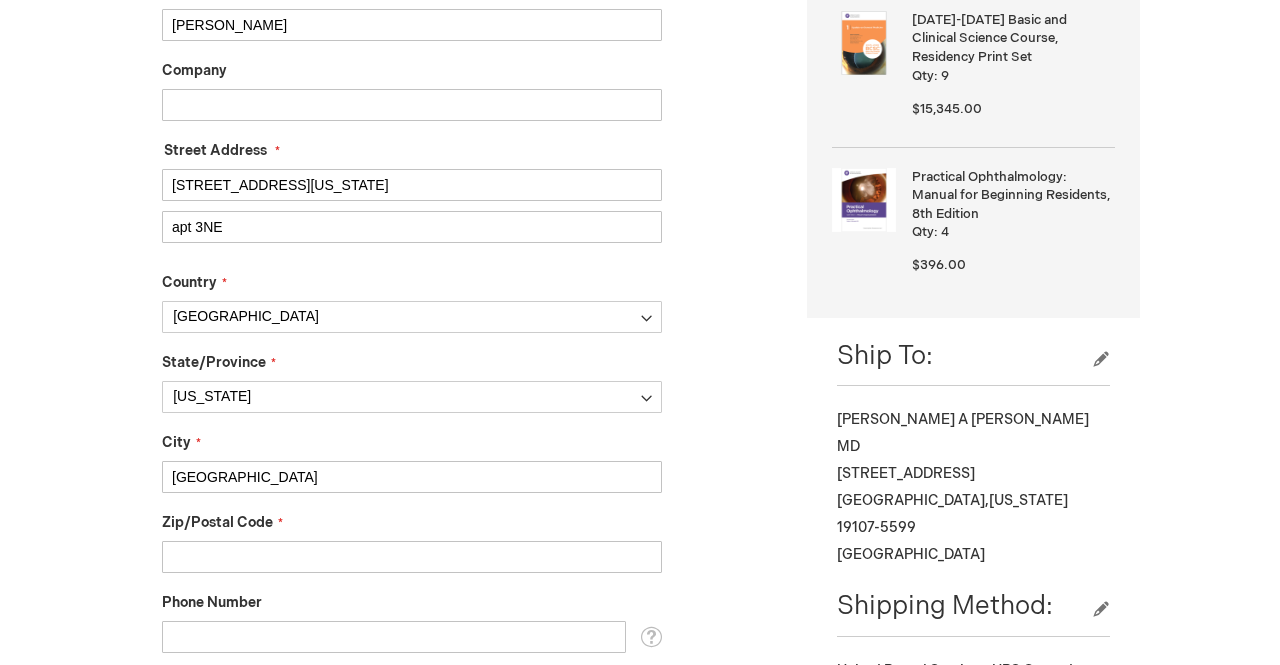 type on "philadelphia" 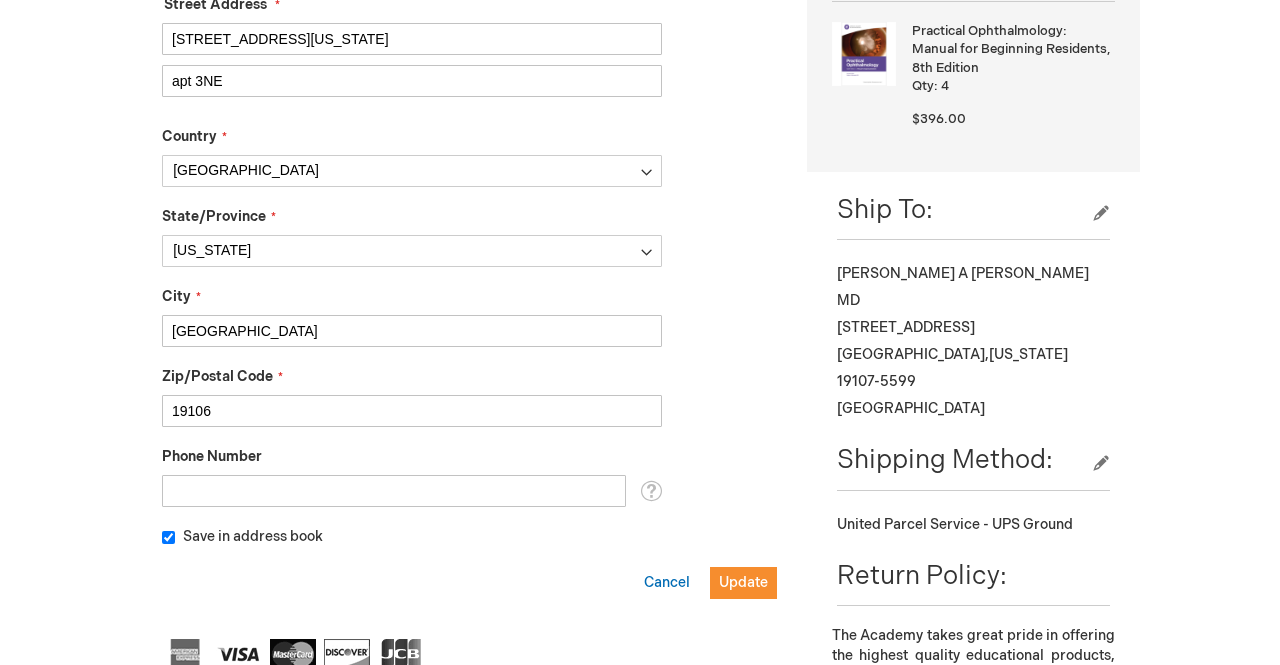 scroll, scrollTop: 739, scrollLeft: 0, axis: vertical 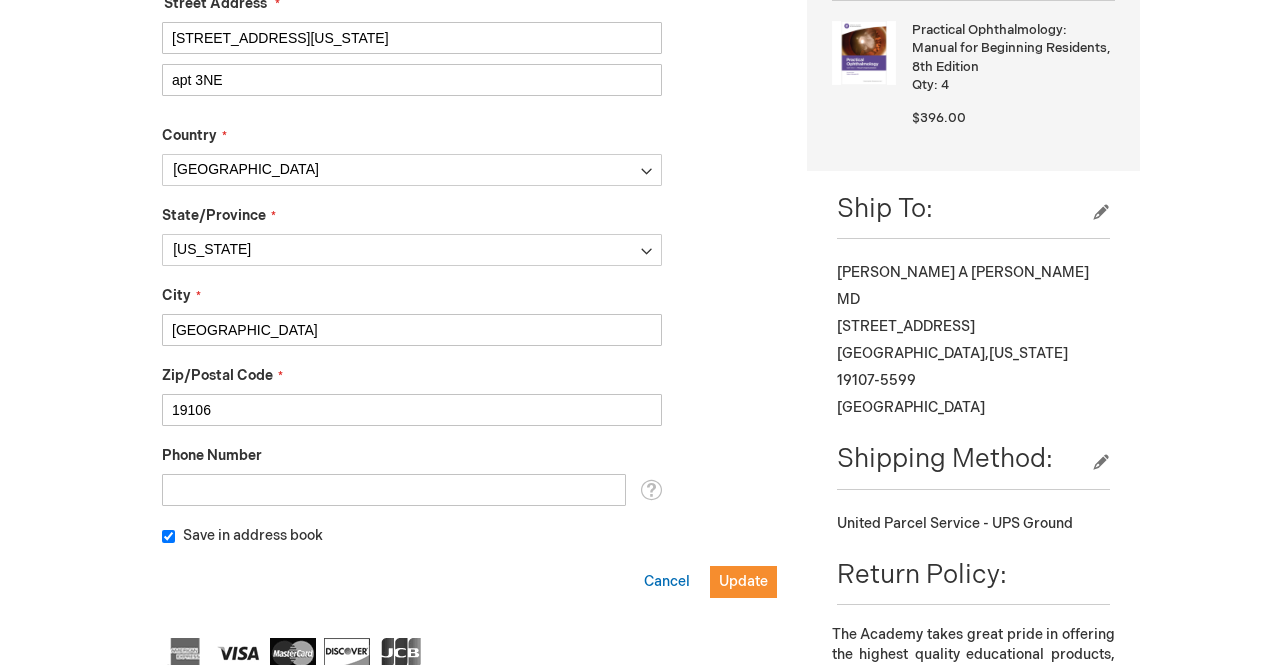 type on "19106" 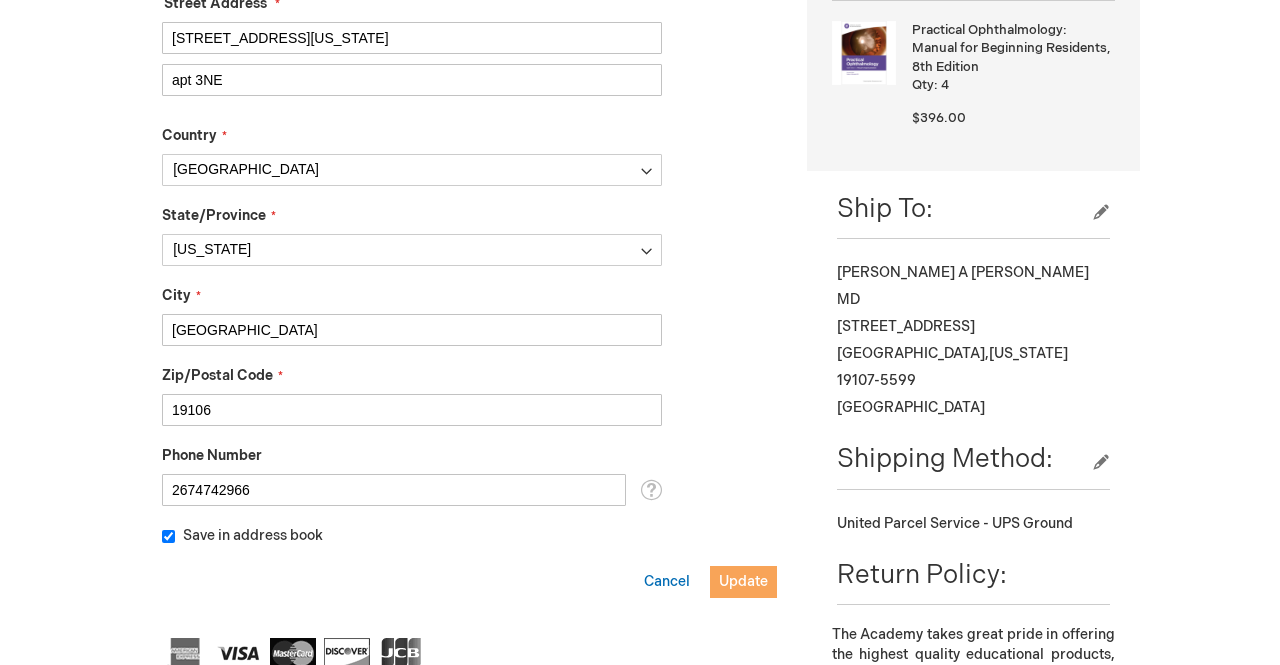 type on "2674742966" 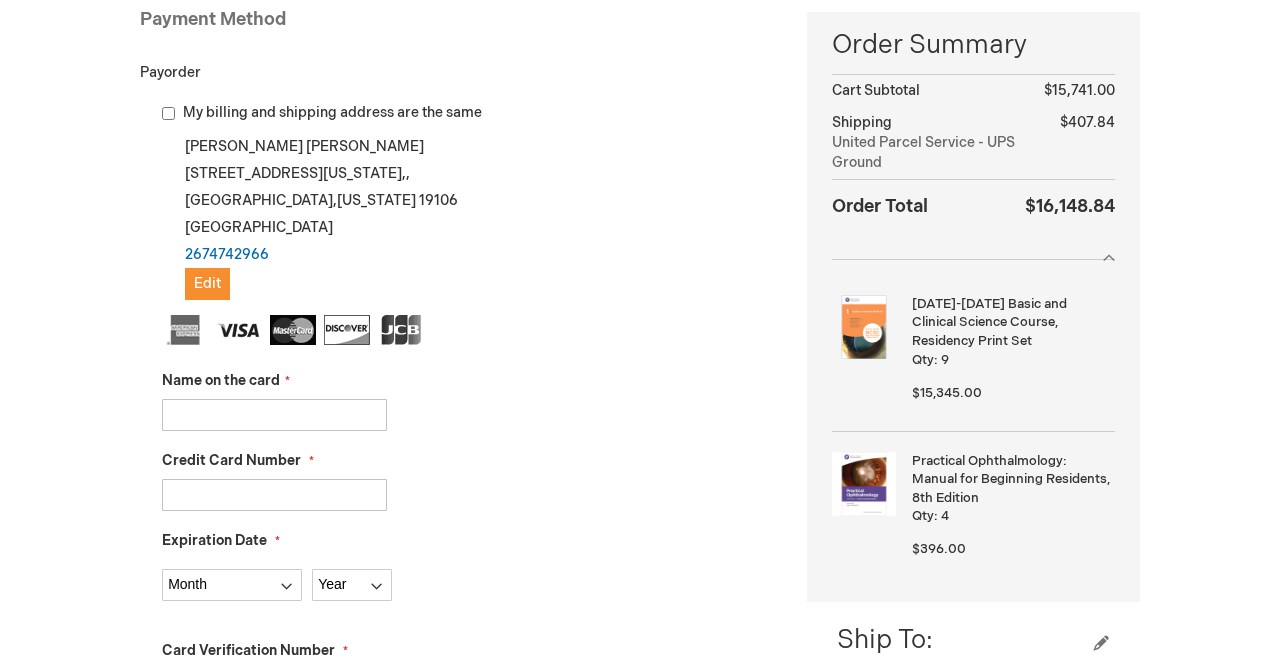 scroll, scrollTop: 314, scrollLeft: 0, axis: vertical 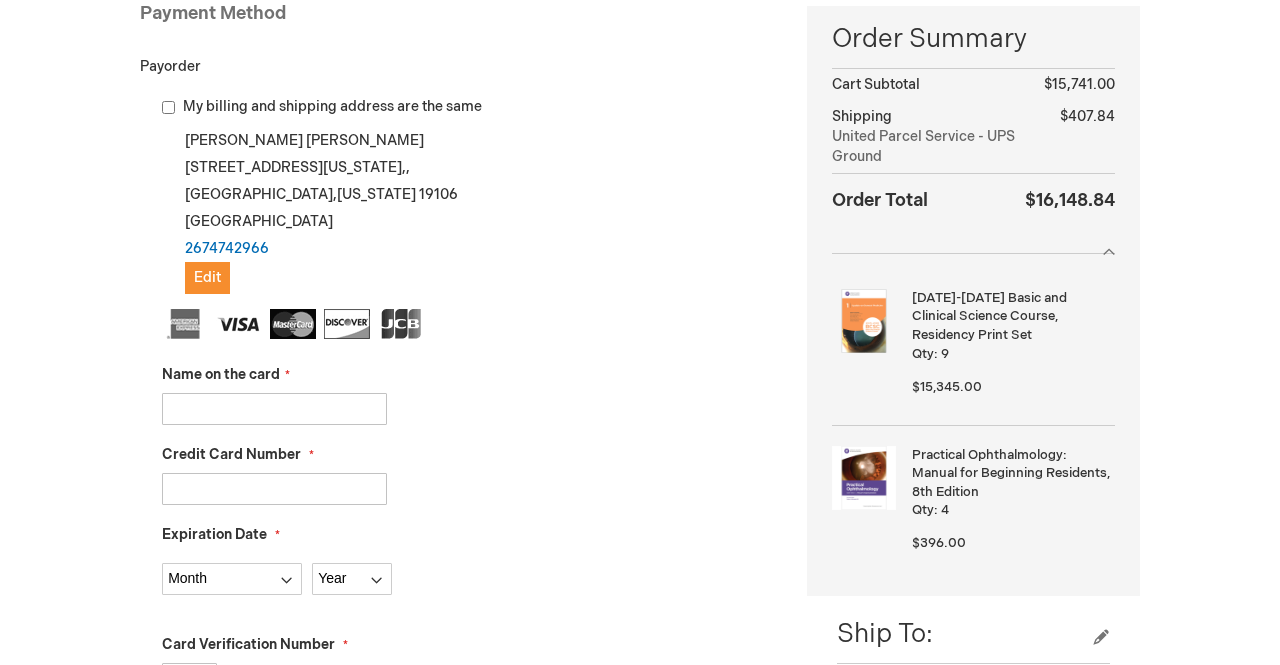 click on "Name on the card" at bounding box center (274, 409) 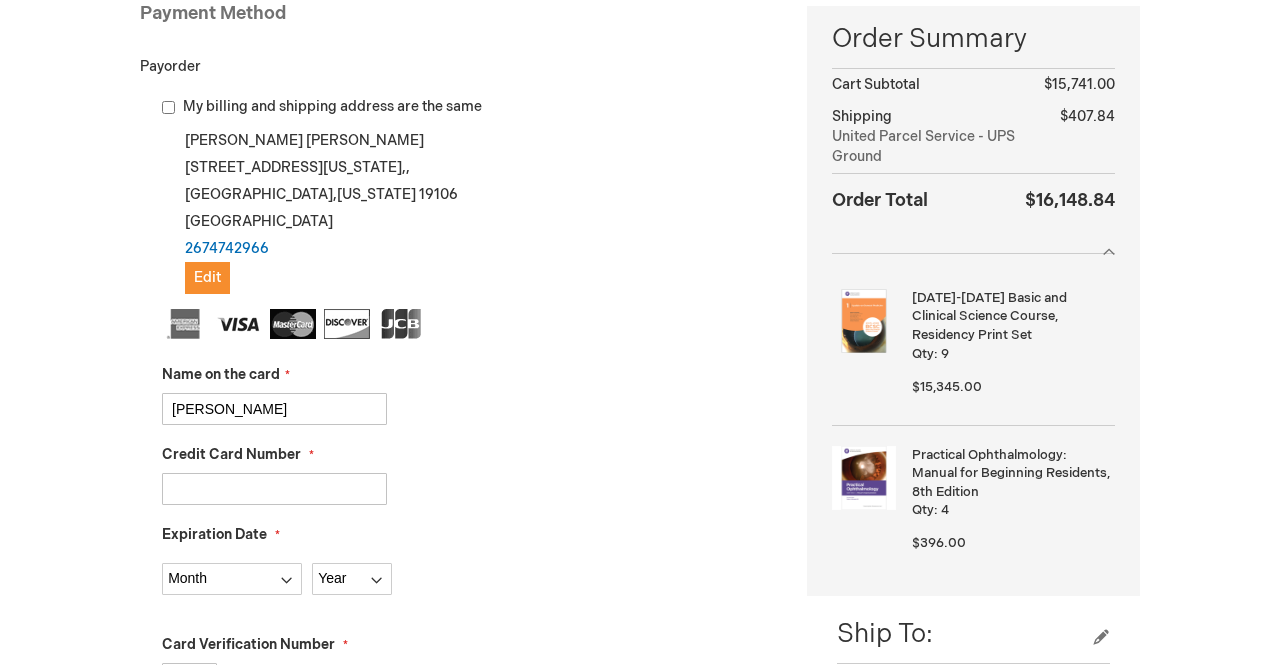 type on "5218760052945637" 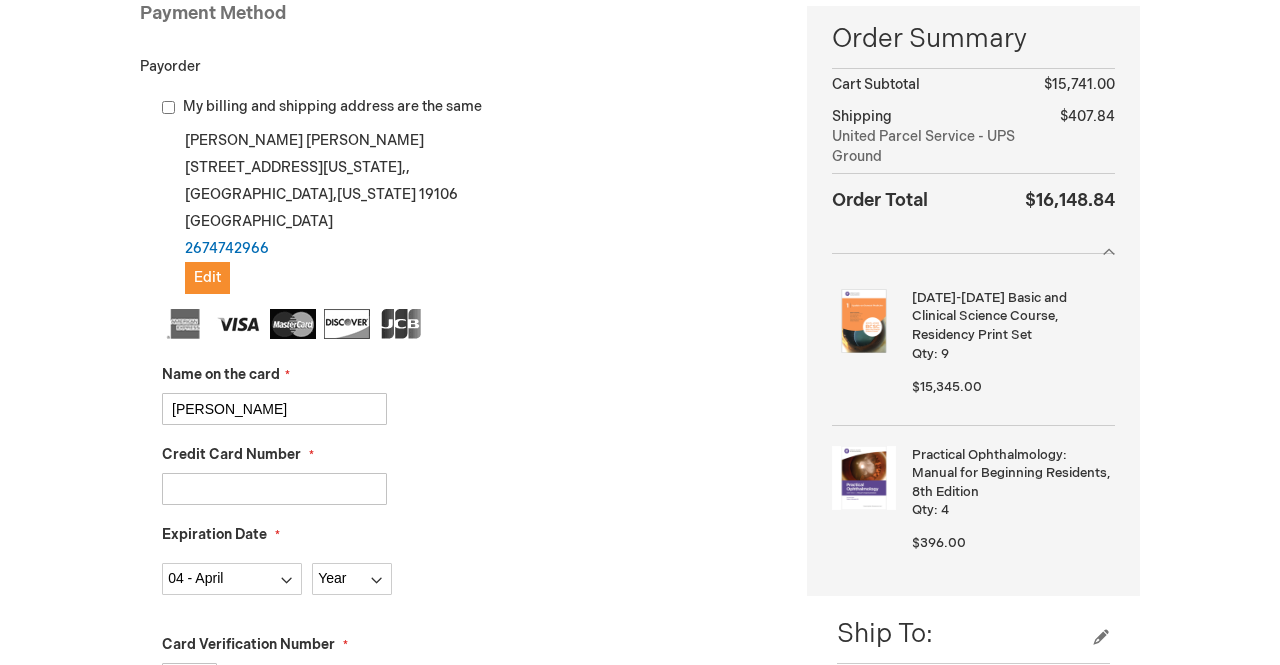 select on "2028" 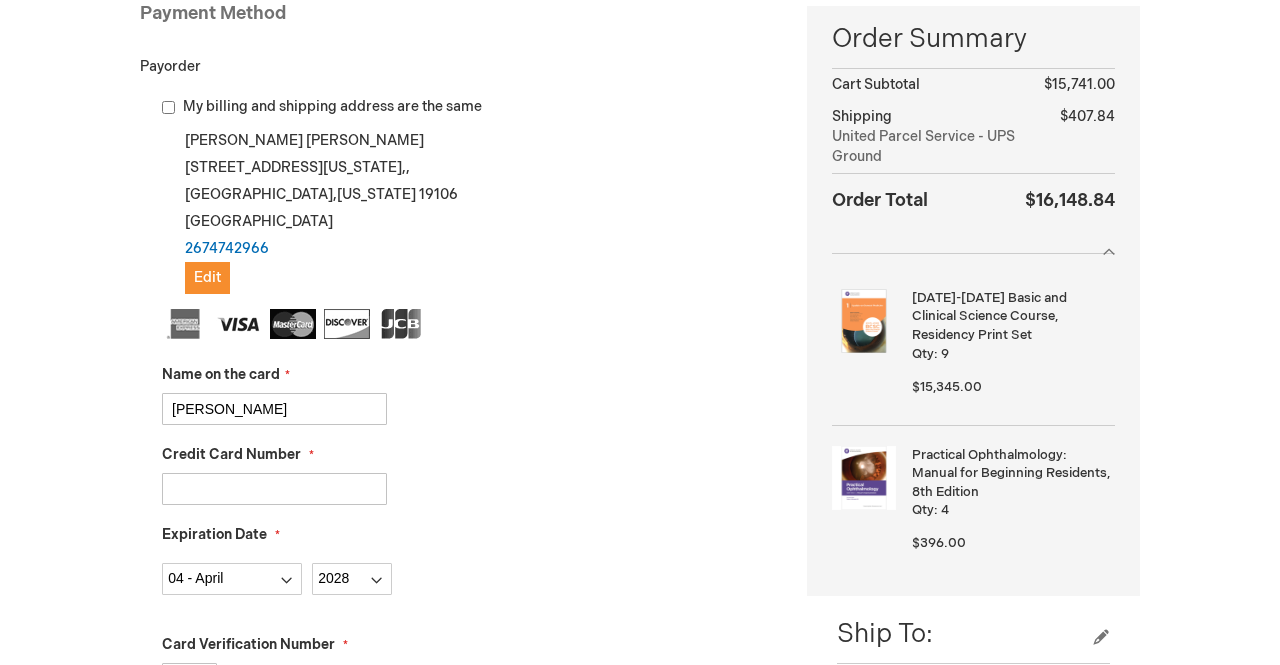 type on "183" 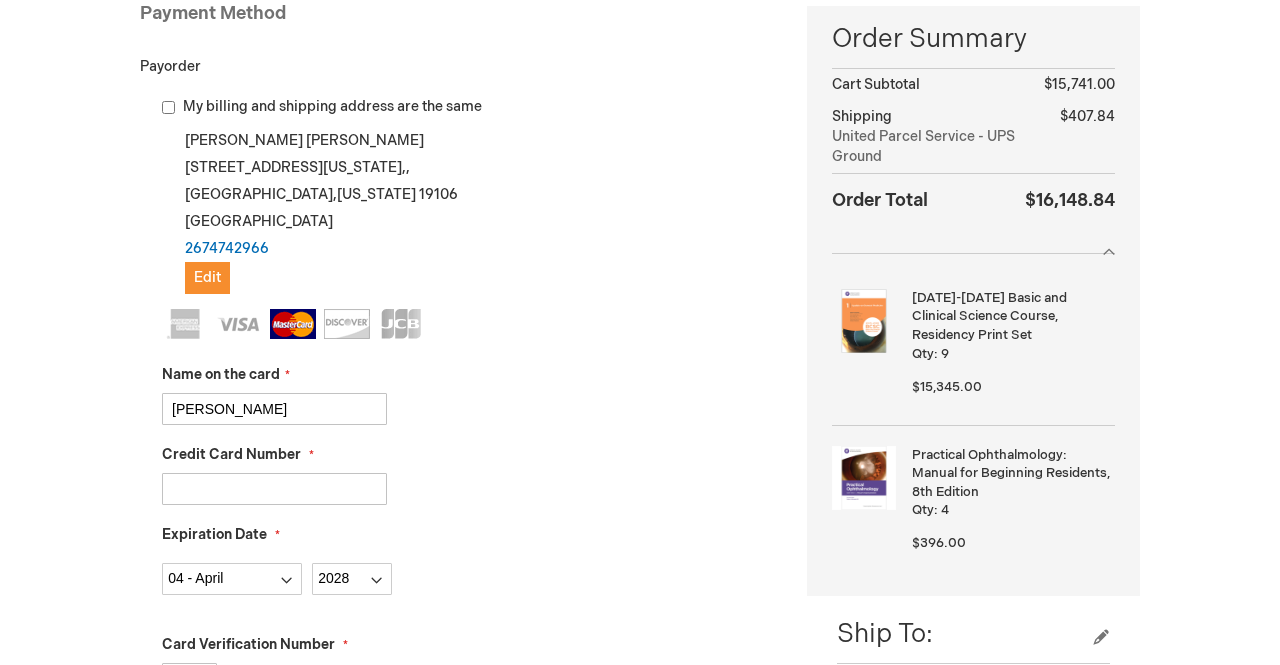 scroll, scrollTop: 871, scrollLeft: 0, axis: vertical 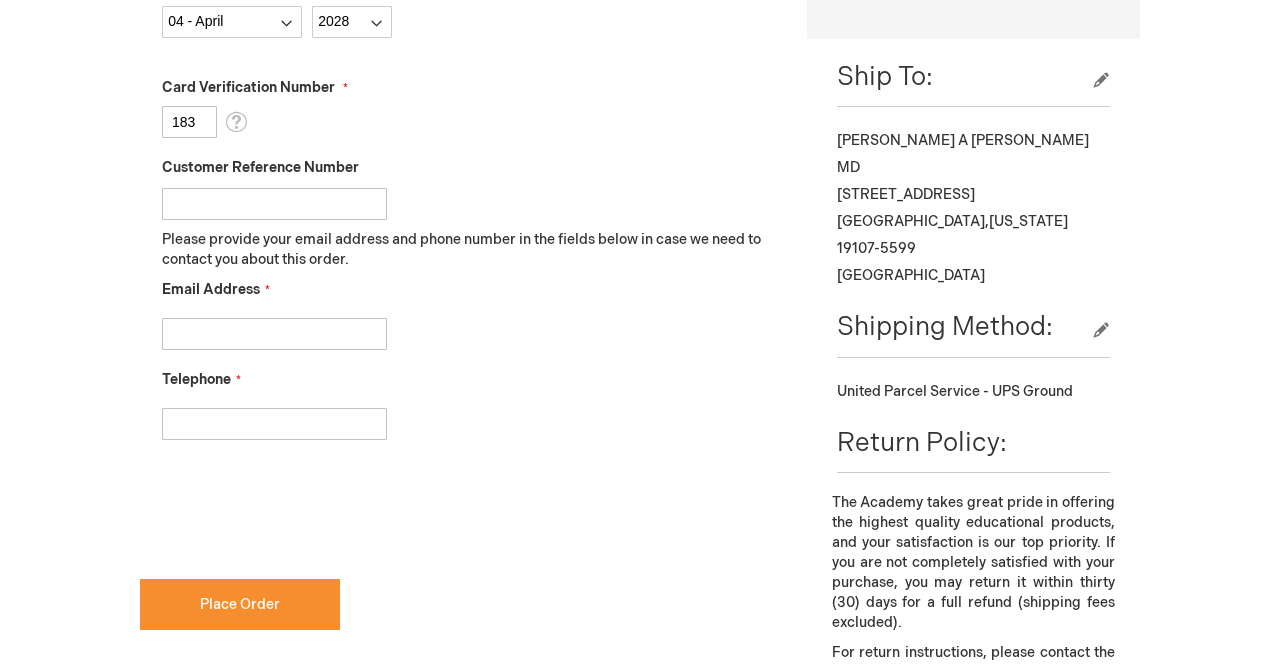 type on "christinechung80@gmail.com" 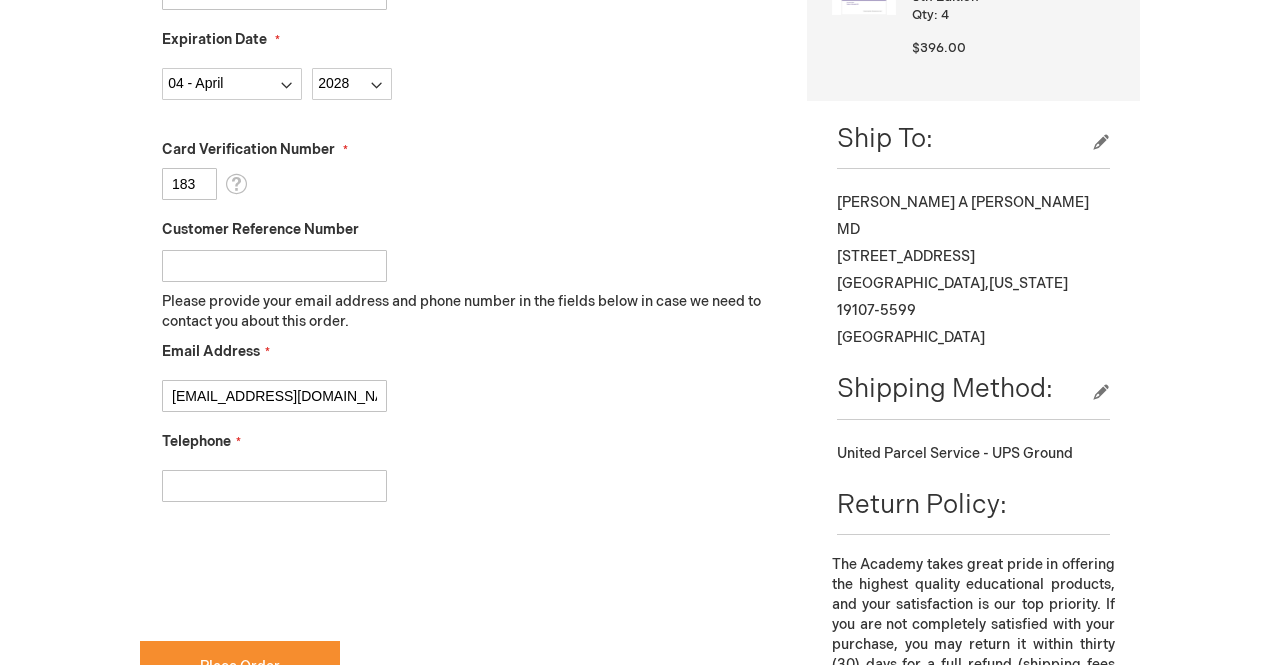 scroll, scrollTop: 827, scrollLeft: 0, axis: vertical 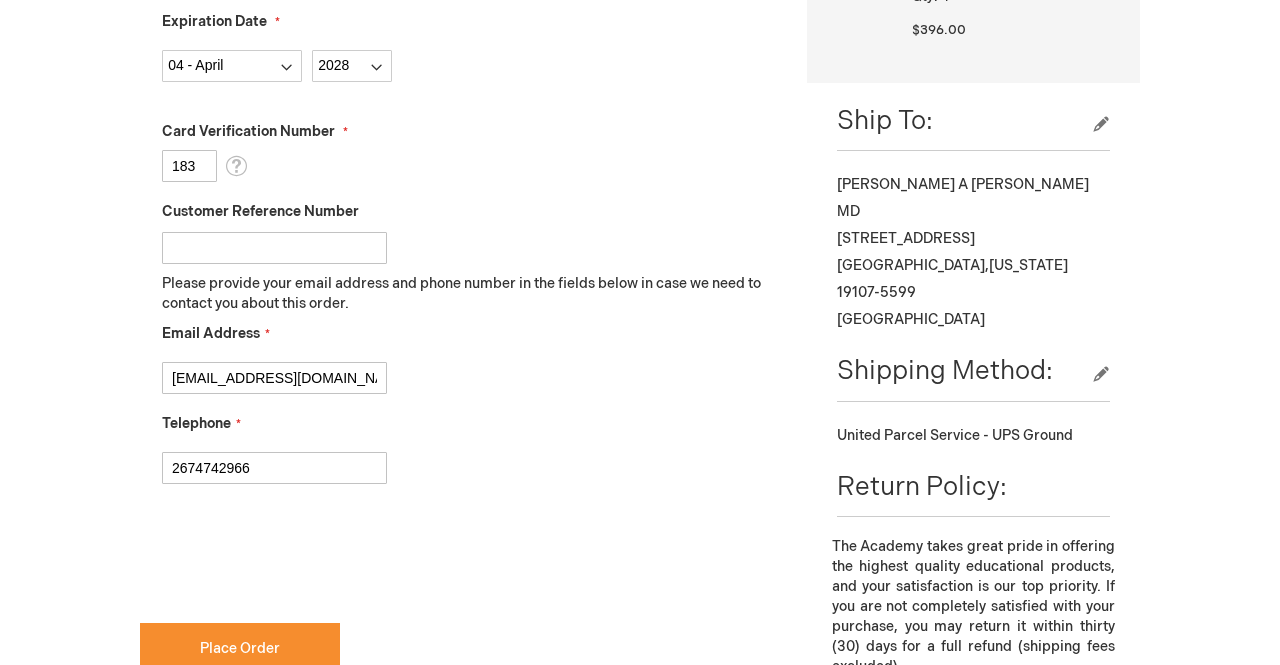 type on "2674742966" 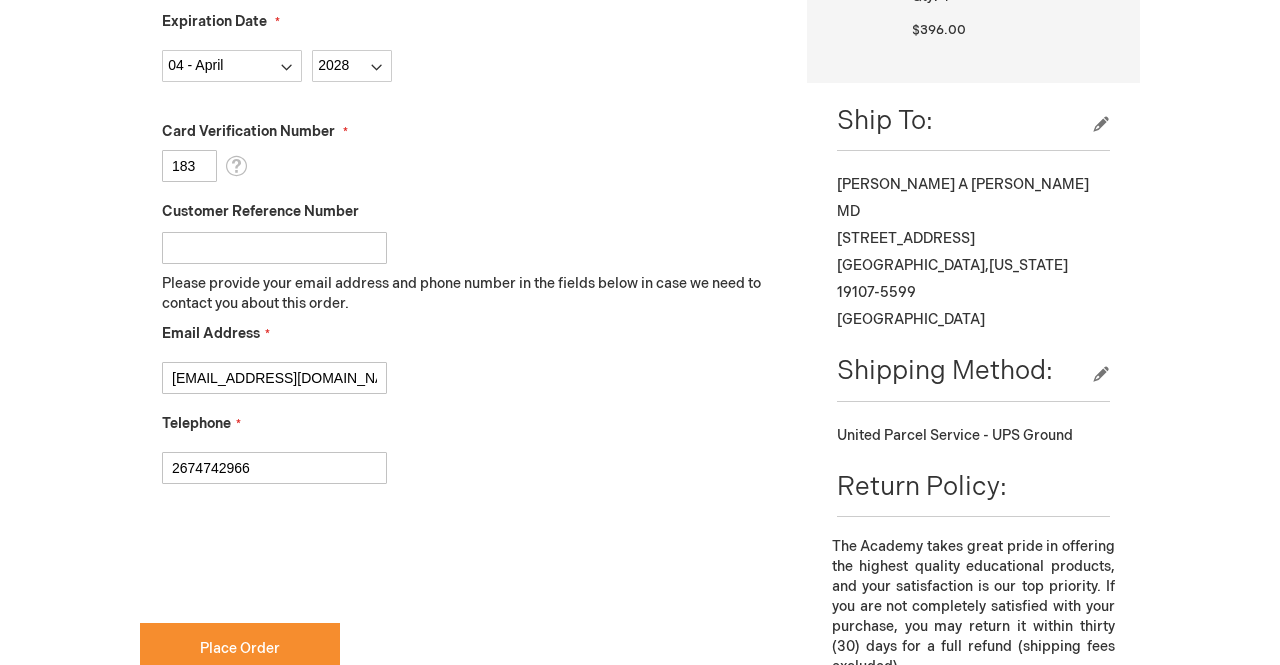 checkbox on "true" 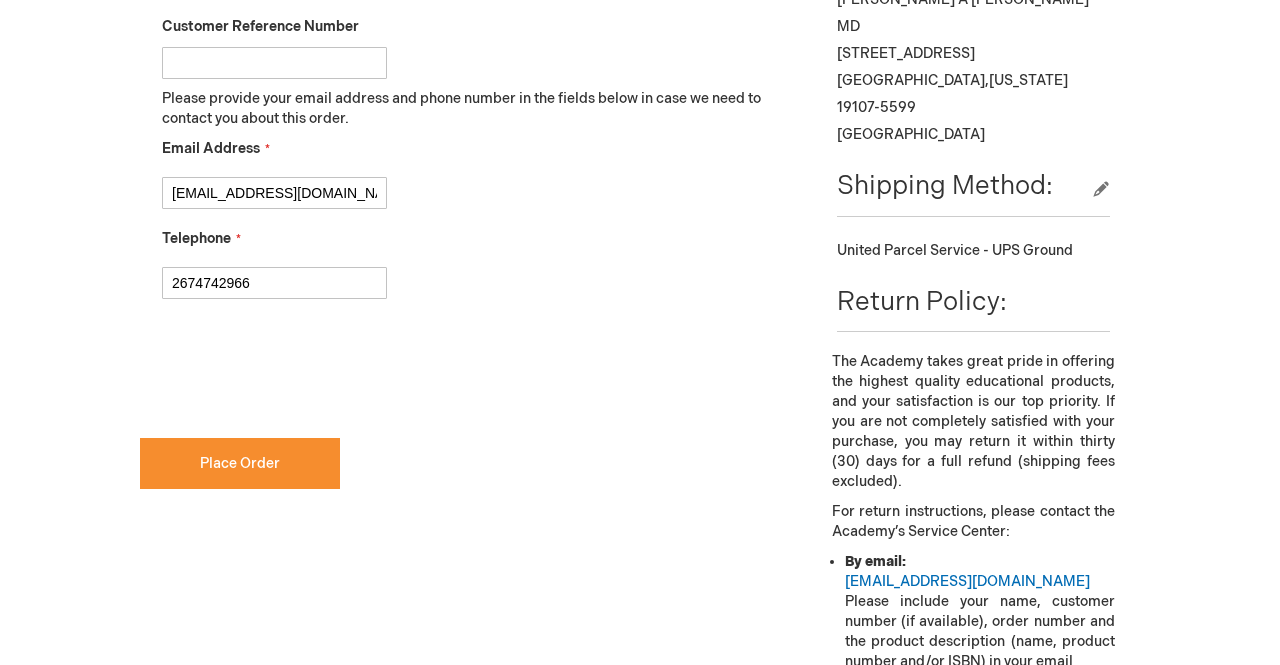 scroll, scrollTop: 1088, scrollLeft: 0, axis: vertical 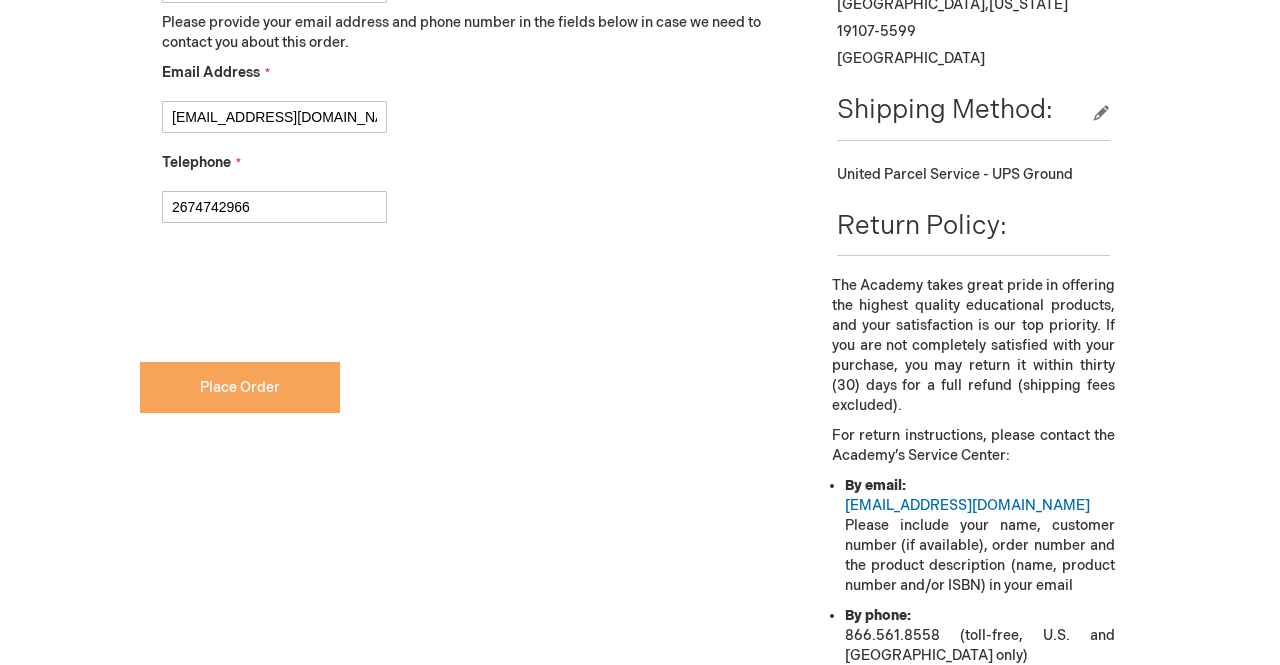 click on "Place Order" at bounding box center [240, 387] 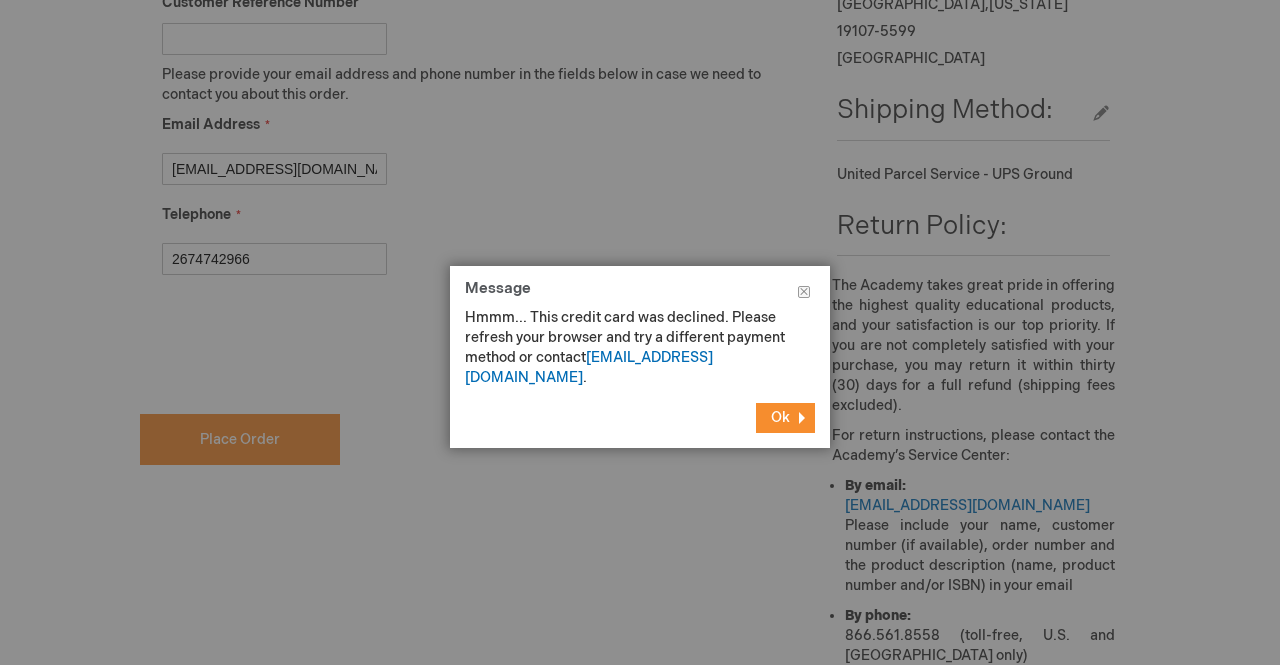 click on "Ok" at bounding box center [780, 417] 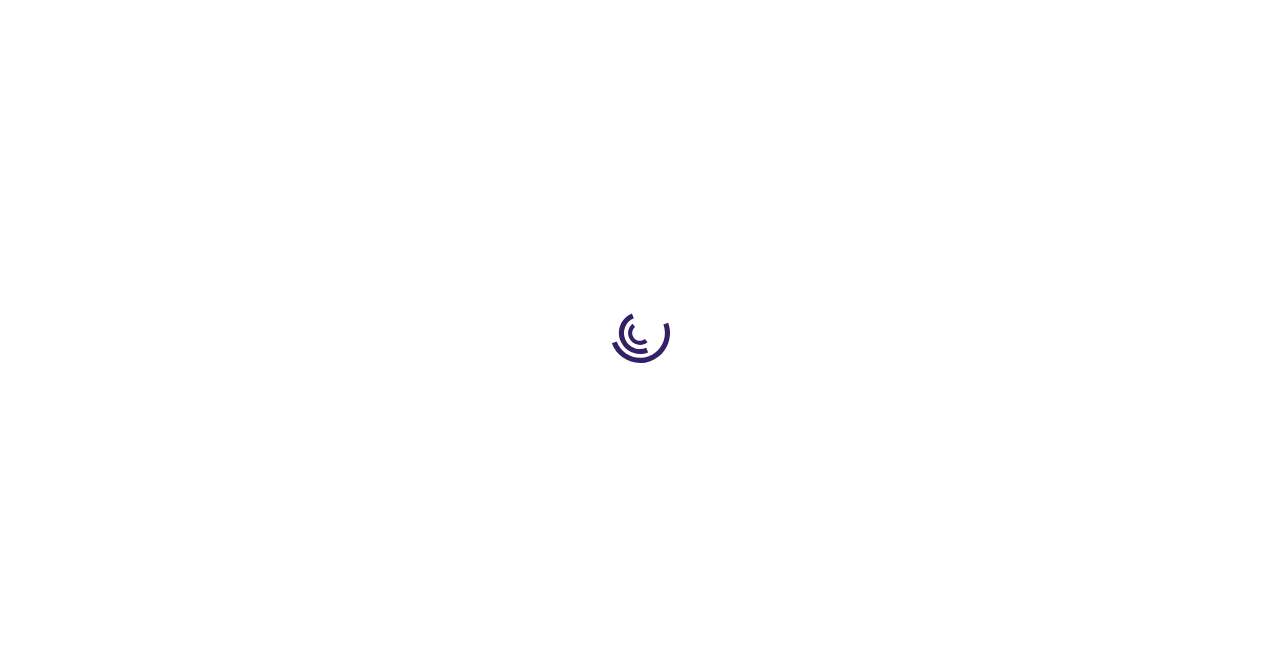 scroll, scrollTop: 0, scrollLeft: 0, axis: both 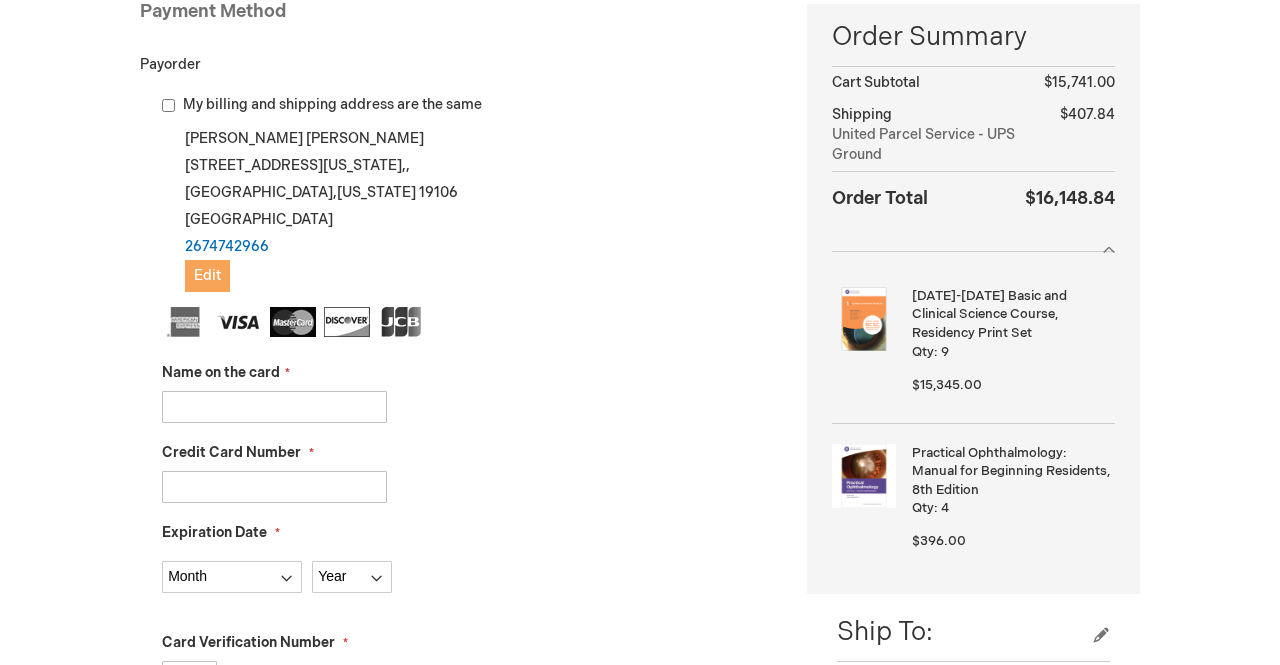 click on "Edit" at bounding box center [207, 275] 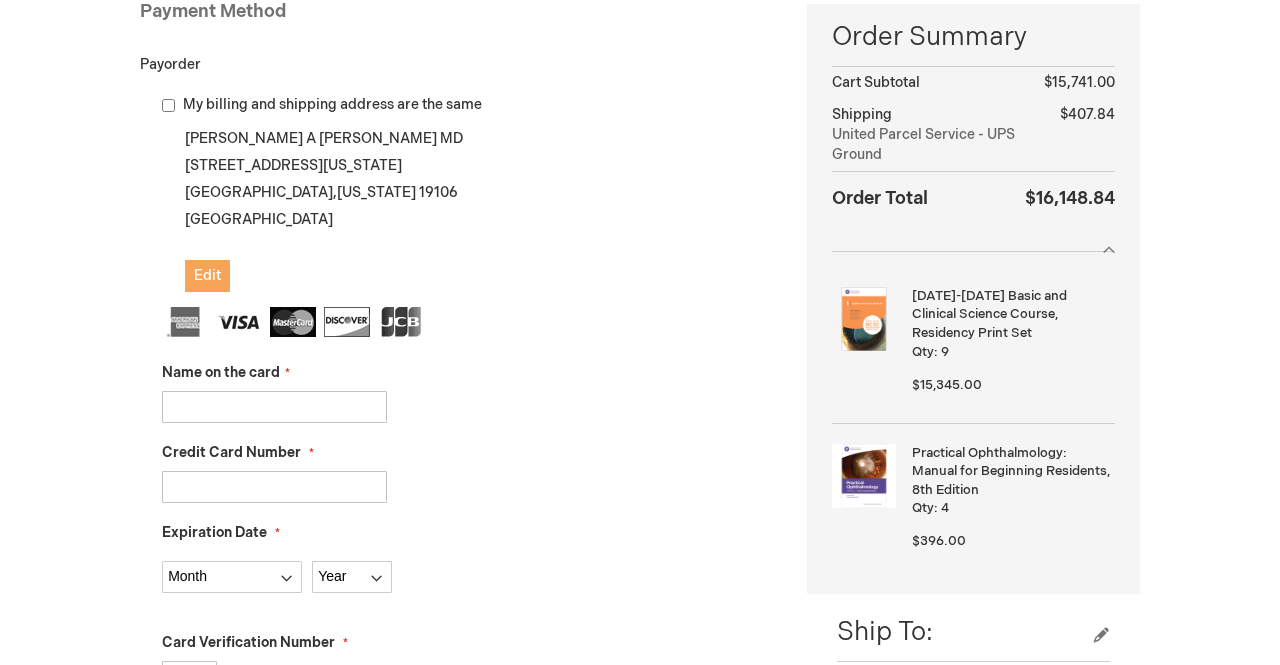 click on "Edit" at bounding box center [207, 275] 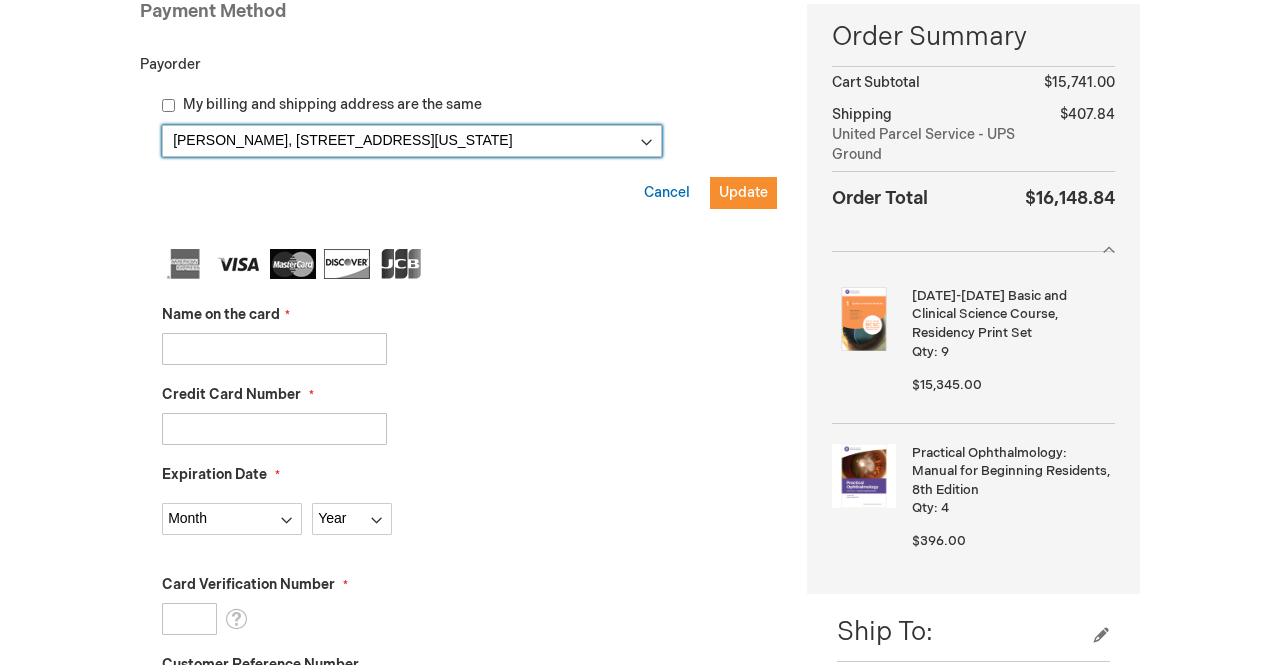 select 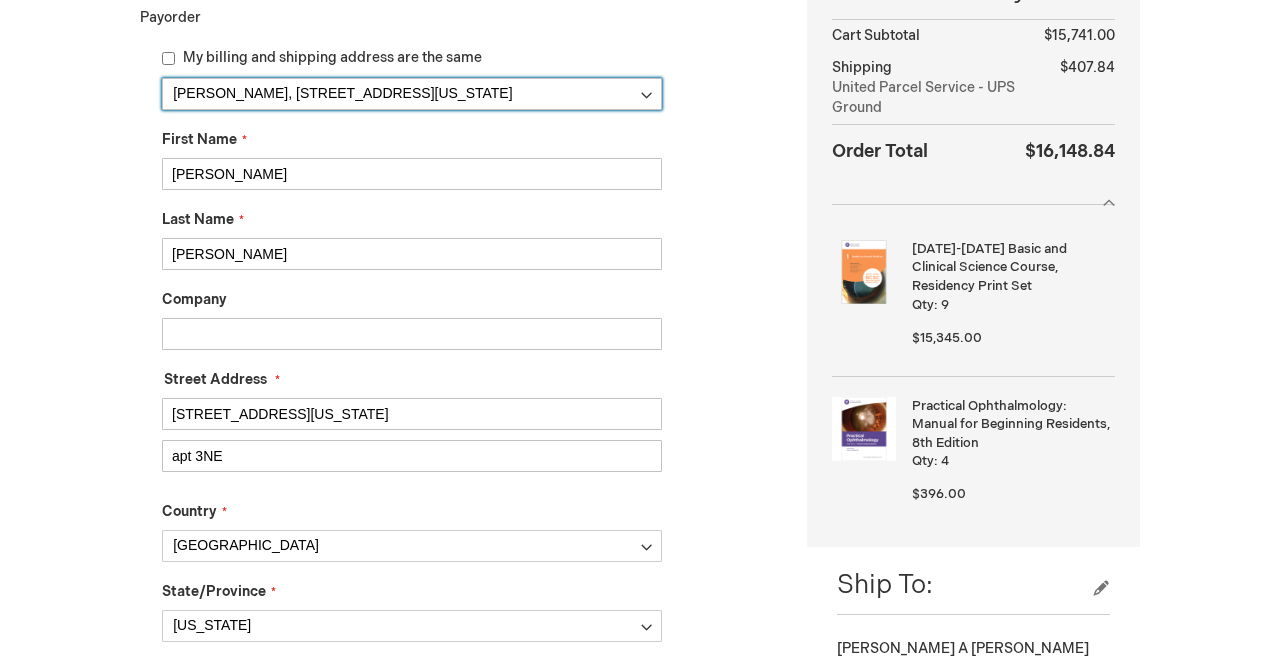 scroll, scrollTop: 368, scrollLeft: 0, axis: vertical 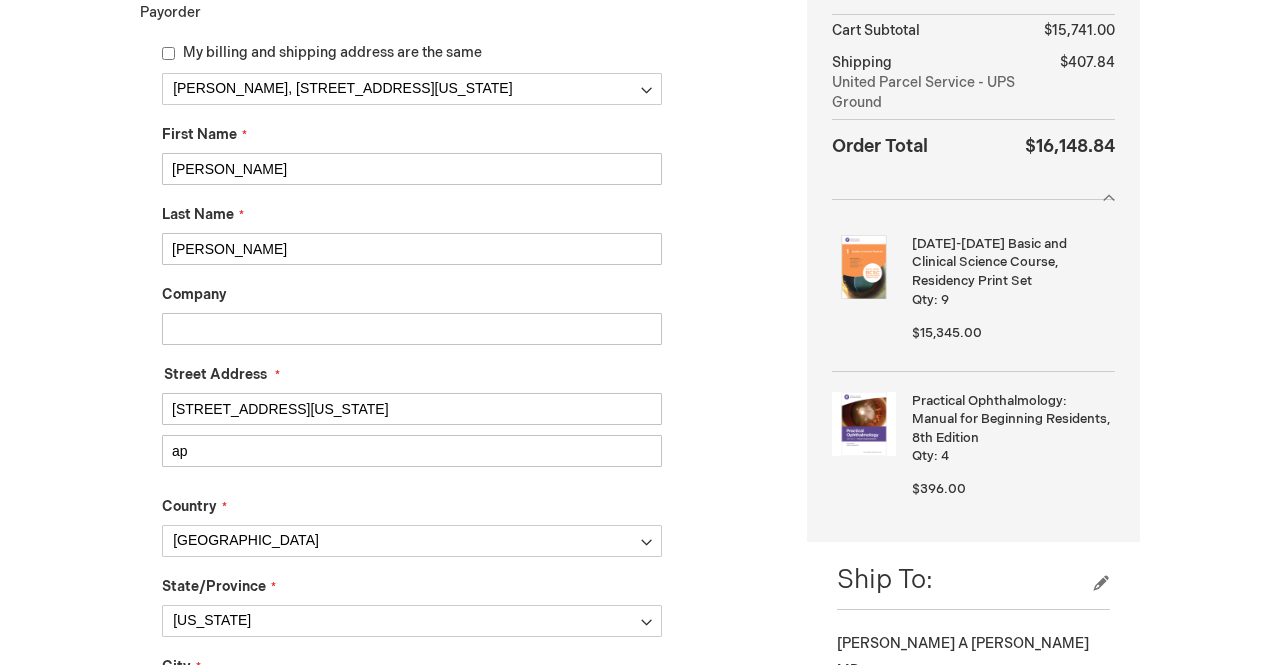 type on "a" 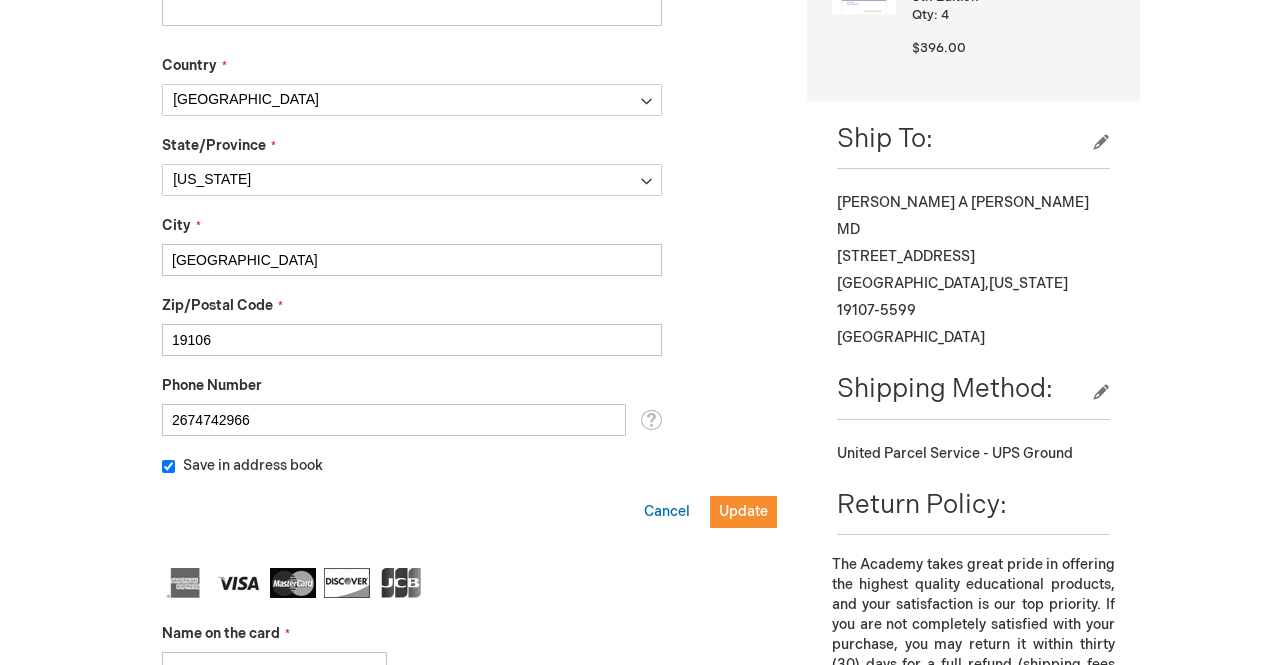 scroll, scrollTop: 813, scrollLeft: 0, axis: vertical 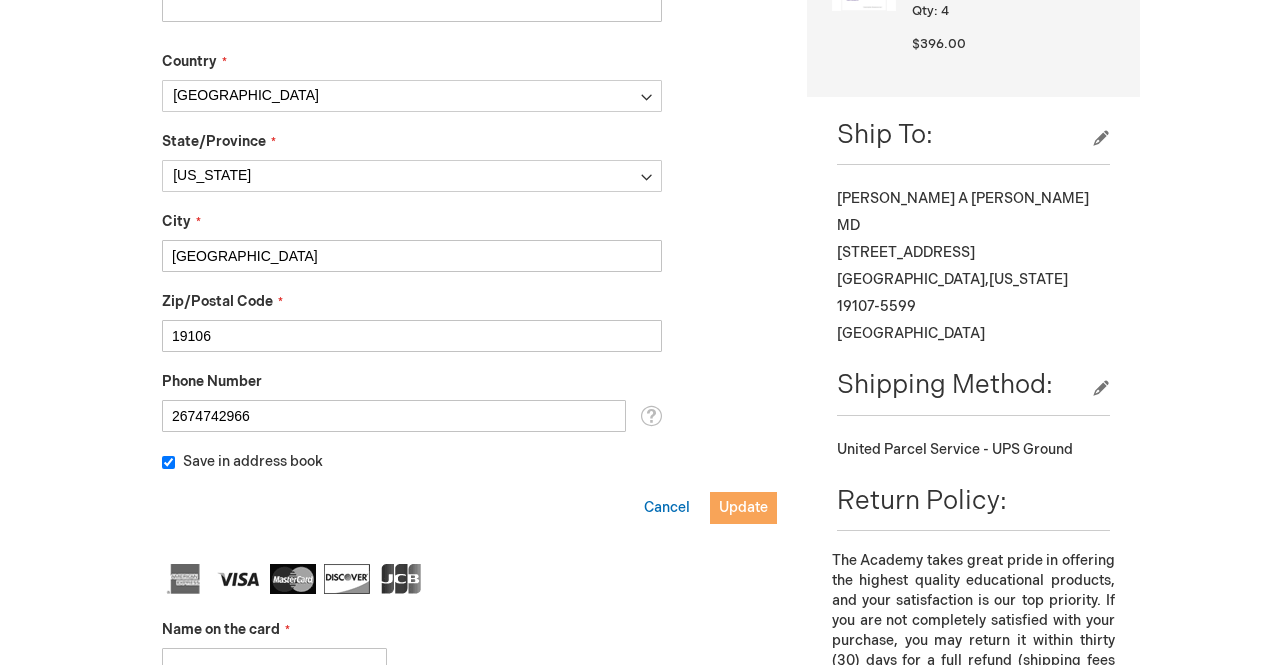 type 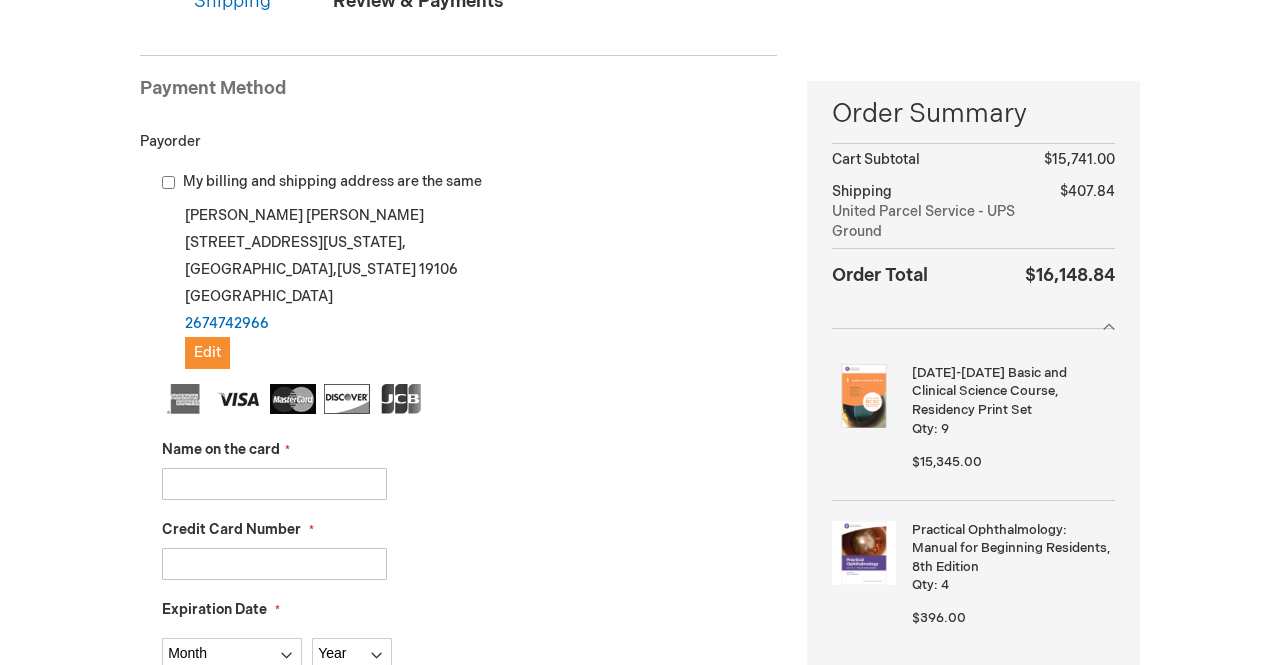scroll, scrollTop: 297, scrollLeft: 0, axis: vertical 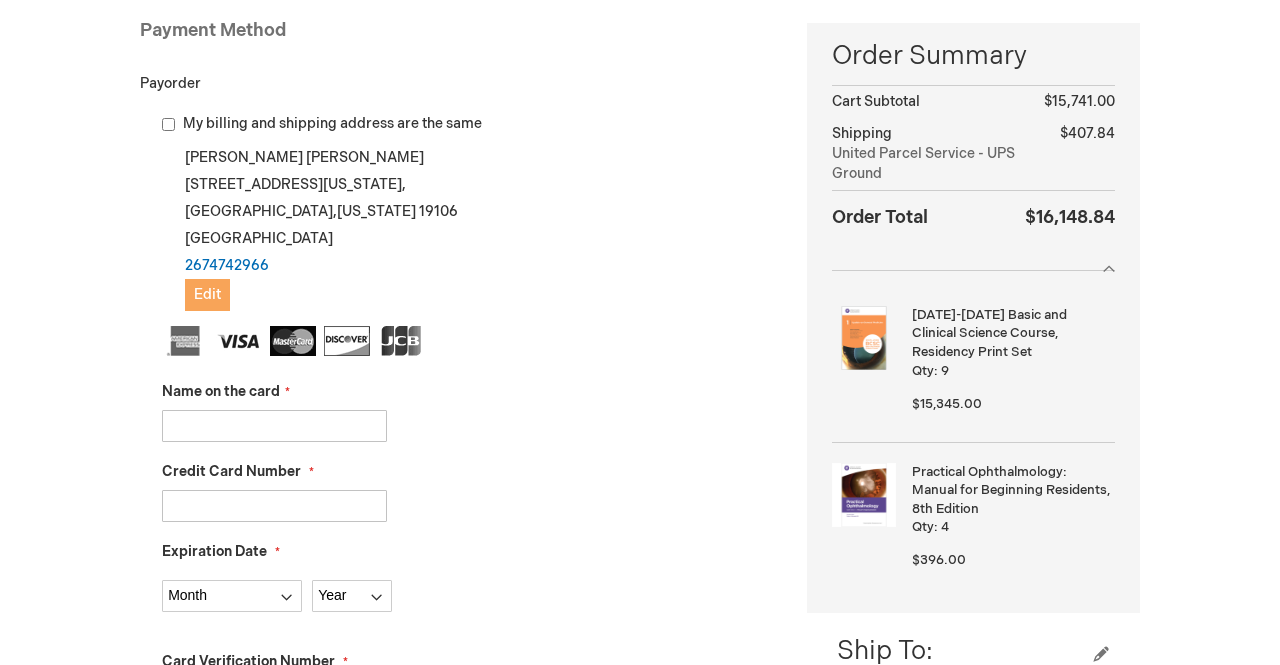 click on "Edit" at bounding box center (207, 294) 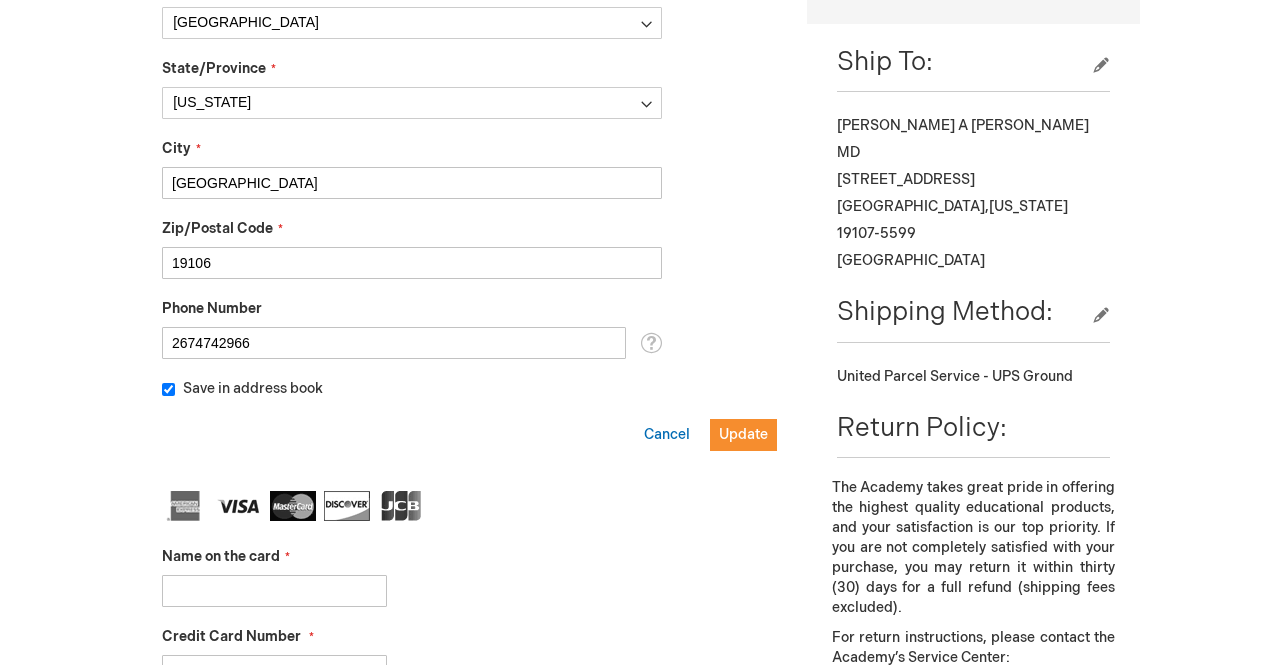 scroll, scrollTop: 897, scrollLeft: 0, axis: vertical 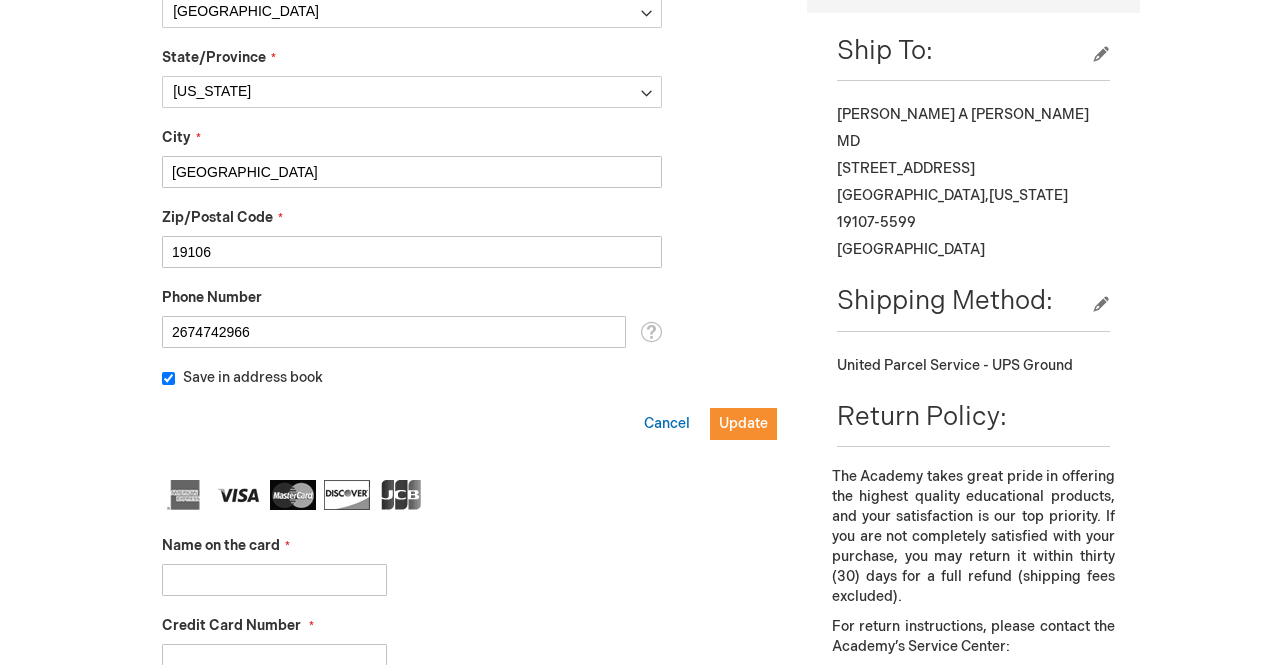 click on "Save in address book" at bounding box center (168, 378) 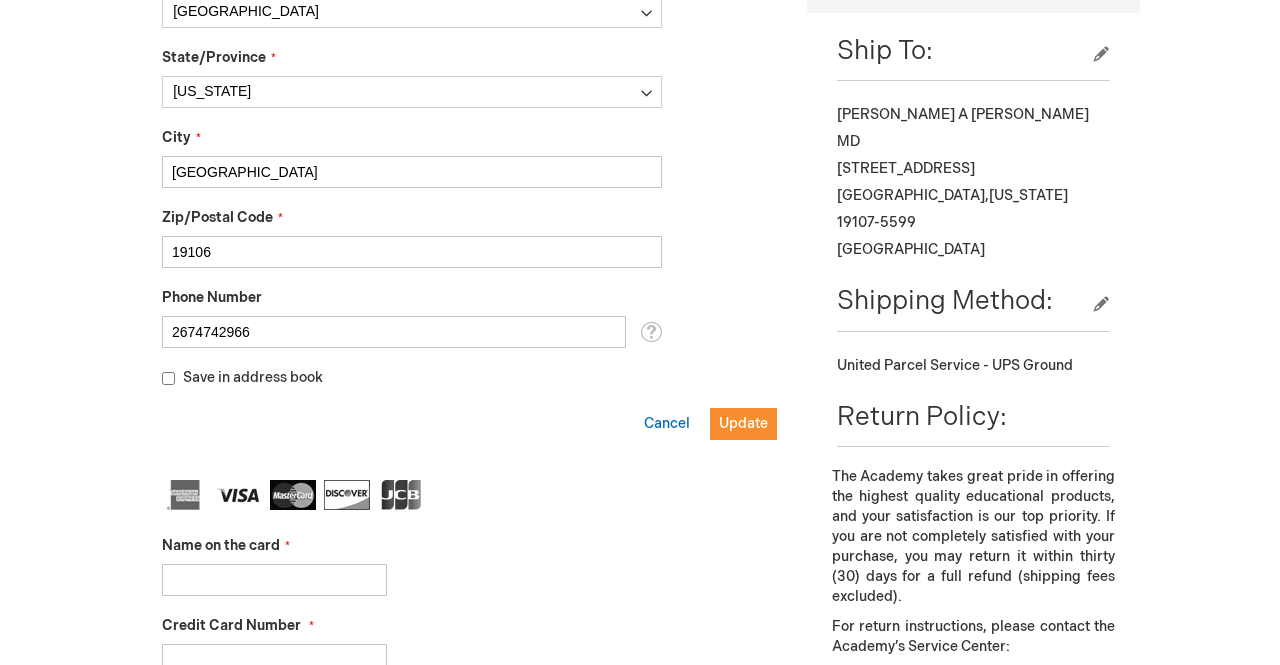 checkbox on "false" 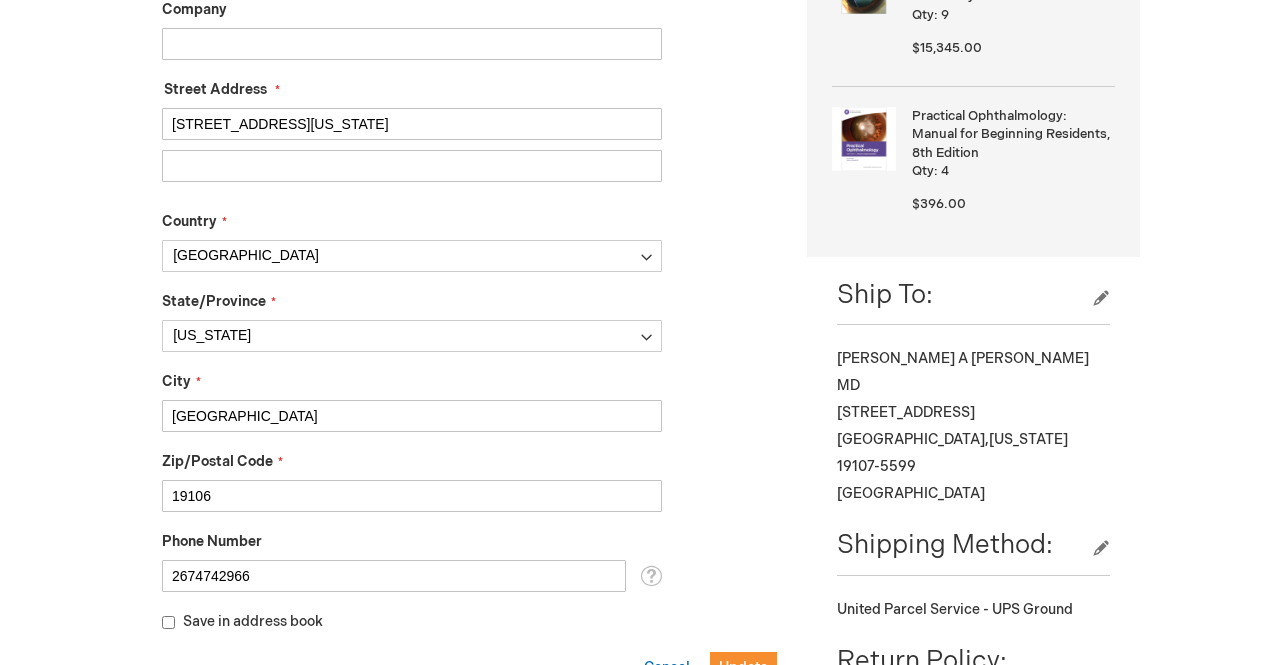 scroll, scrollTop: 628, scrollLeft: 0, axis: vertical 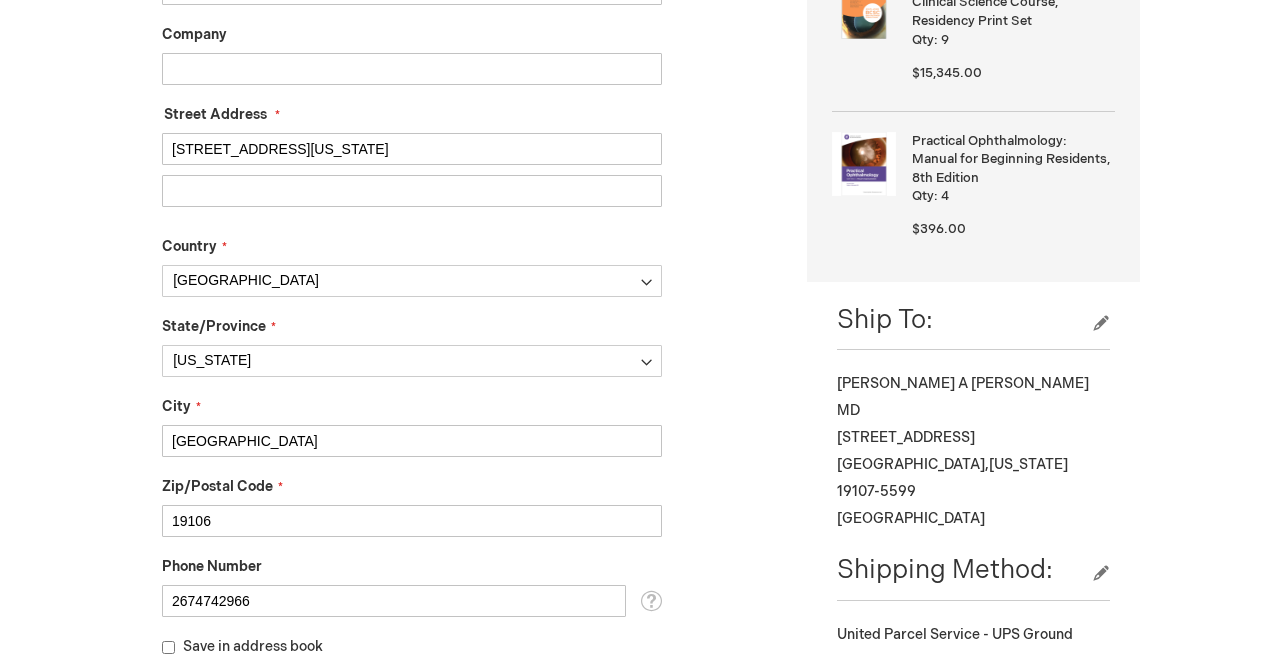 click on "210 W Washington Sq" at bounding box center [412, 149] 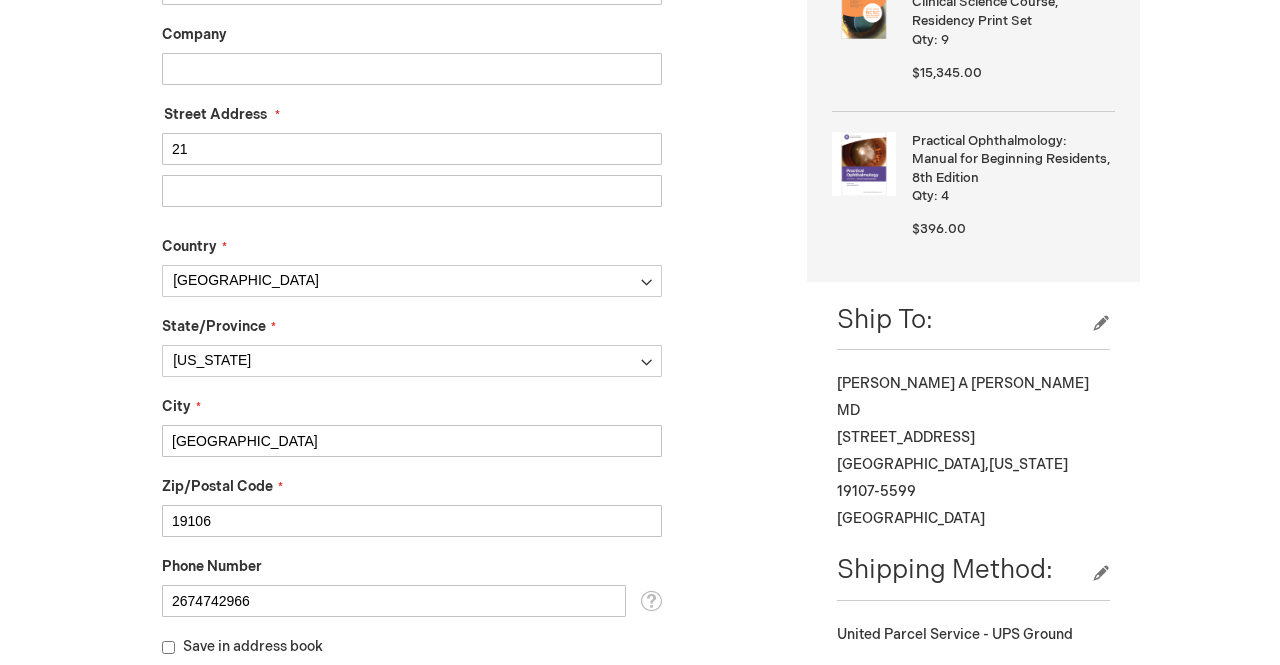 type on "2" 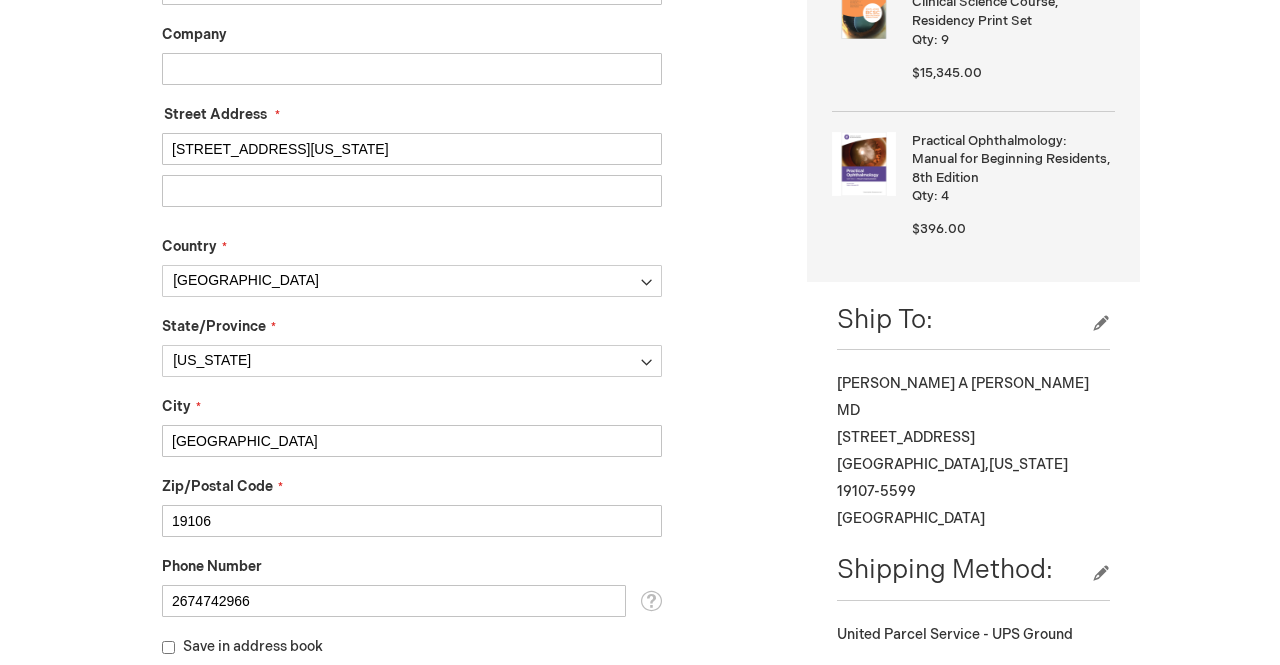 type on "[STREET_ADDRESS][US_STATE]" 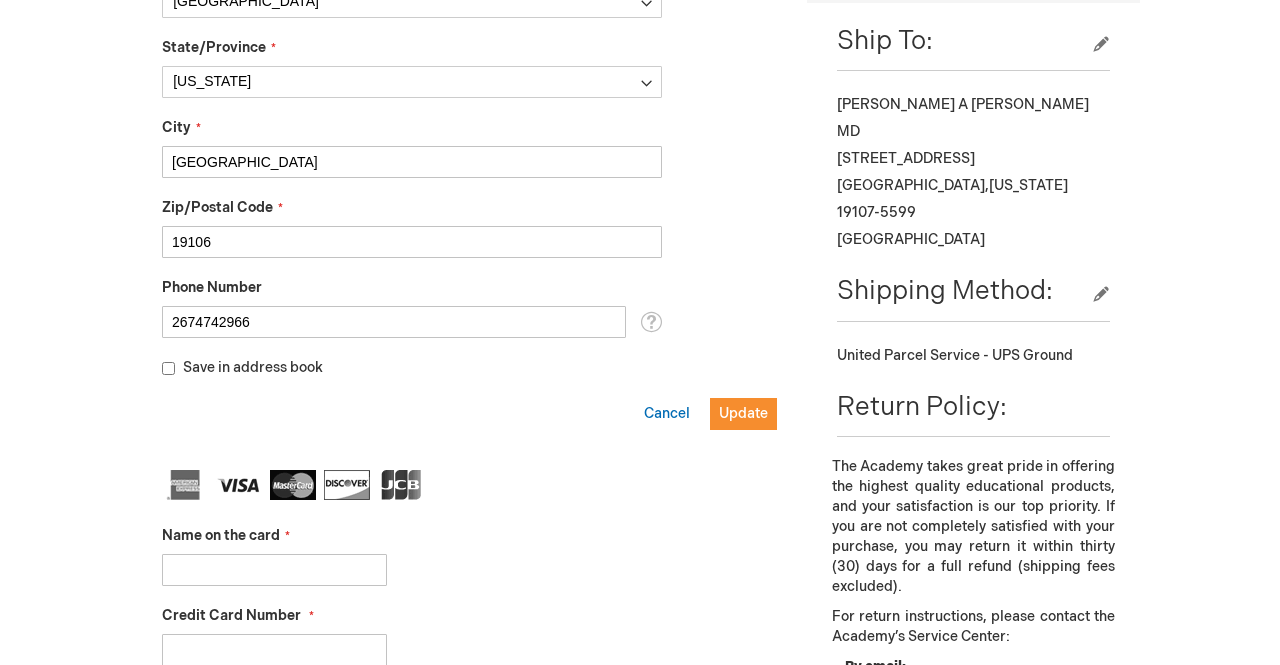 scroll, scrollTop: 1037, scrollLeft: 0, axis: vertical 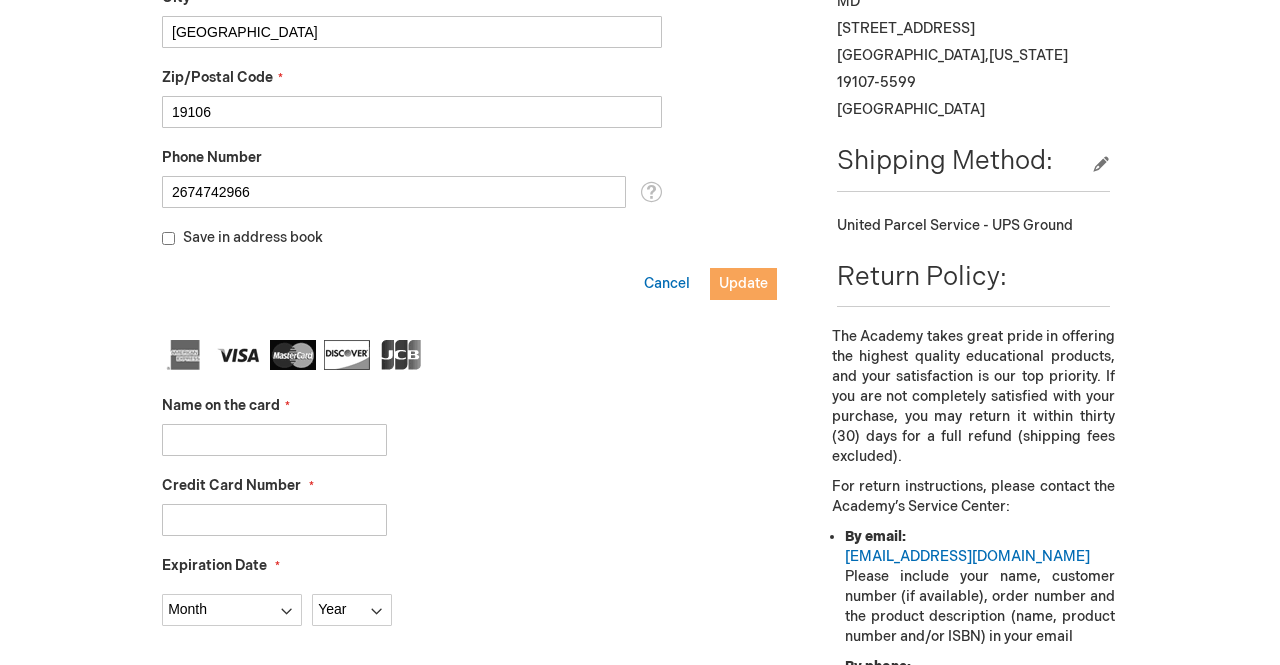 click on "Update" at bounding box center (743, 283) 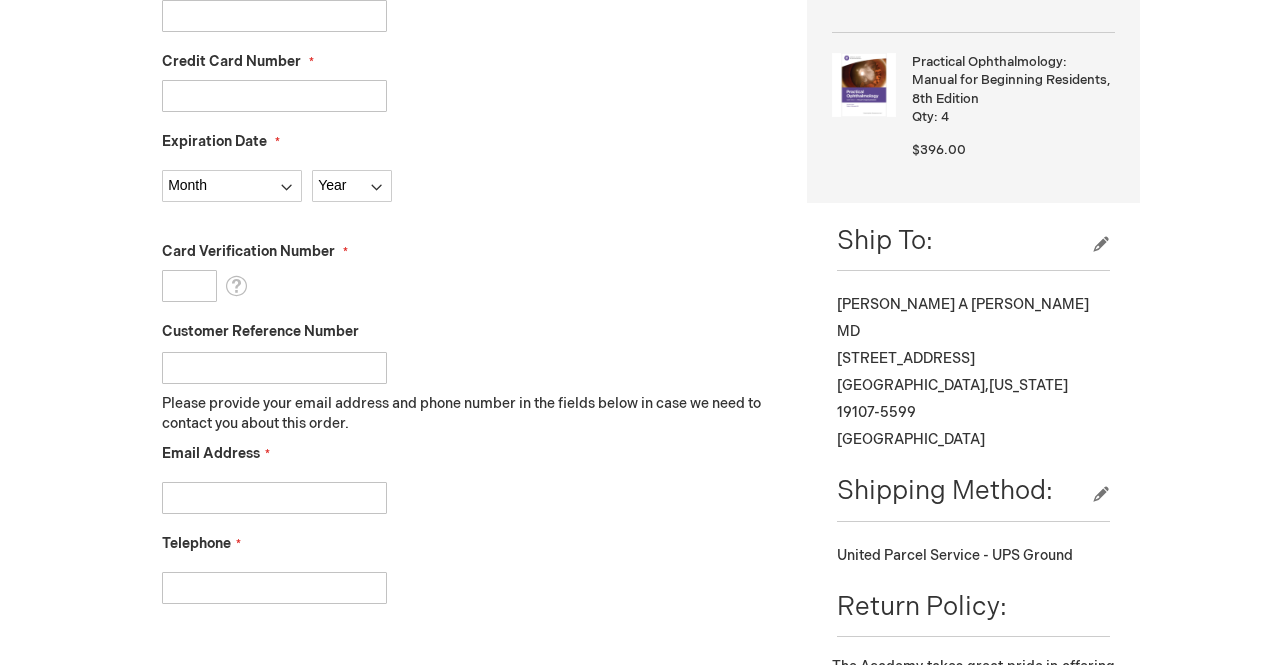 scroll, scrollTop: 536, scrollLeft: 0, axis: vertical 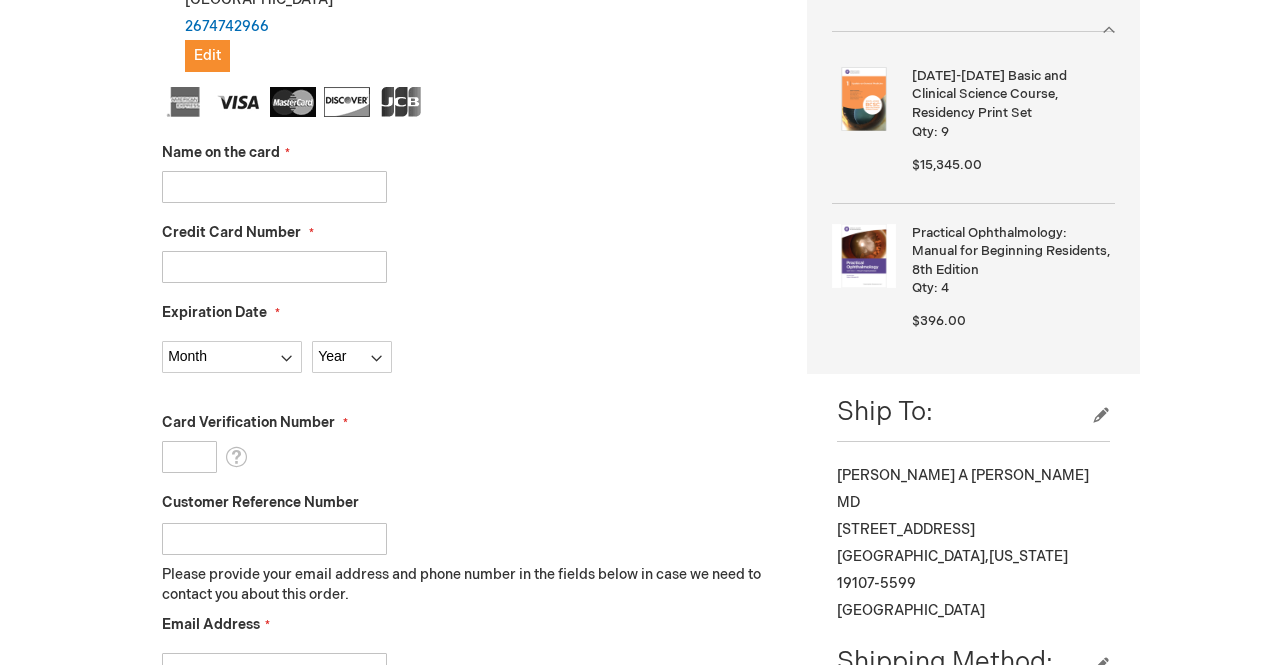 click on "Name on the card" at bounding box center (274, 187) 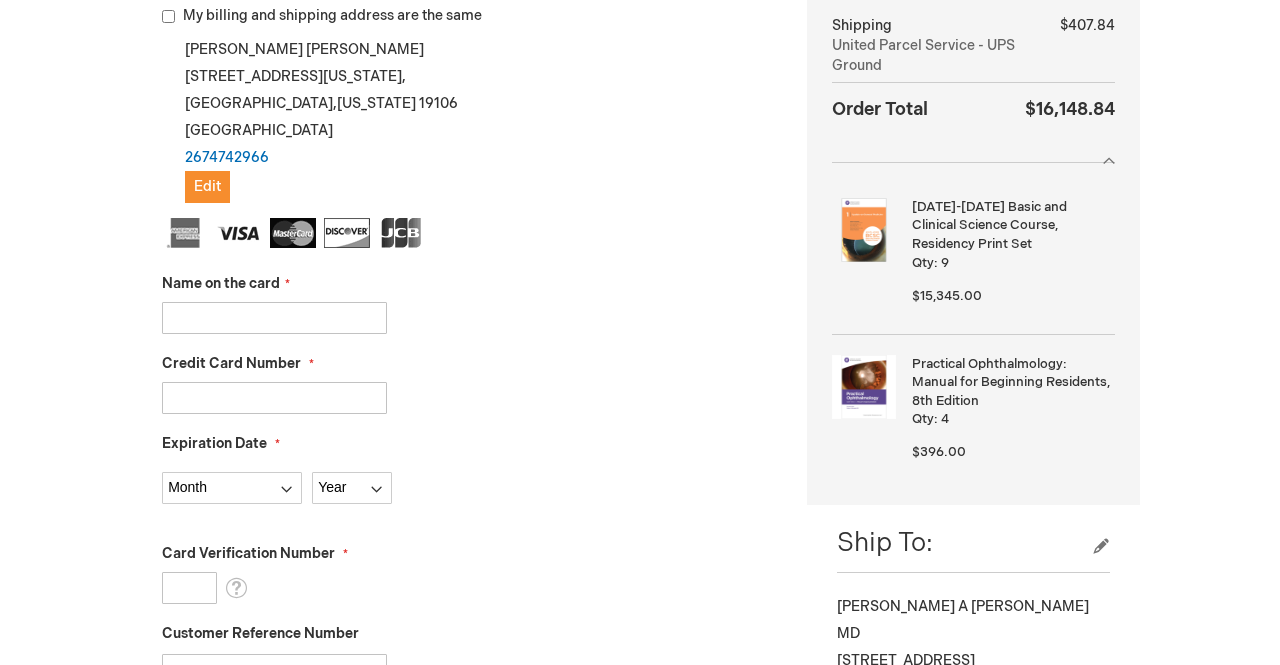 scroll, scrollTop: 405, scrollLeft: 0, axis: vertical 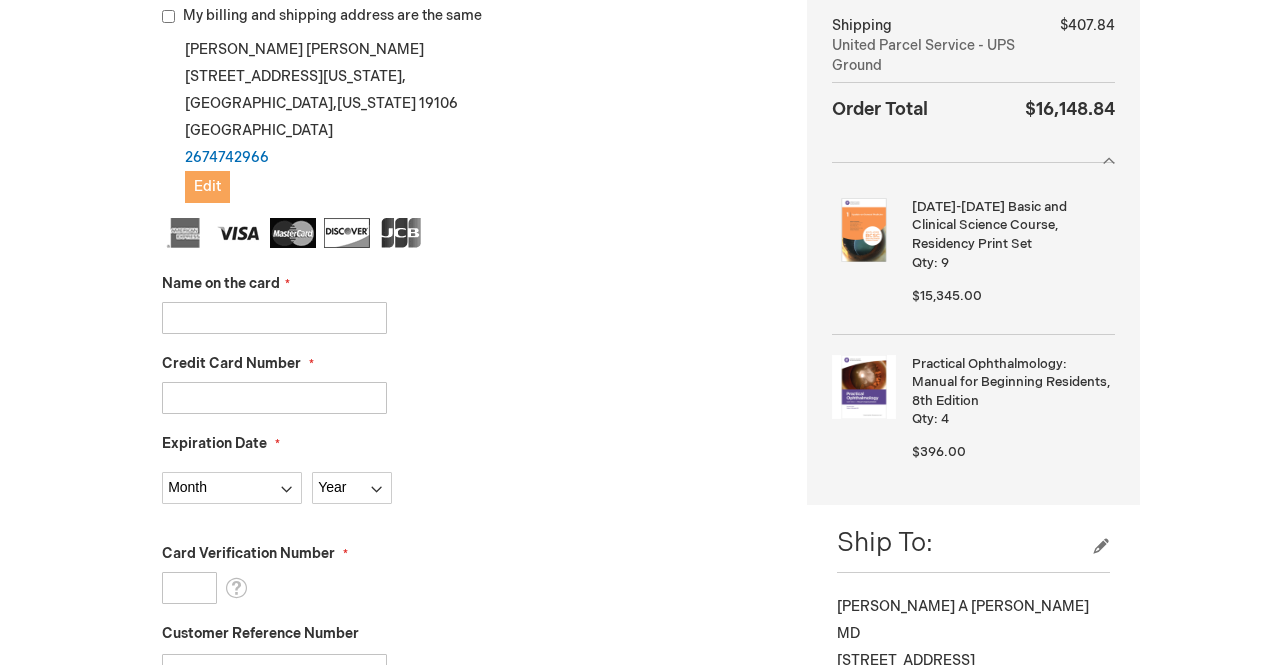click on "Edit" at bounding box center (207, 186) 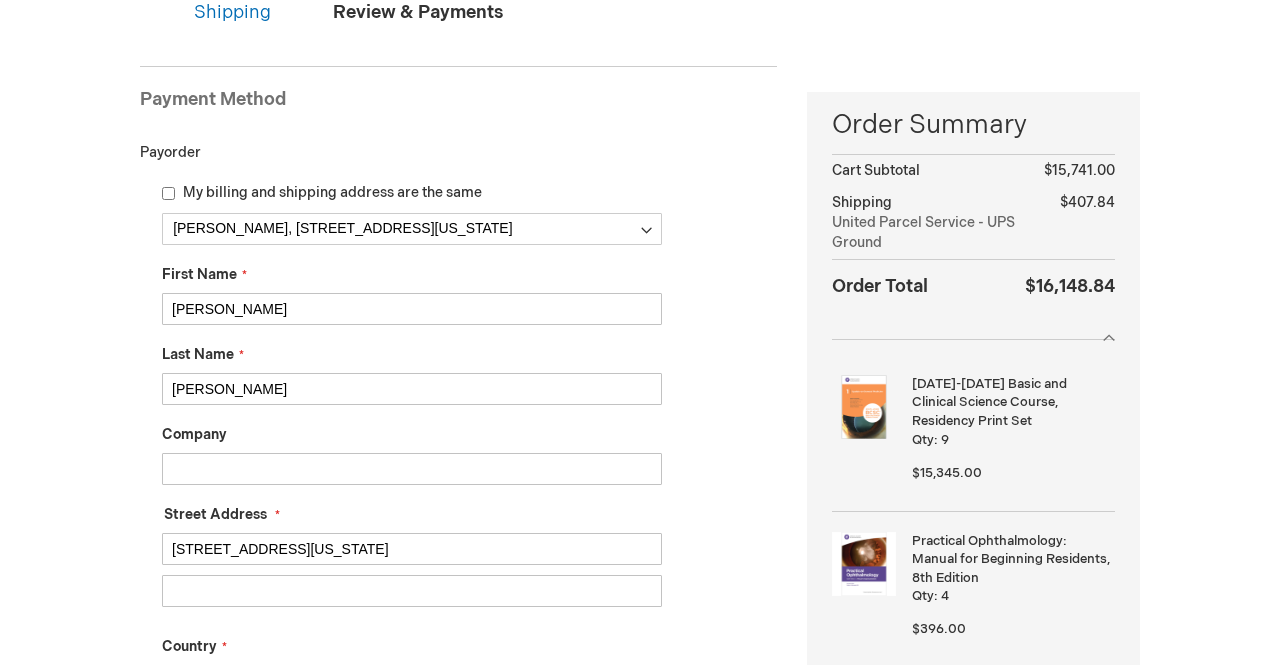 scroll, scrollTop: 195, scrollLeft: 0, axis: vertical 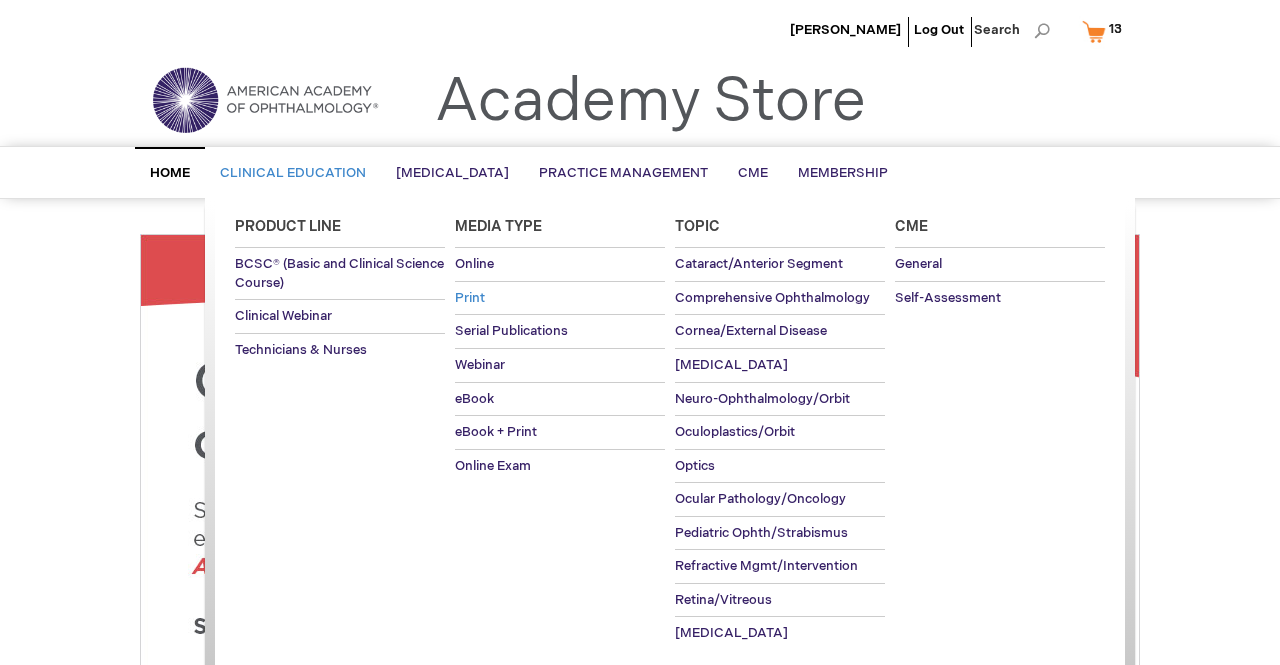 click on "Print" at bounding box center (470, 298) 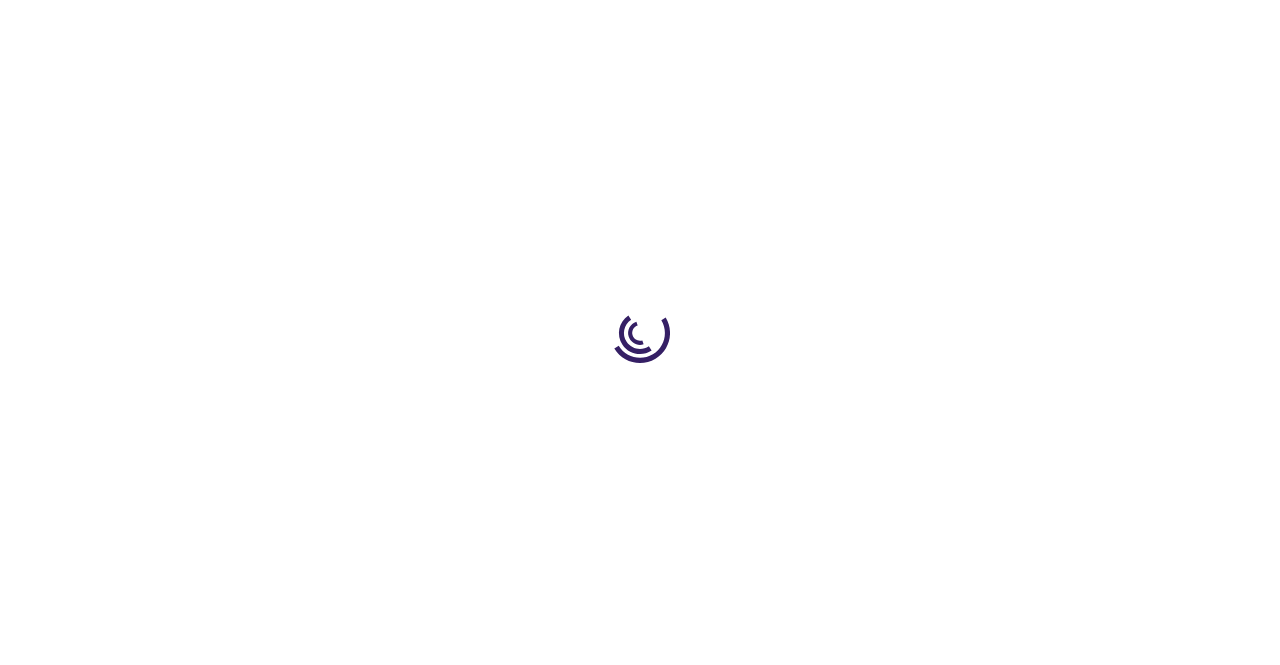 scroll, scrollTop: 0, scrollLeft: 0, axis: both 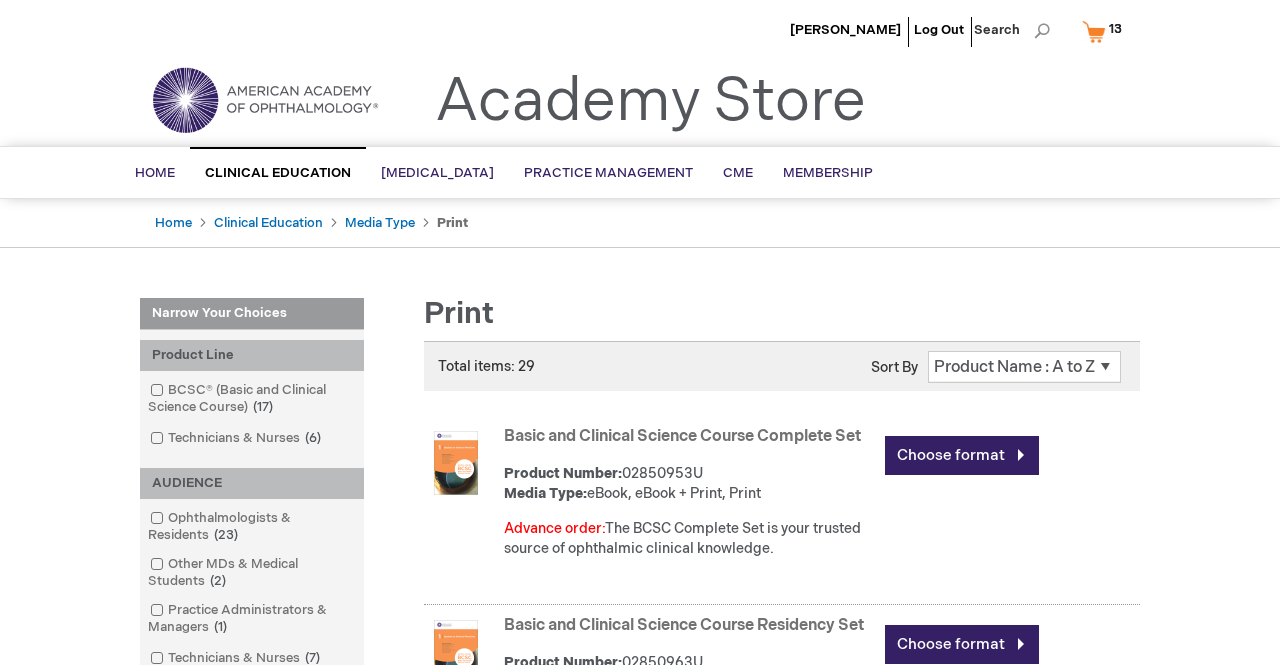 click on "My Cart
13
13
items" at bounding box center (1106, 31) 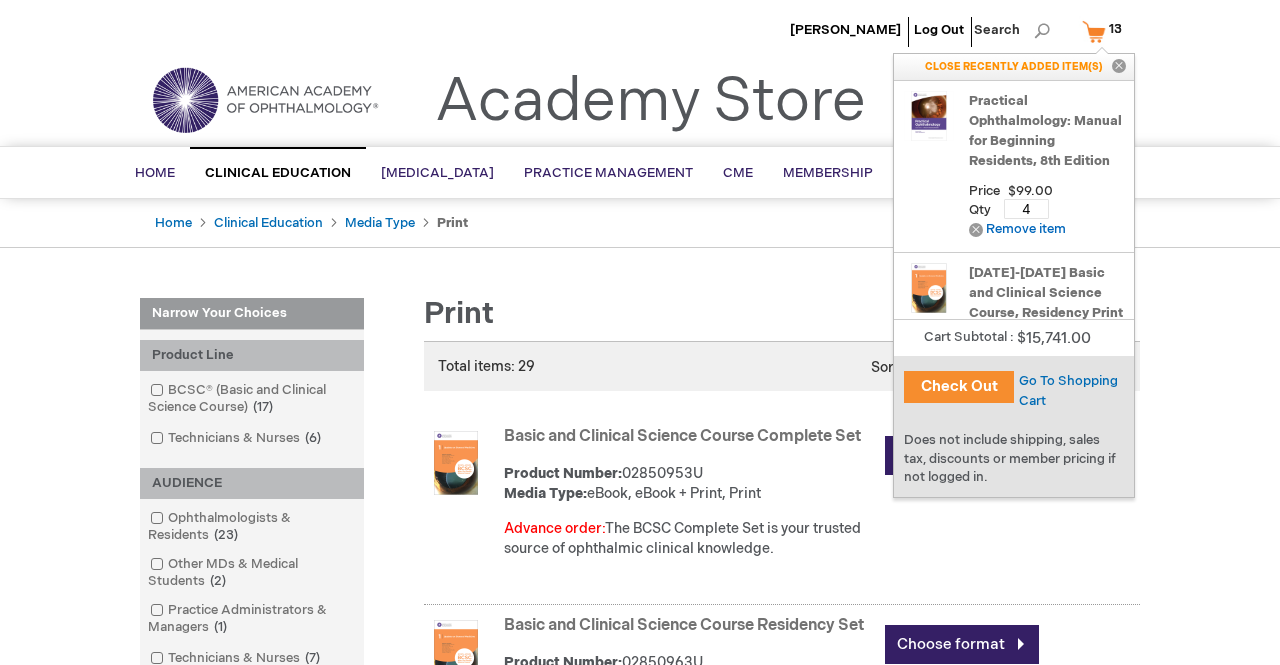 click on "Check Out" at bounding box center [959, 387] 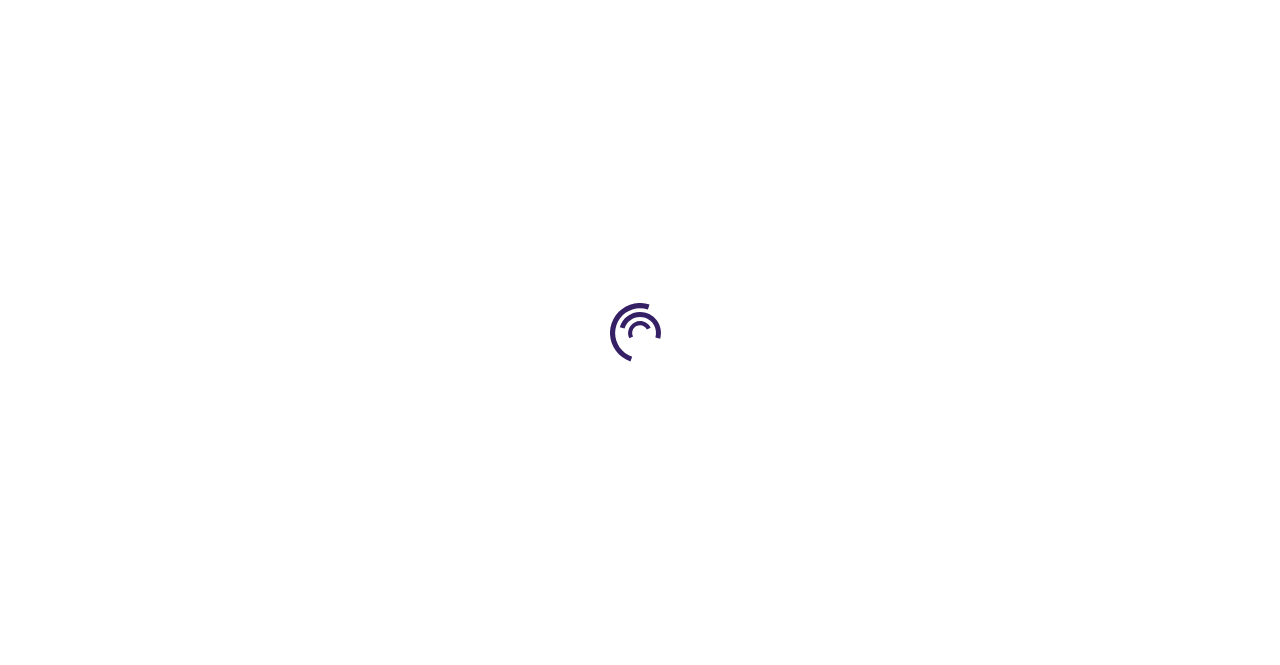 scroll, scrollTop: 0, scrollLeft: 0, axis: both 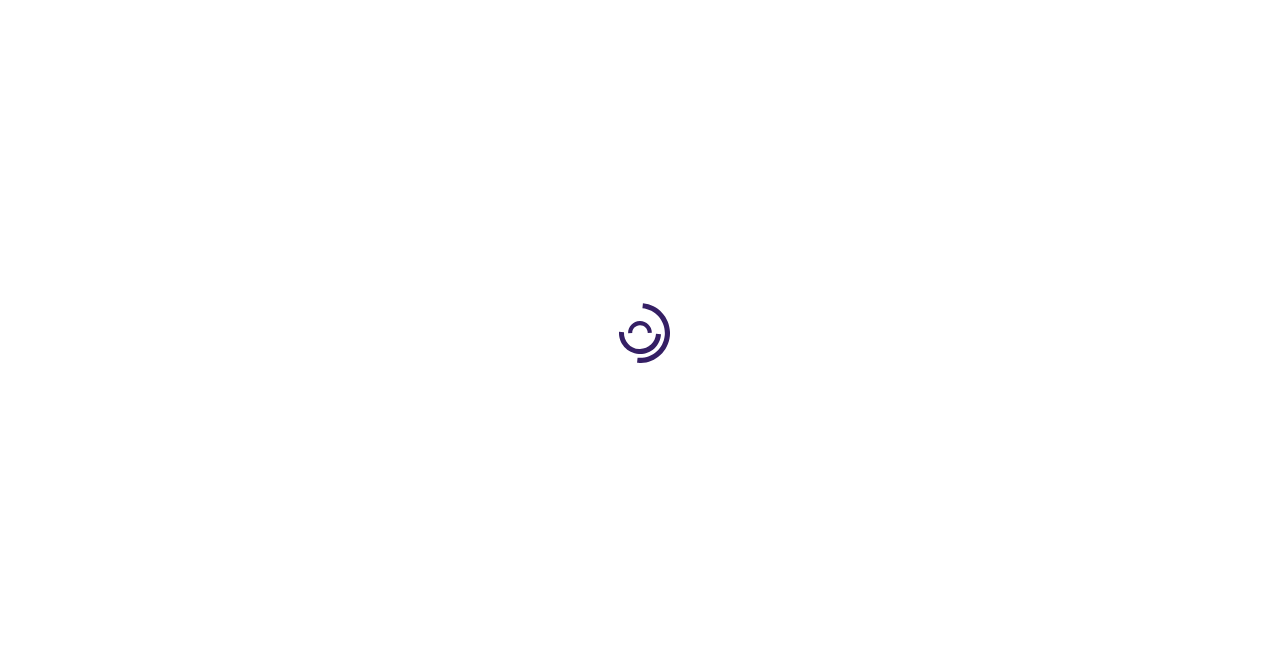 select on "US" 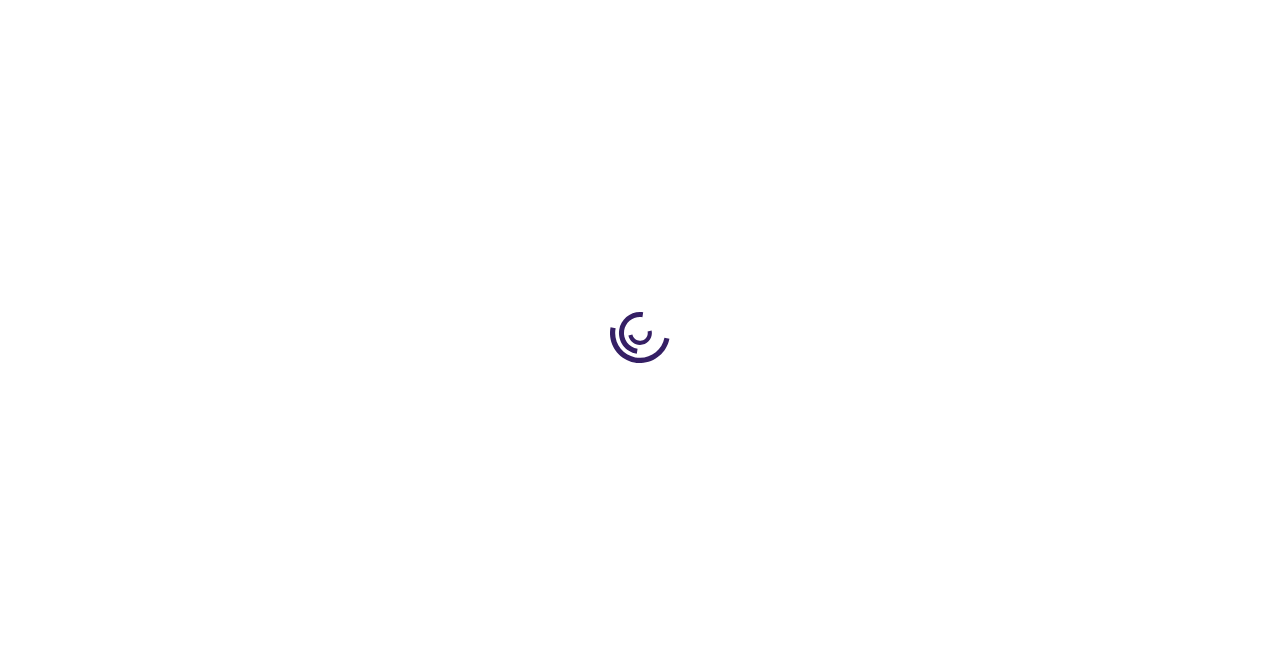 select on "51" 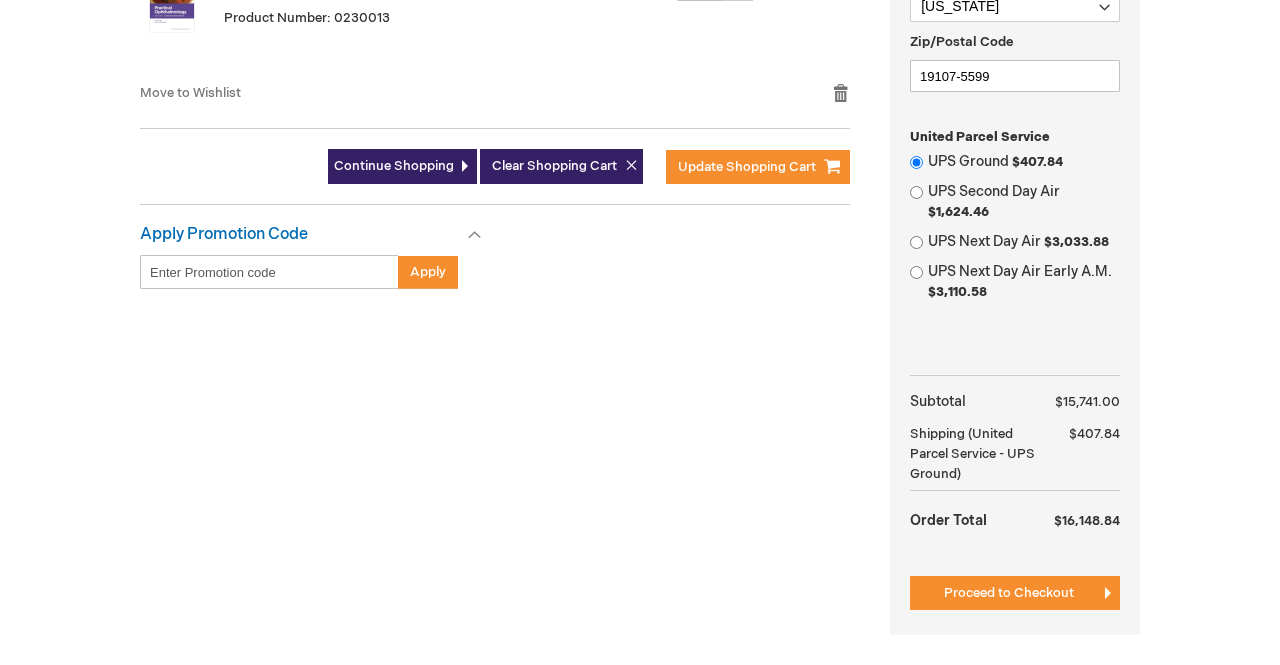 scroll, scrollTop: 816, scrollLeft: 0, axis: vertical 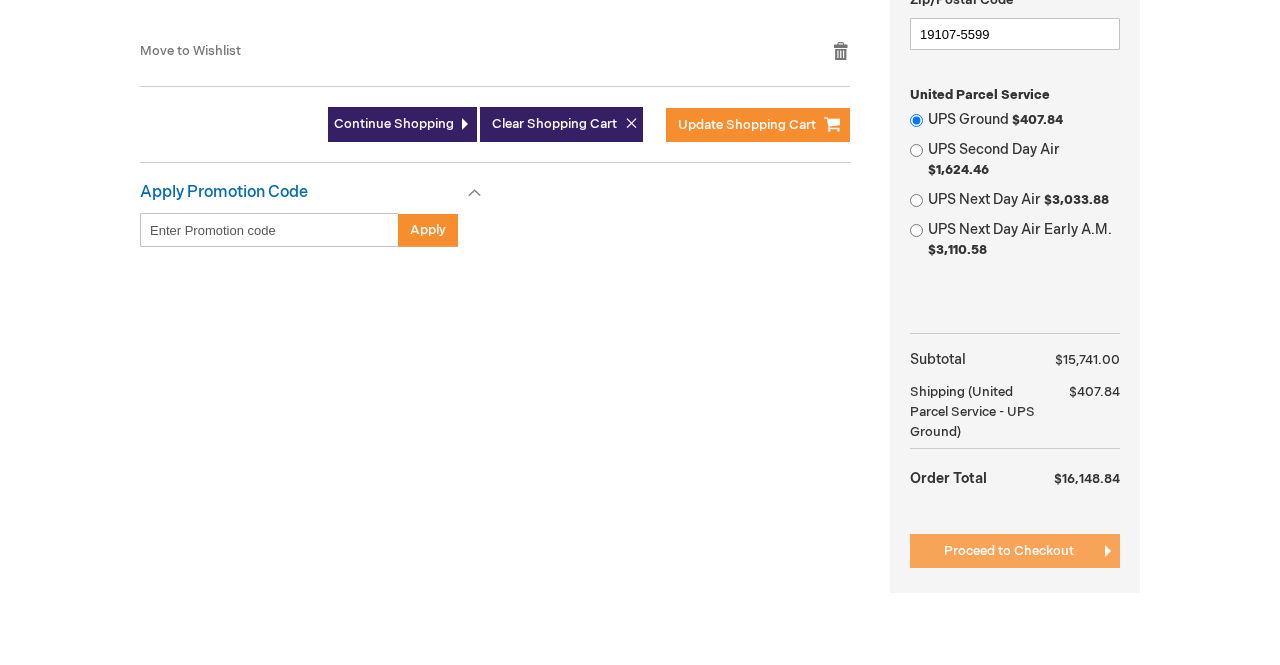 click on "Proceed to Checkout" at bounding box center (1009, 551) 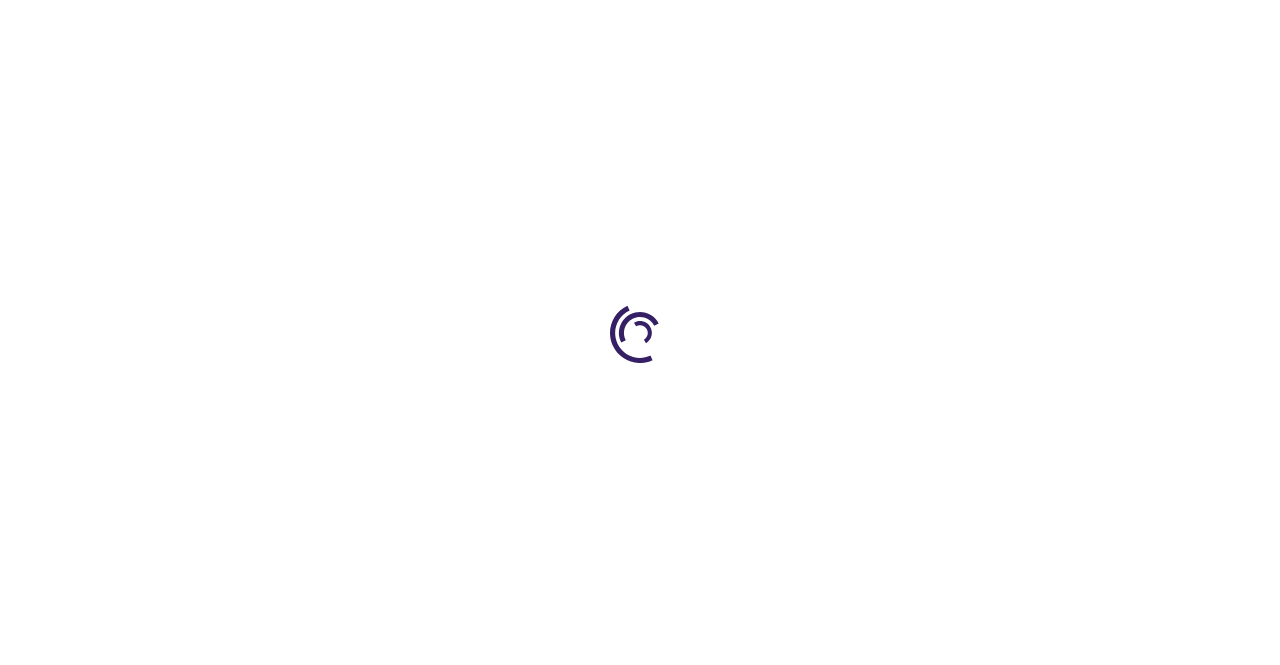 scroll, scrollTop: 0, scrollLeft: 0, axis: both 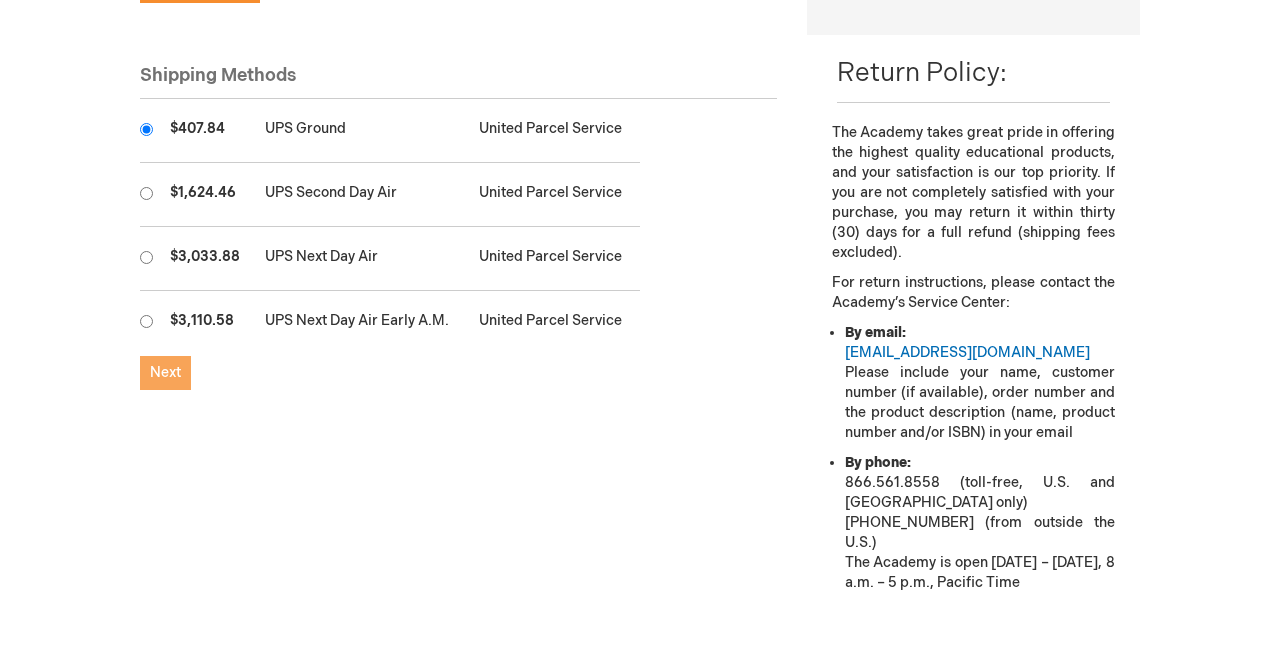 click on "Next" at bounding box center (165, 372) 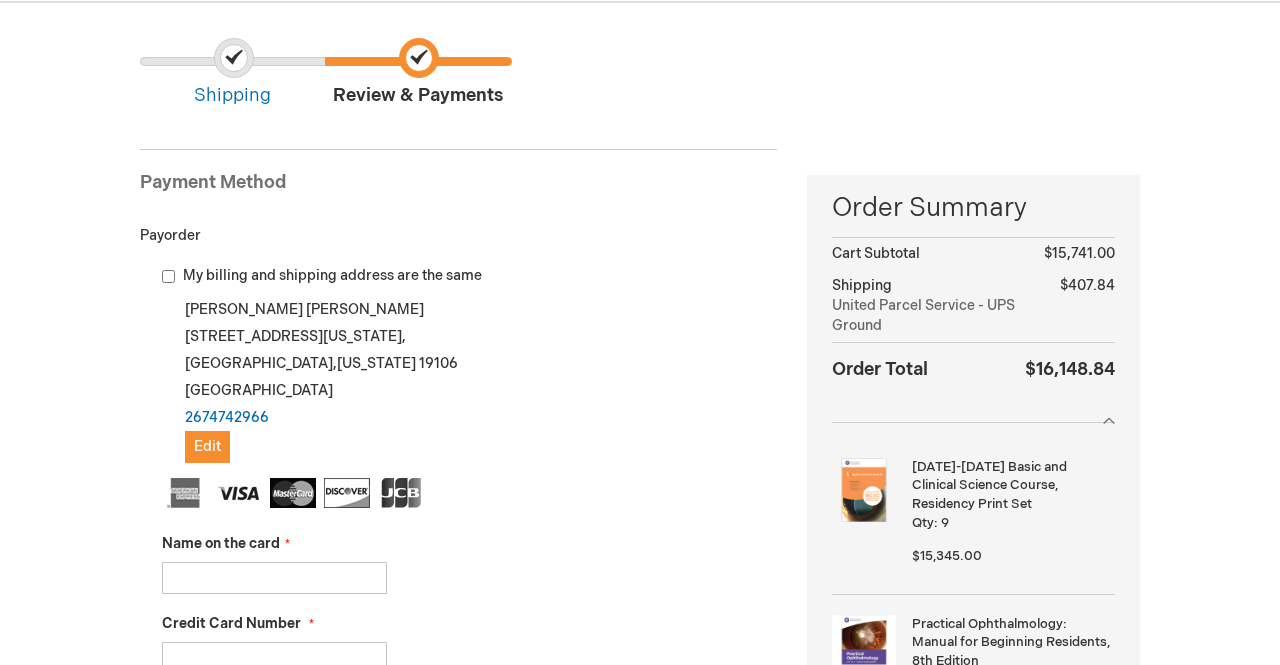 scroll, scrollTop: 126, scrollLeft: 0, axis: vertical 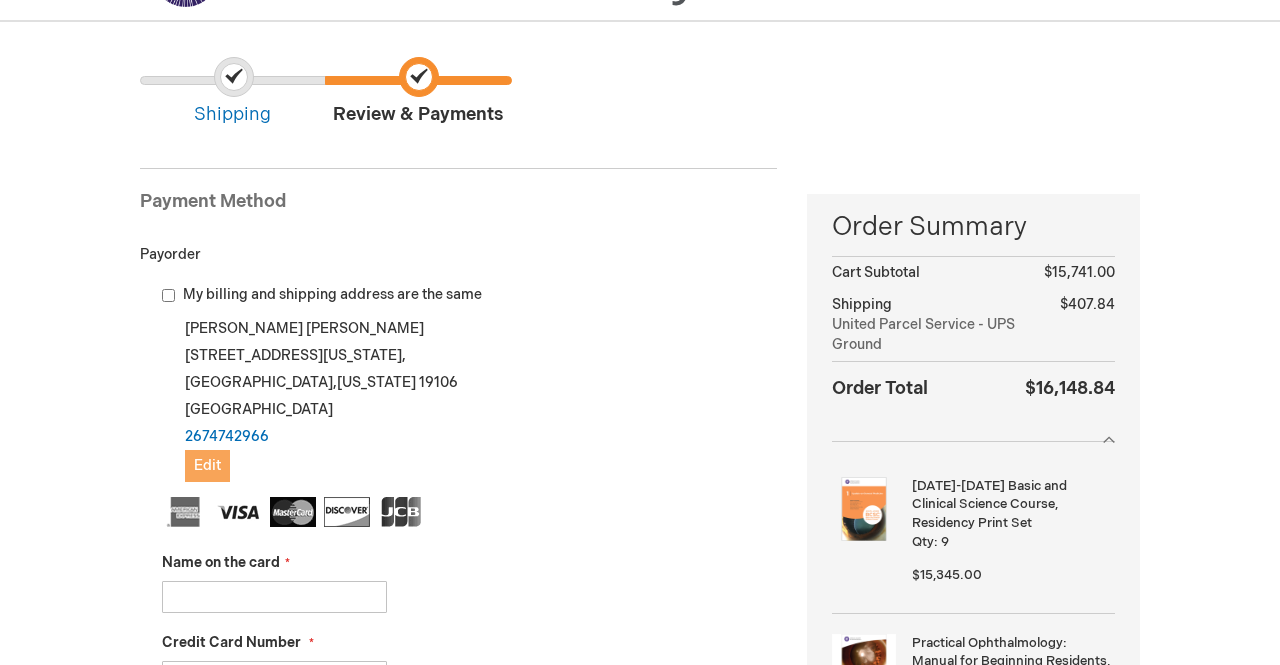 click on "Edit" at bounding box center (207, 465) 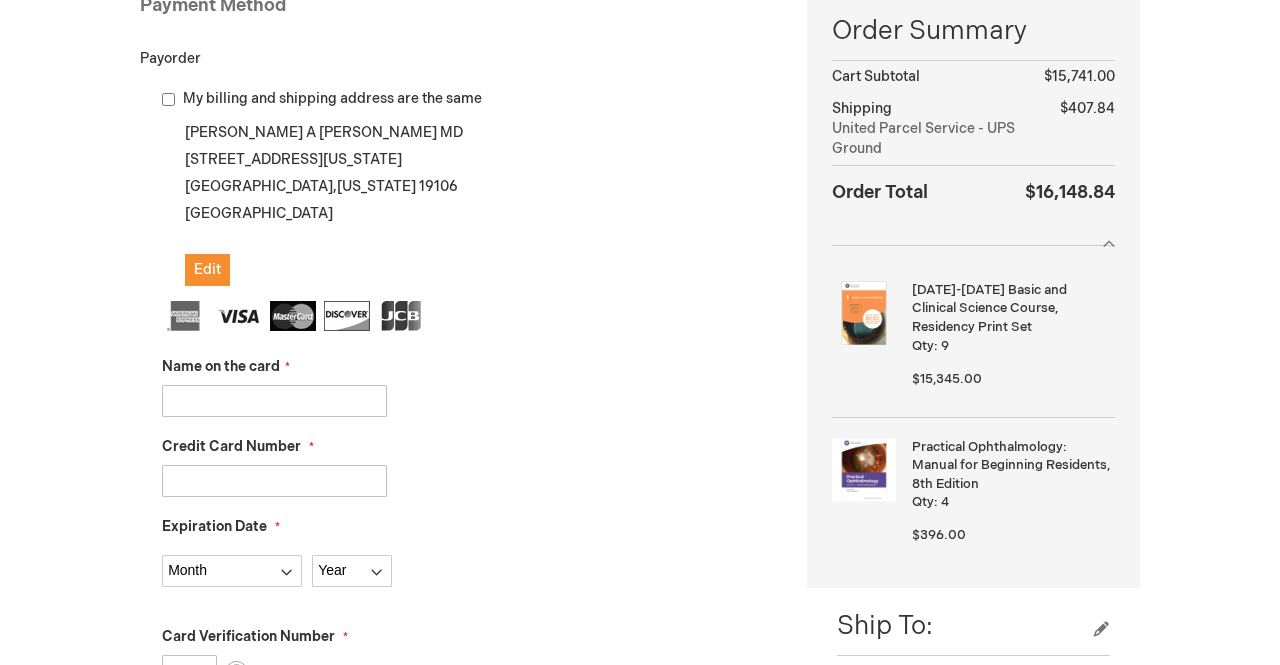 scroll, scrollTop: 372, scrollLeft: 0, axis: vertical 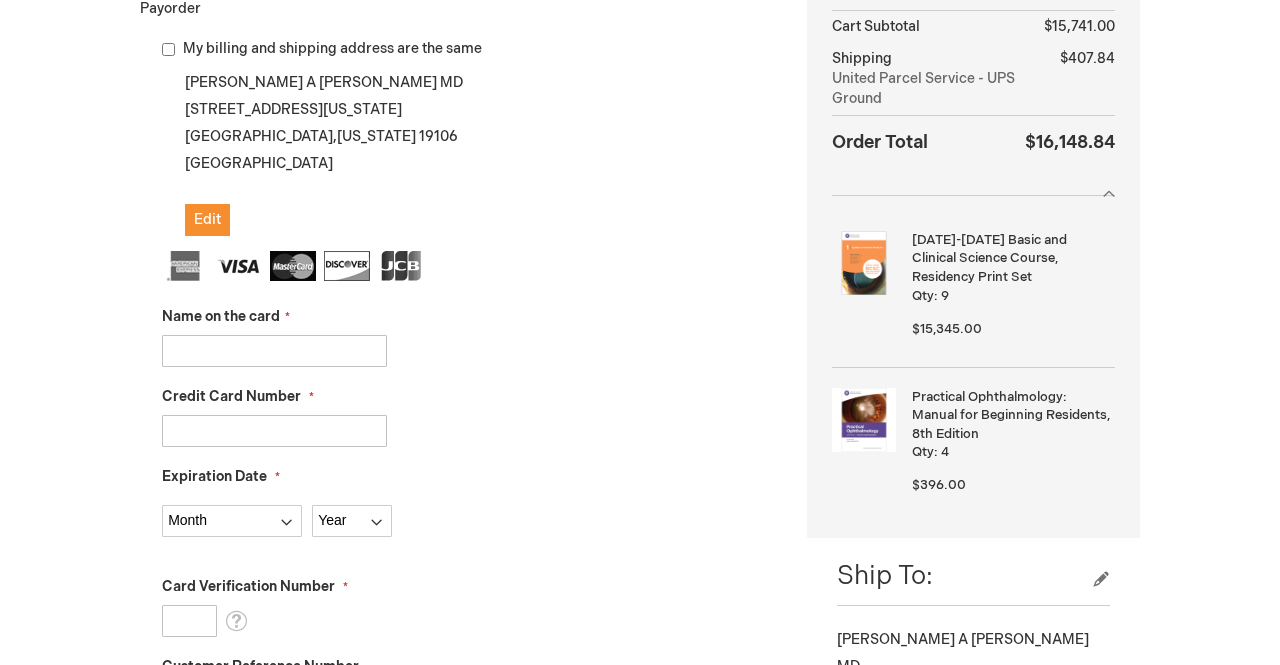 click on "Name on the card" at bounding box center (274, 351) 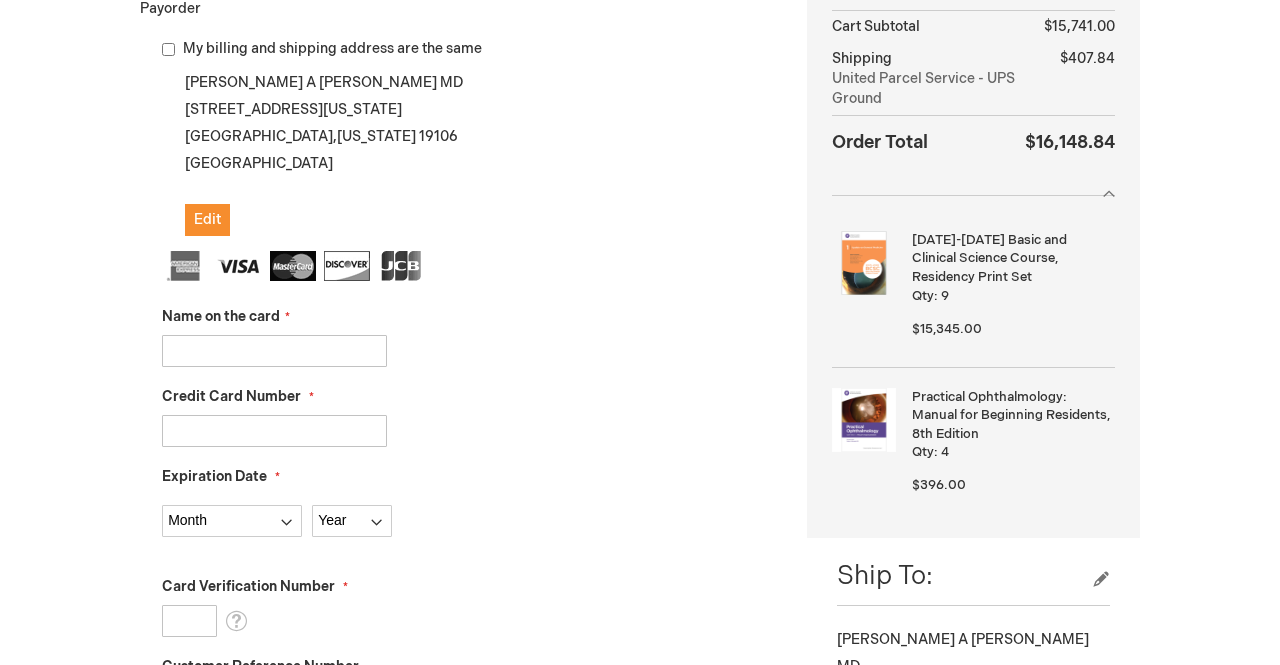 type on "[PERSON_NAME]" 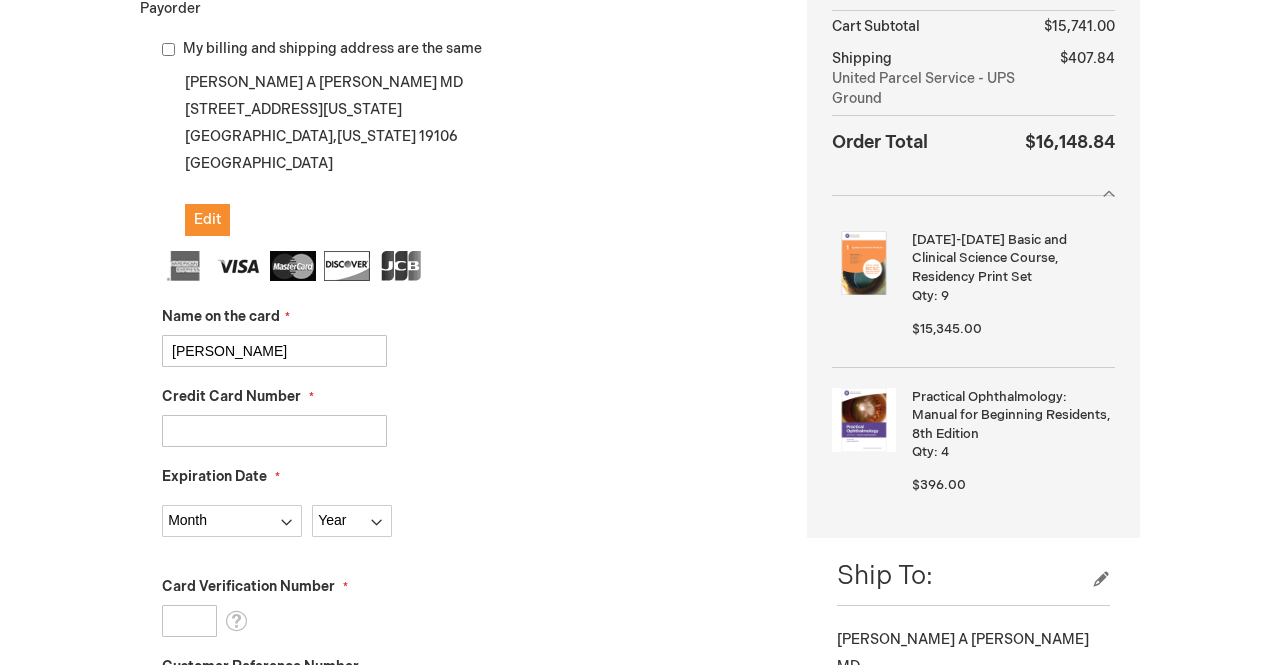 type on "[CREDIT_CARD_NUMBER]" 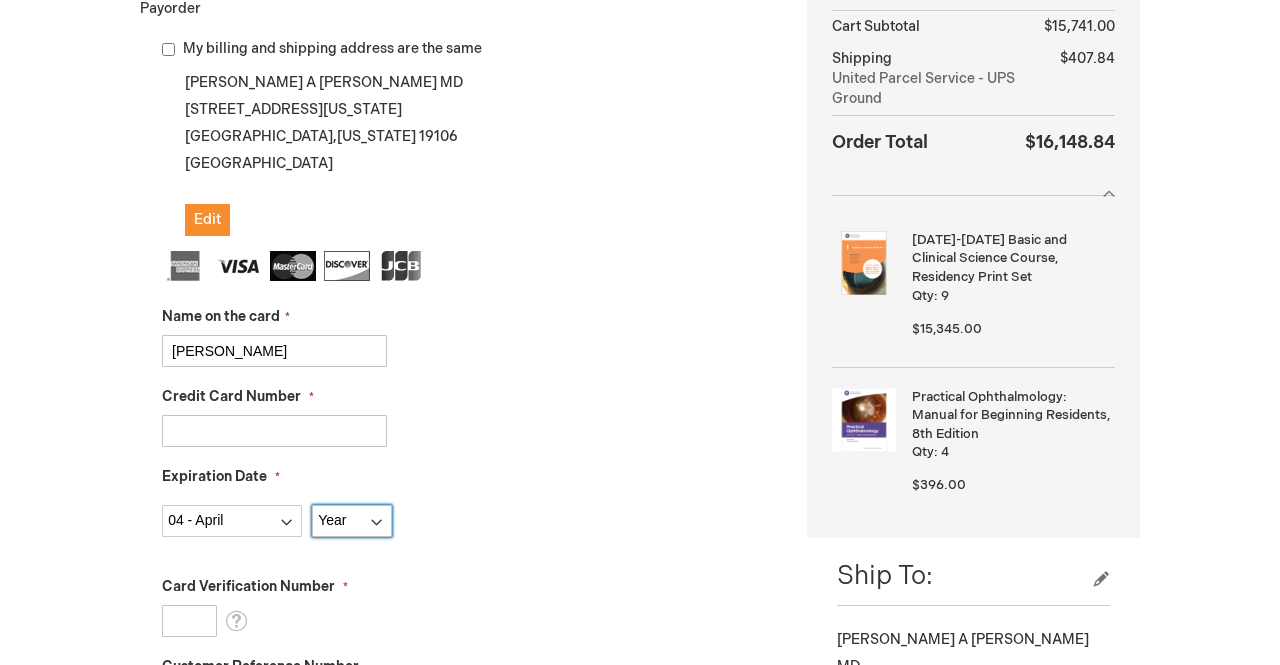 select on "2028" 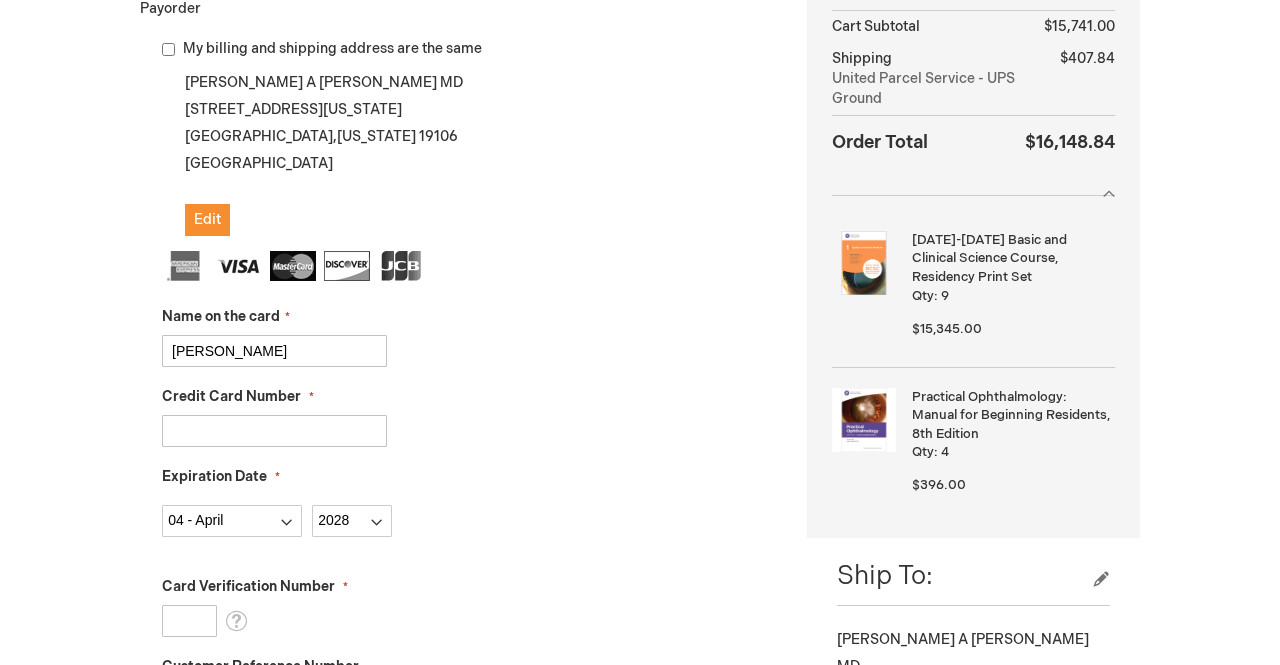 type on "183" 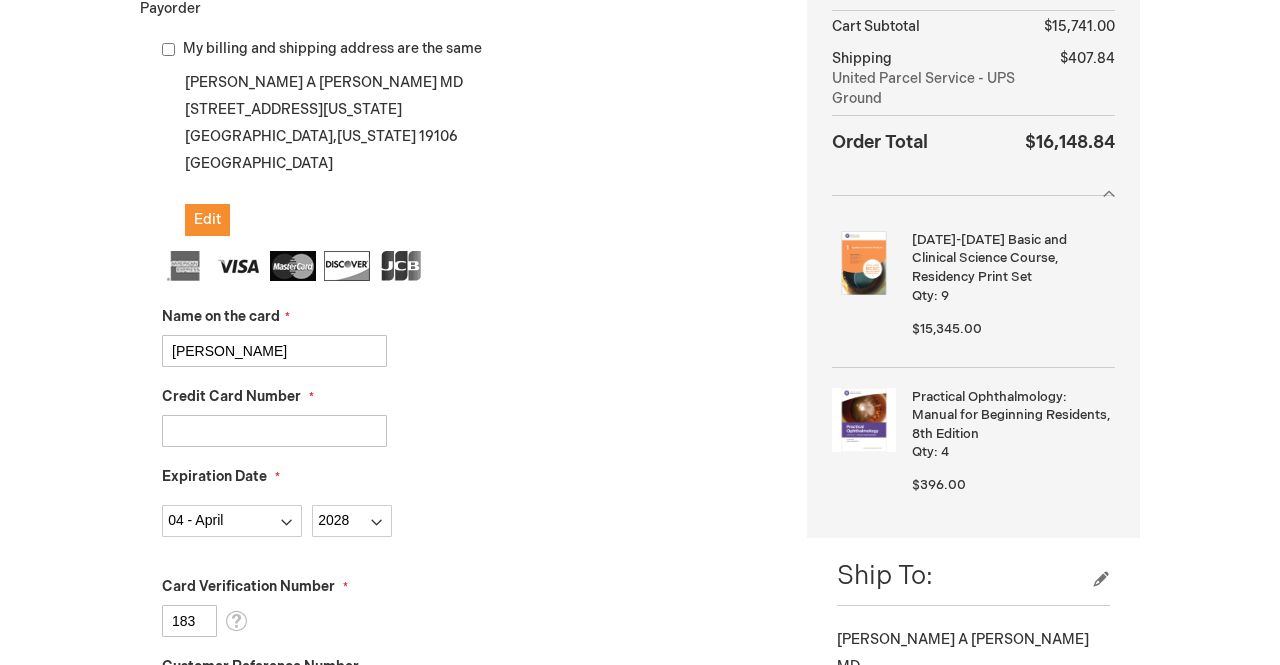 scroll, scrollTop: 871, scrollLeft: 0, axis: vertical 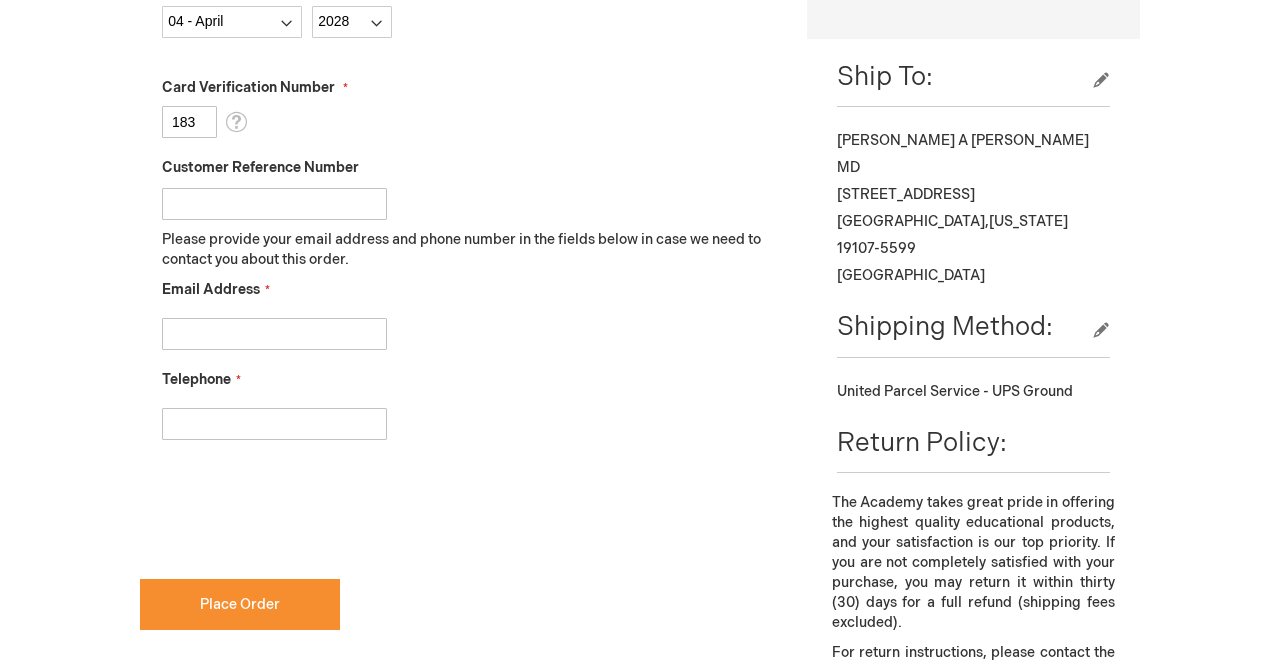 type on "[EMAIL_ADDRESS][DOMAIN_NAME]" 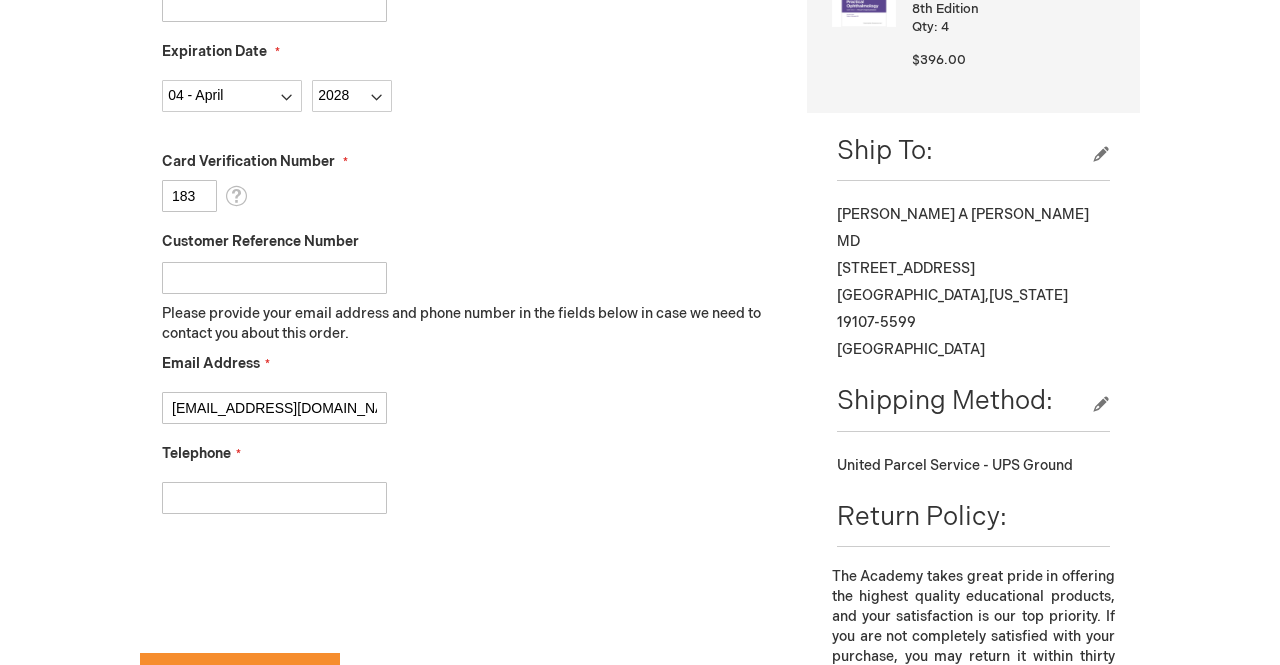 scroll, scrollTop: 798, scrollLeft: 0, axis: vertical 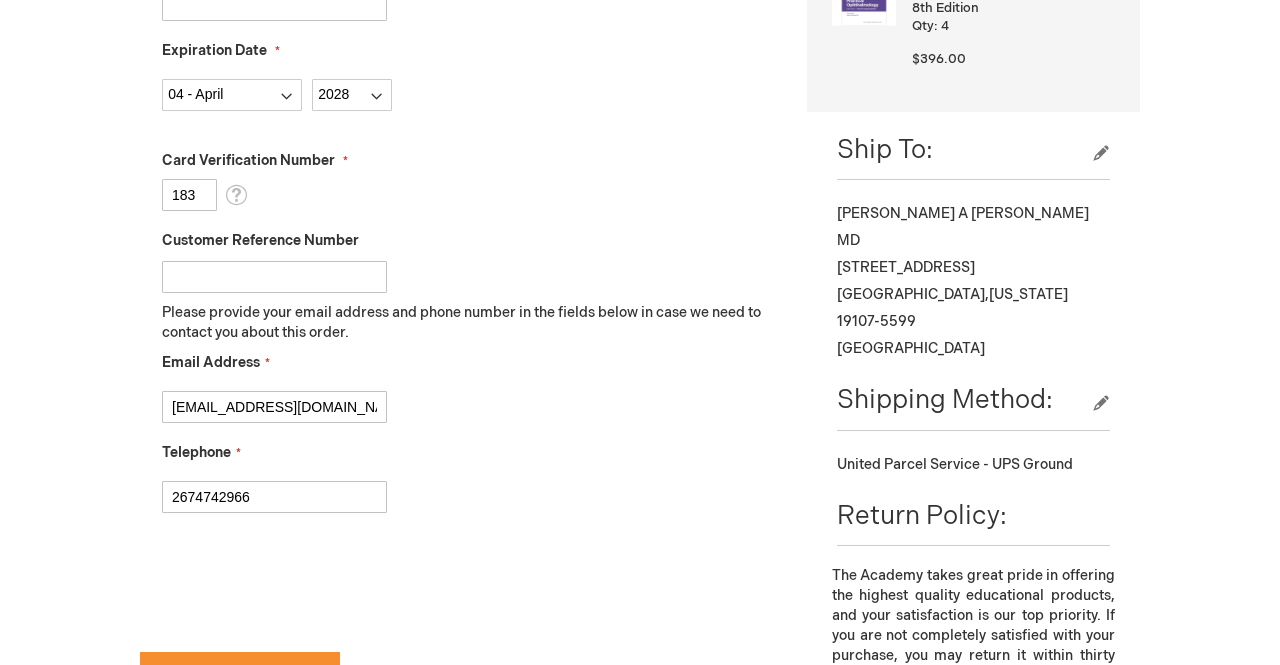type on "2674742966" 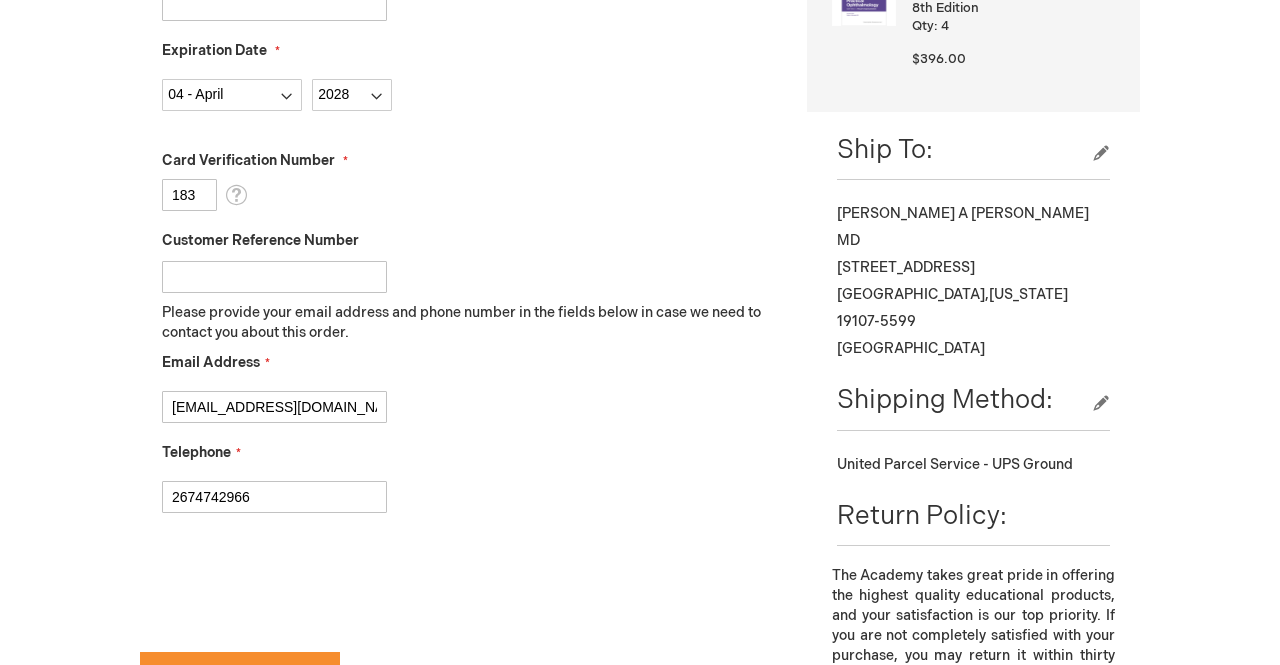 checkbox on "true" 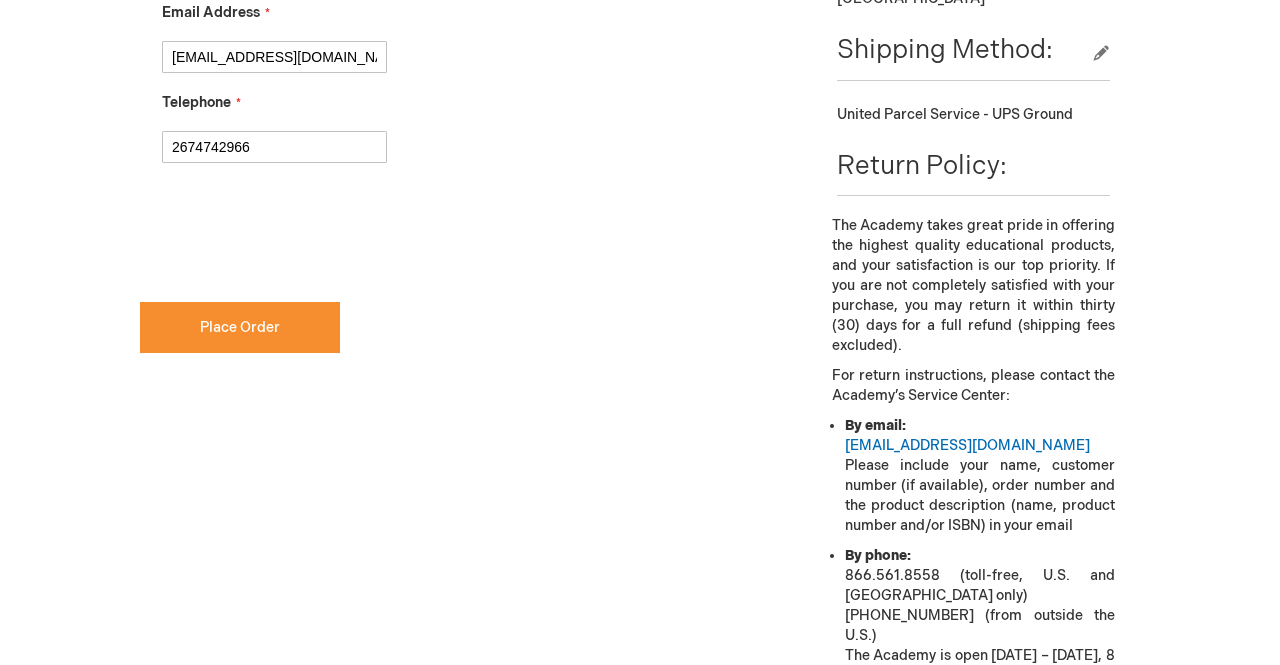 scroll, scrollTop: 1161, scrollLeft: 0, axis: vertical 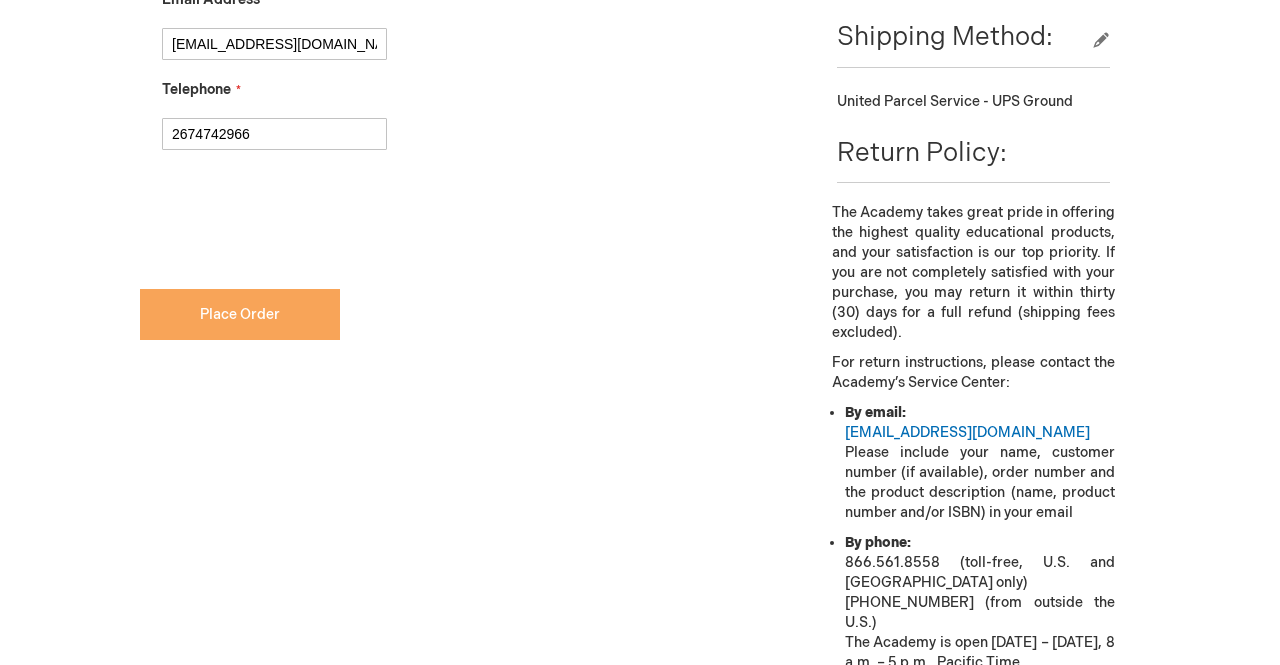 click on "Place Order" at bounding box center (240, 314) 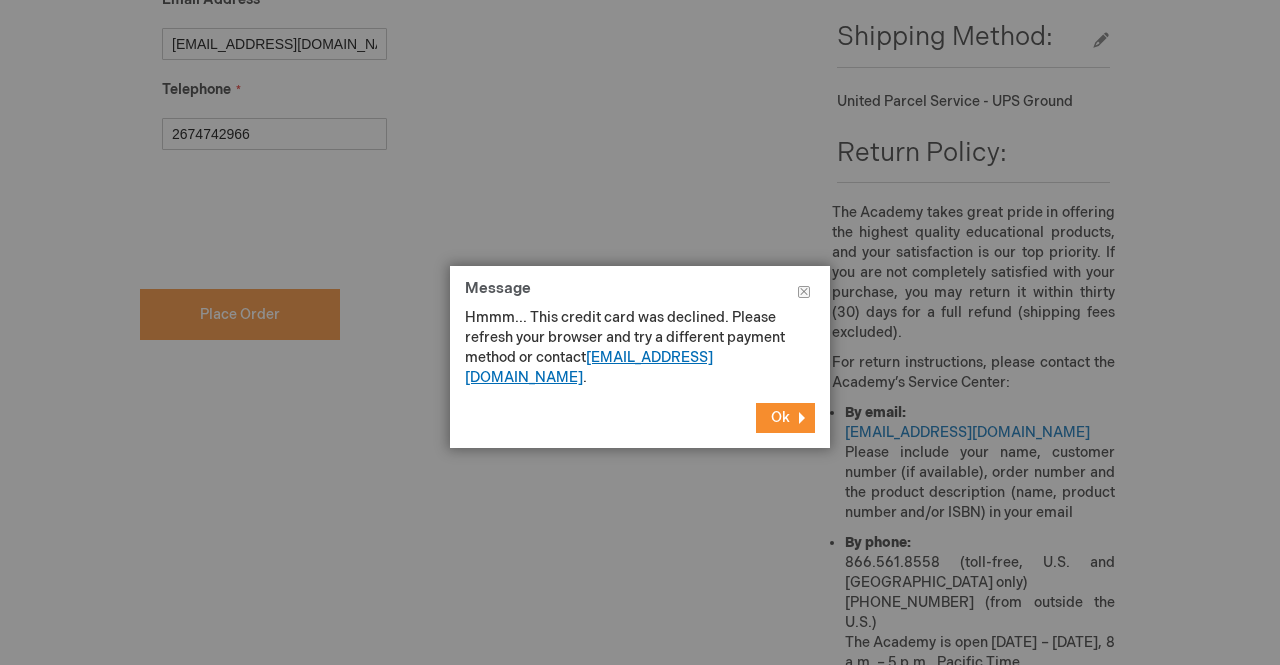 click on "[EMAIL_ADDRESS][DOMAIN_NAME]" at bounding box center [589, 367] 